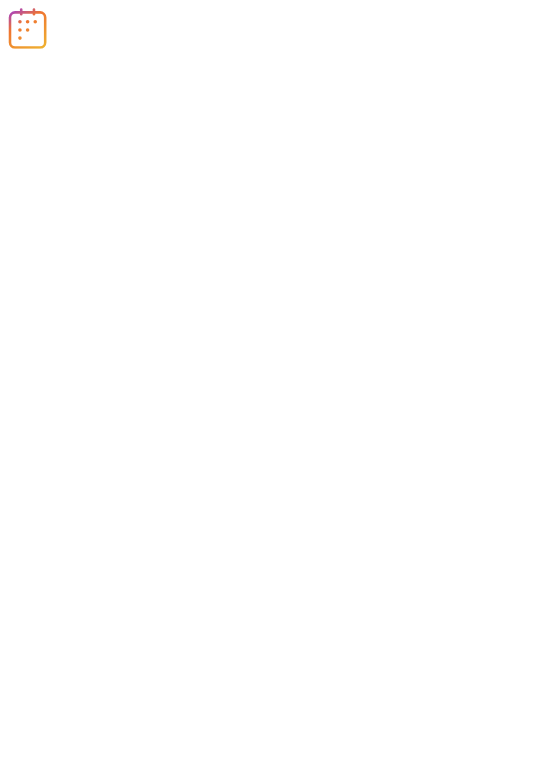 scroll, scrollTop: 0, scrollLeft: 0, axis: both 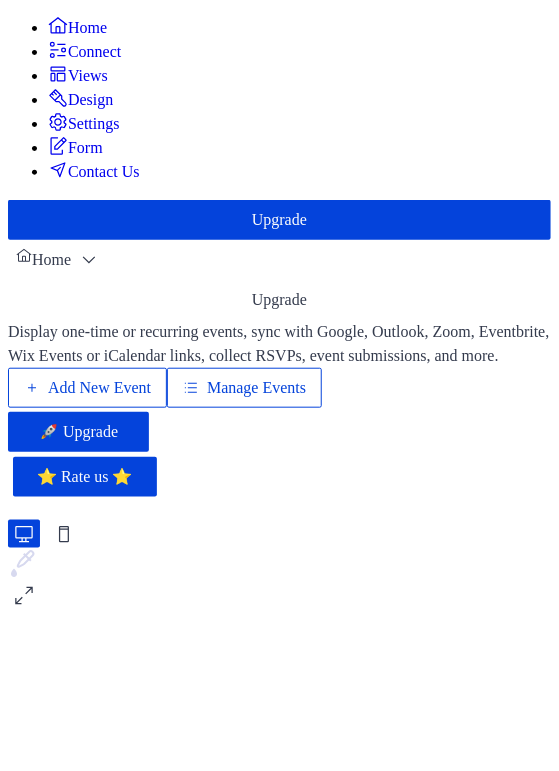 click on "Manage Events" at bounding box center (244, 388) 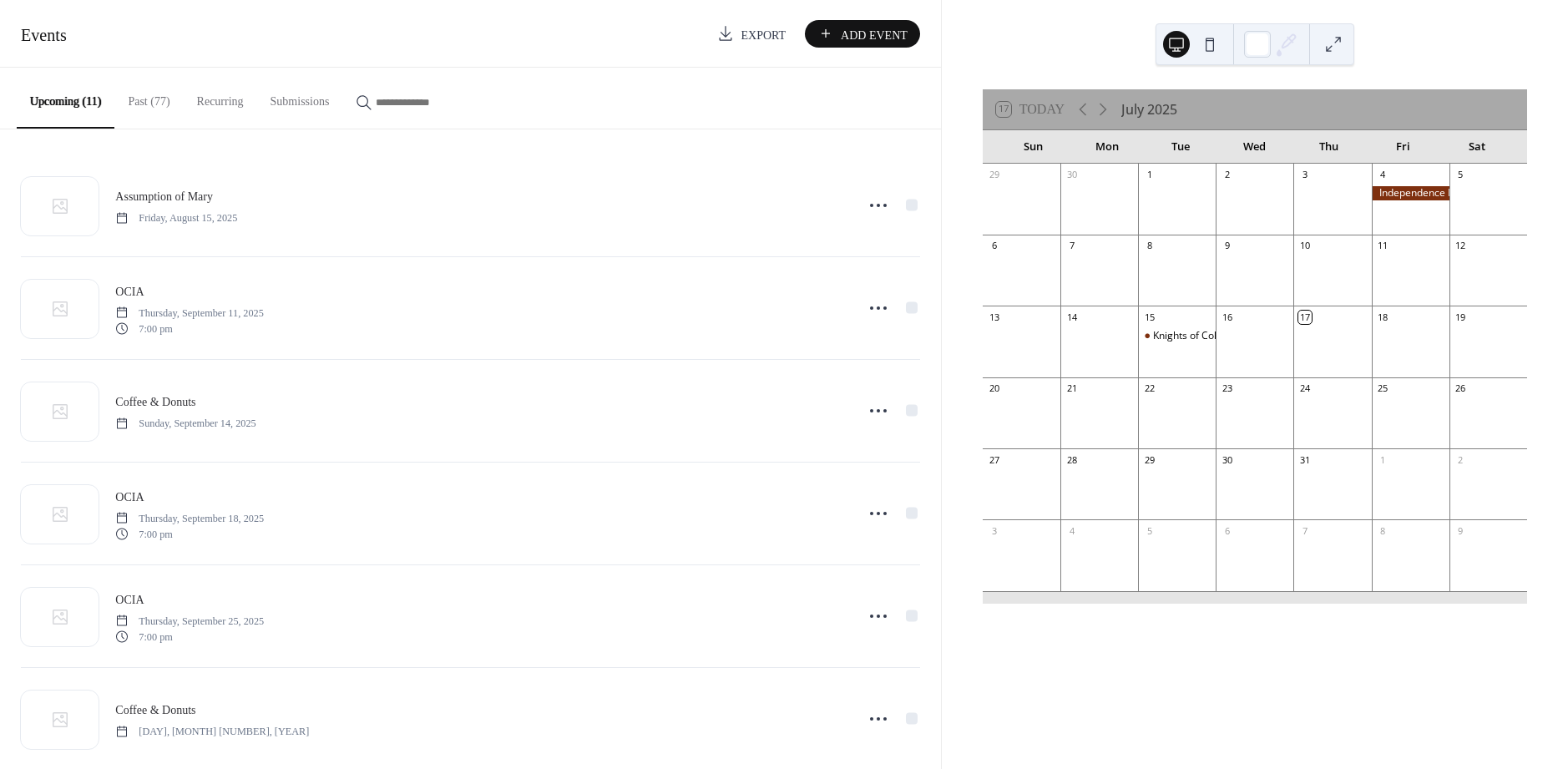 scroll, scrollTop: 0, scrollLeft: 0, axis: both 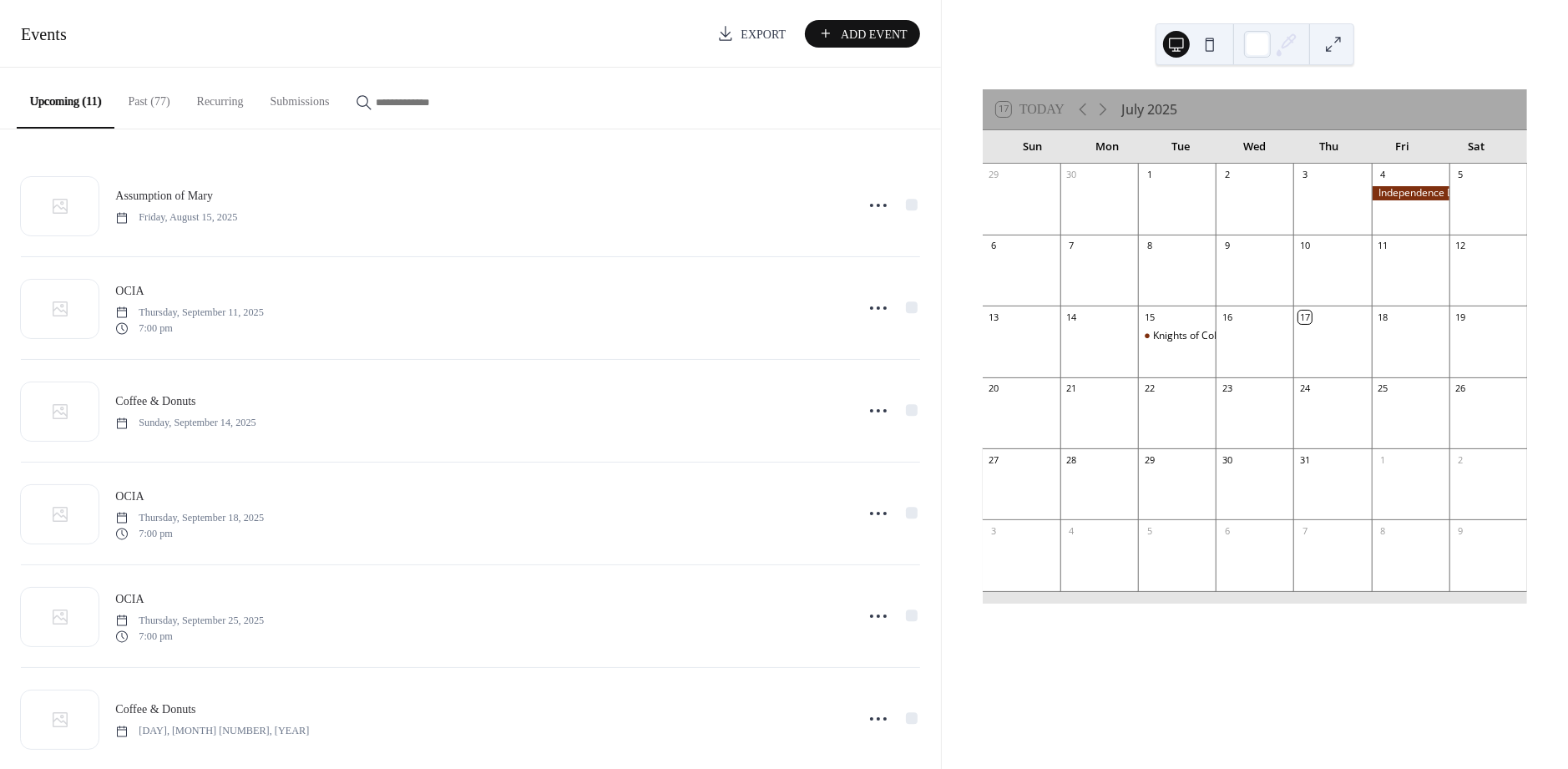 click on "Past (77)" at bounding box center (149, 97) 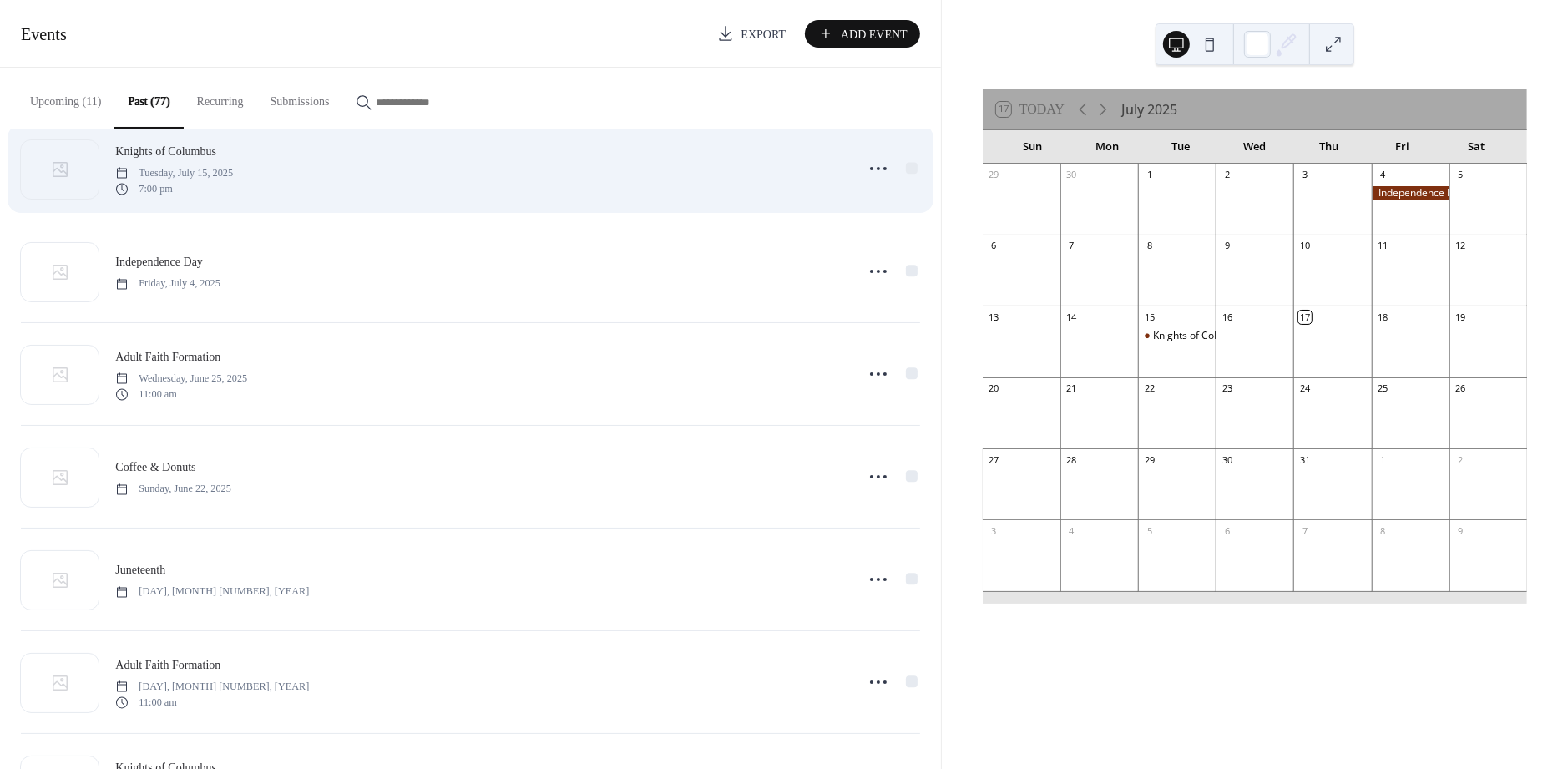 scroll, scrollTop: 50, scrollLeft: 0, axis: vertical 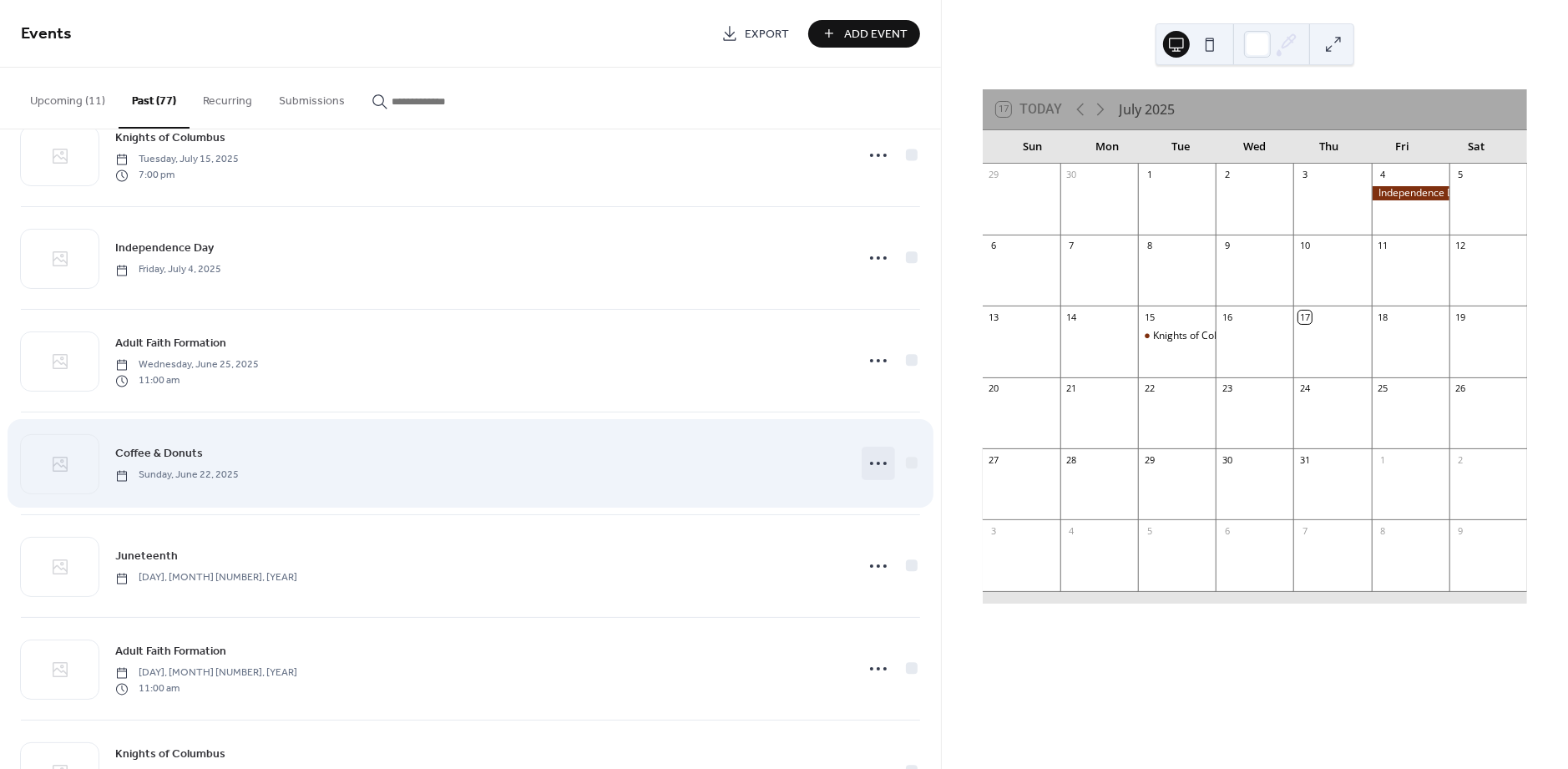 click 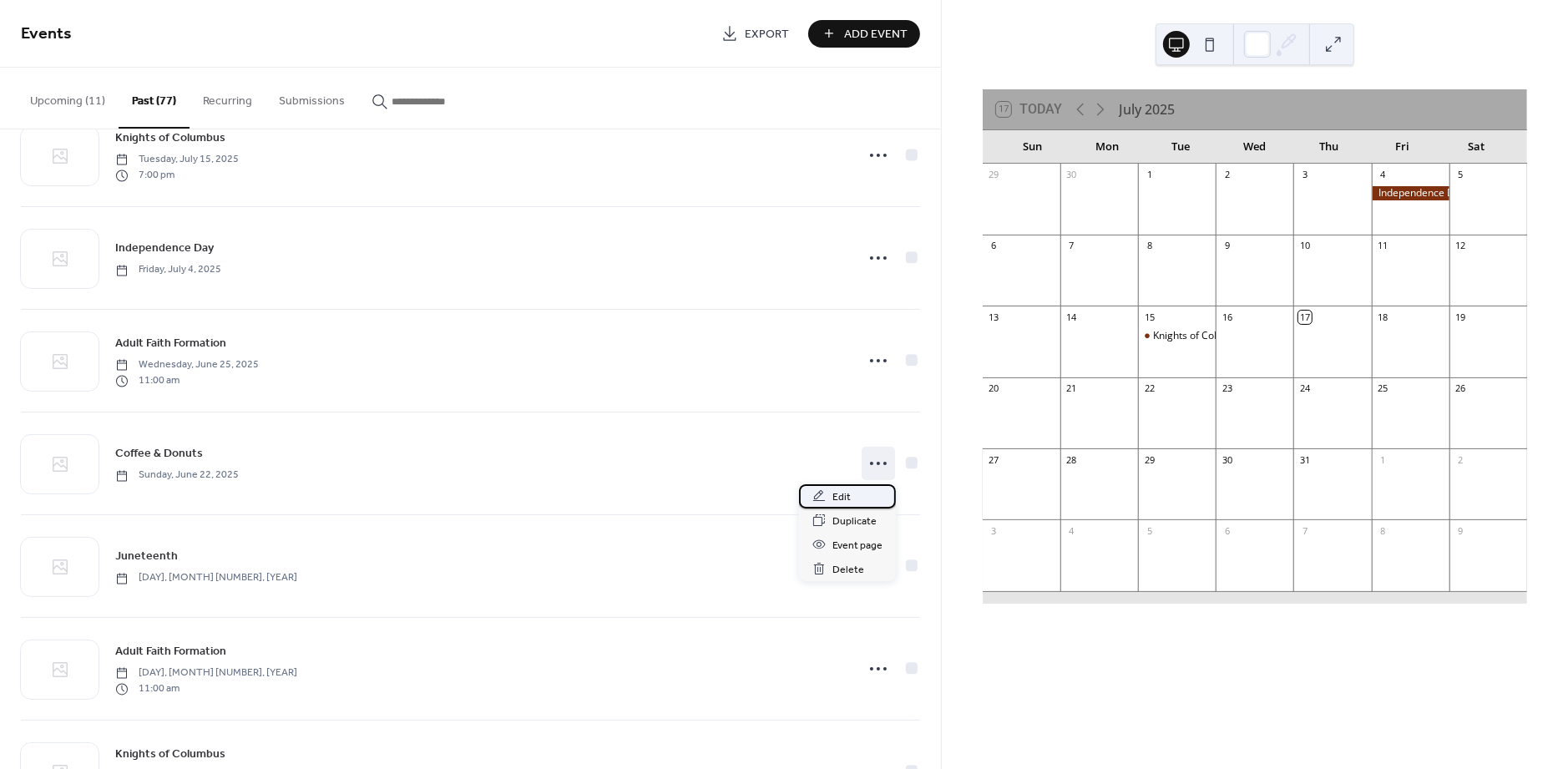 click on "Edit" at bounding box center (842, 497) 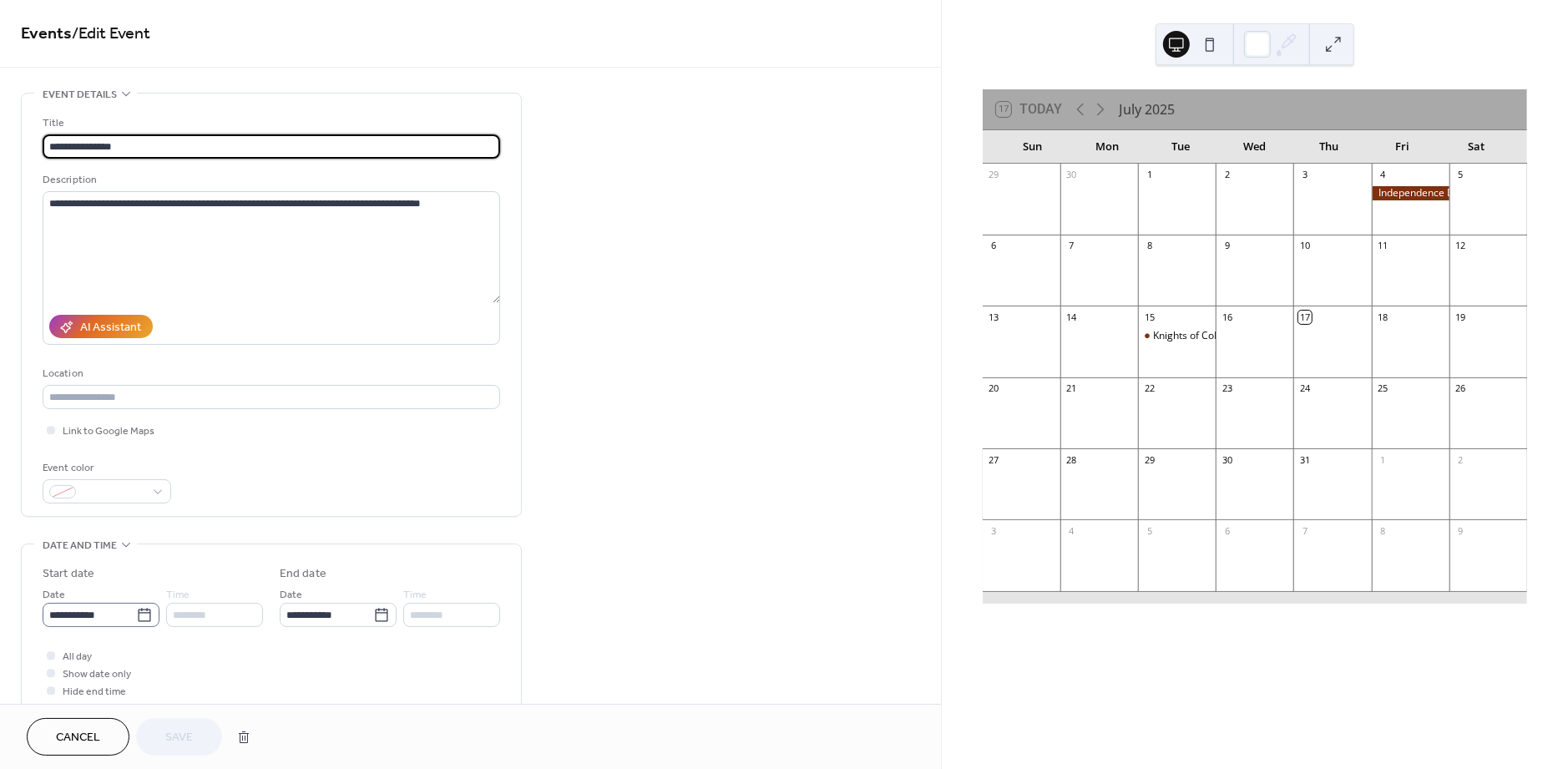 click 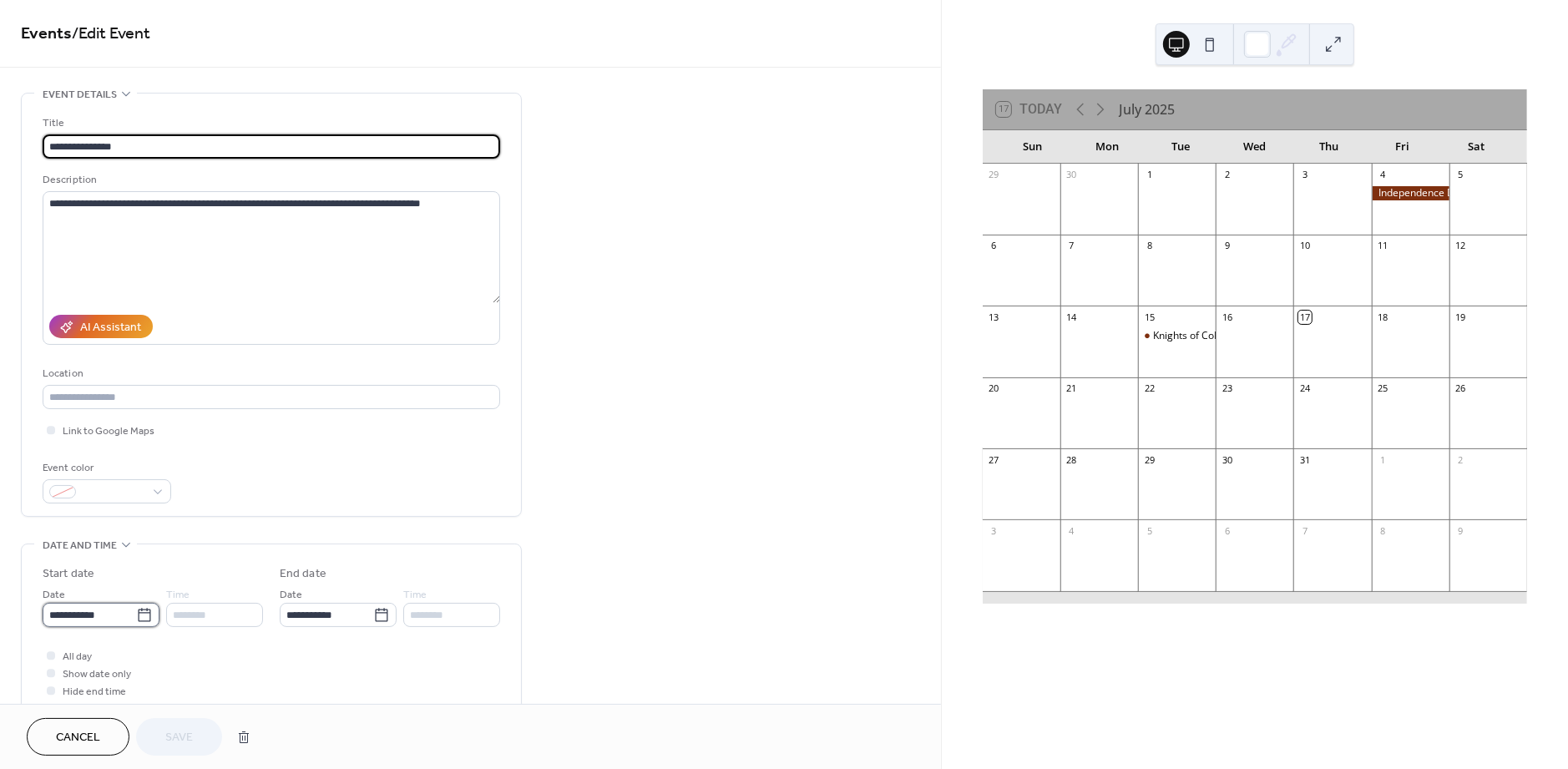 click on "**********" at bounding box center (89, 615) 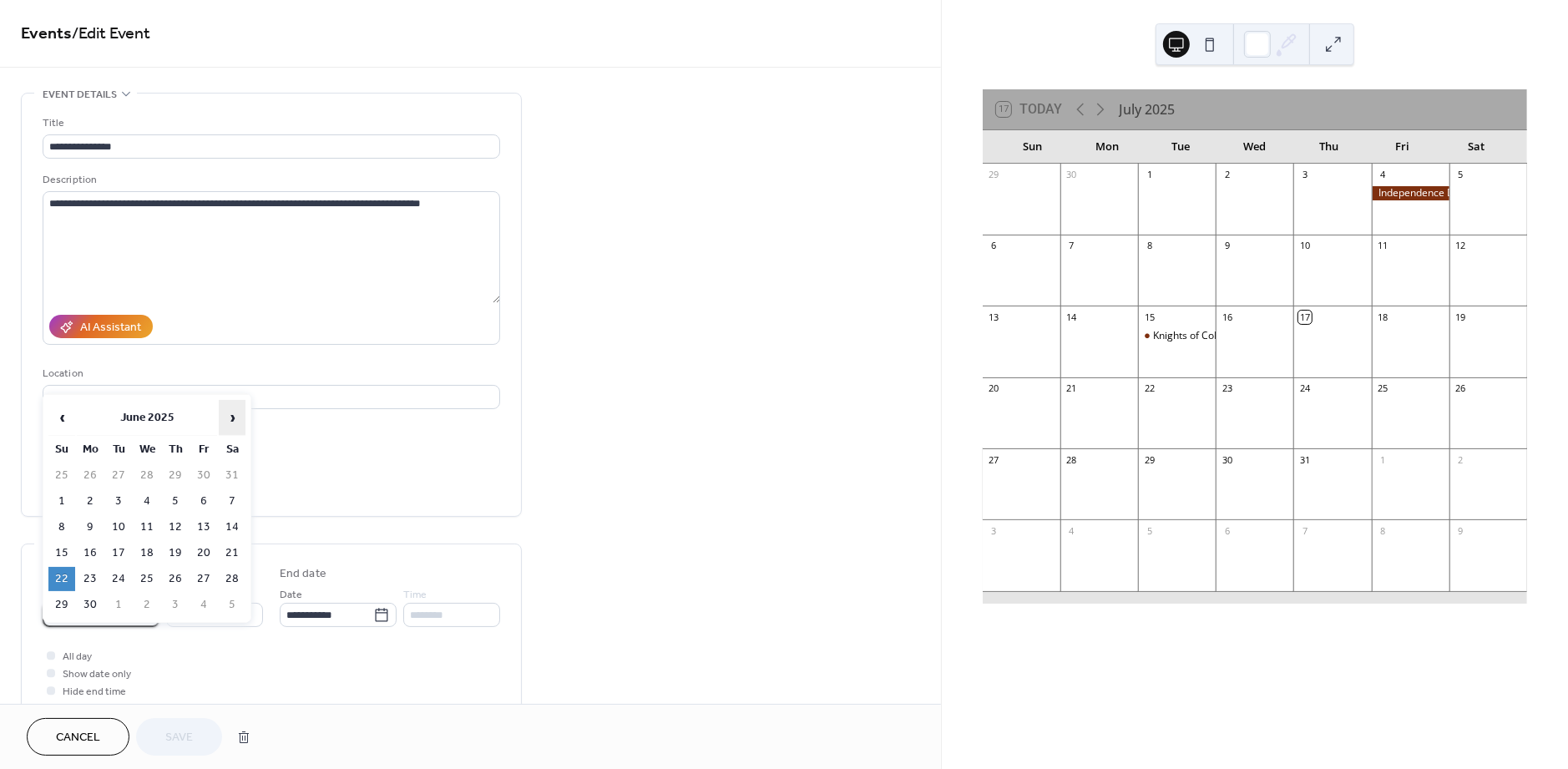 click on "›" at bounding box center [232, 417] 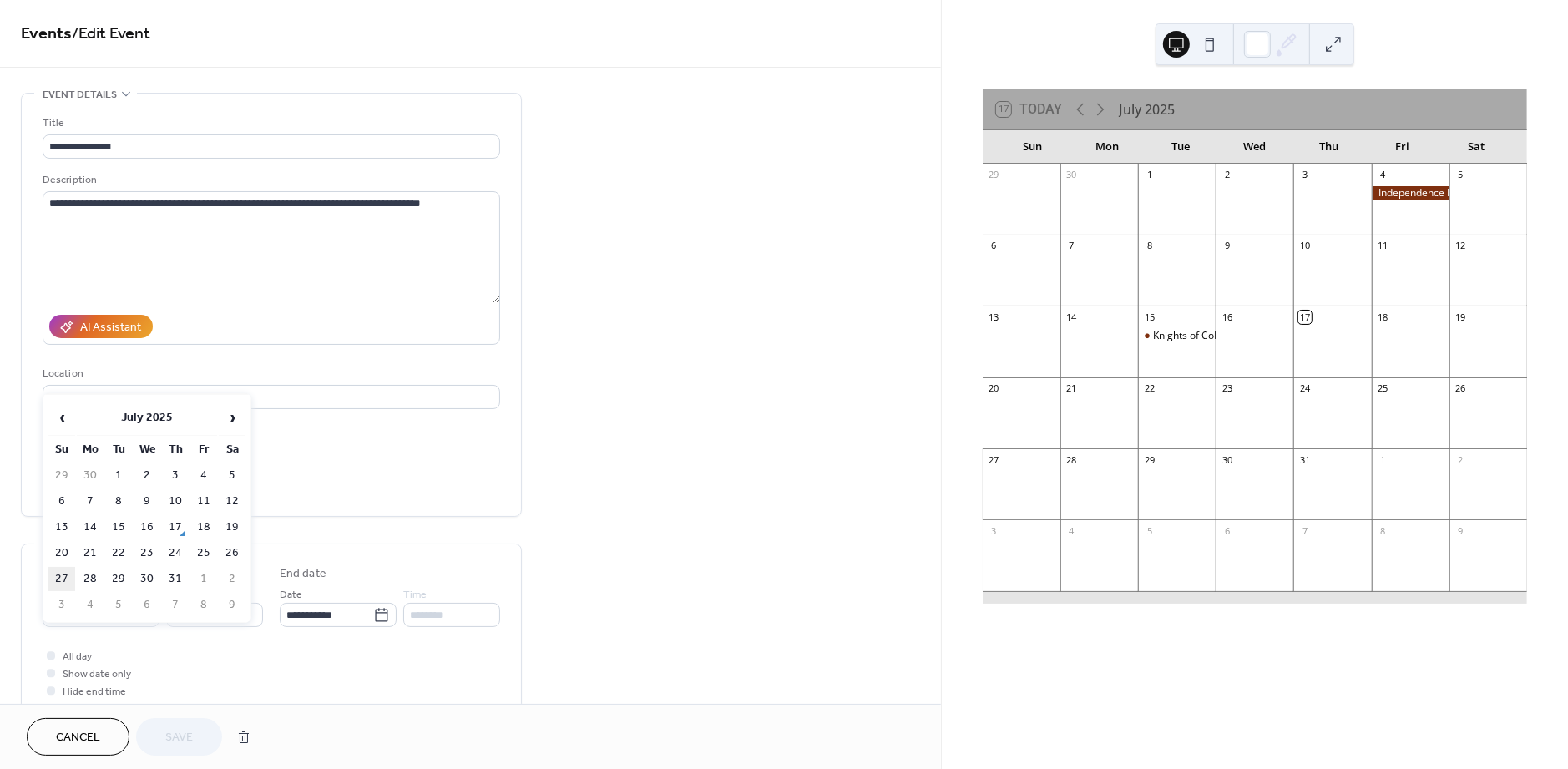 click on "27" at bounding box center (62, 579) 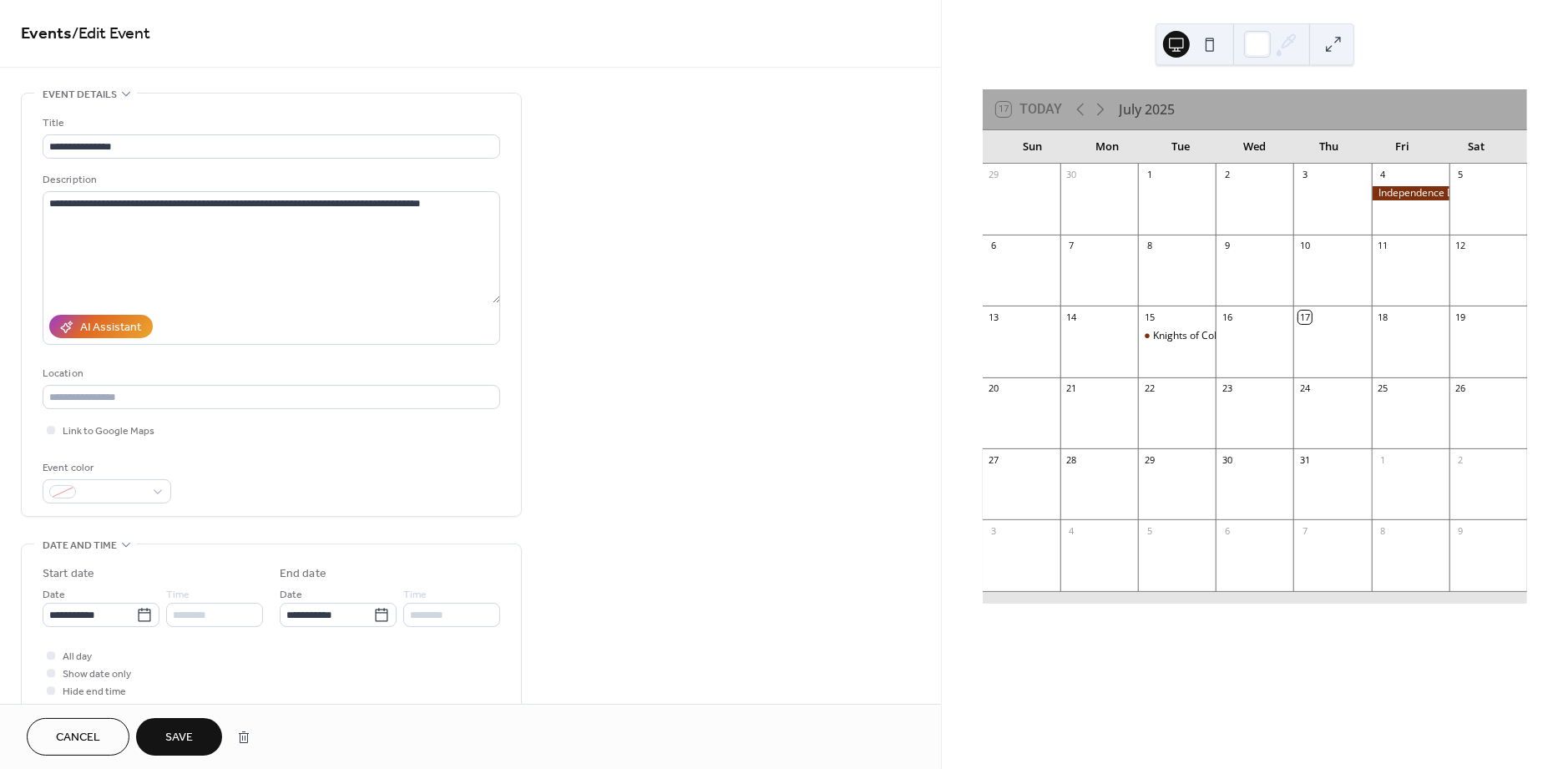 click on "Save" at bounding box center (179, 738) 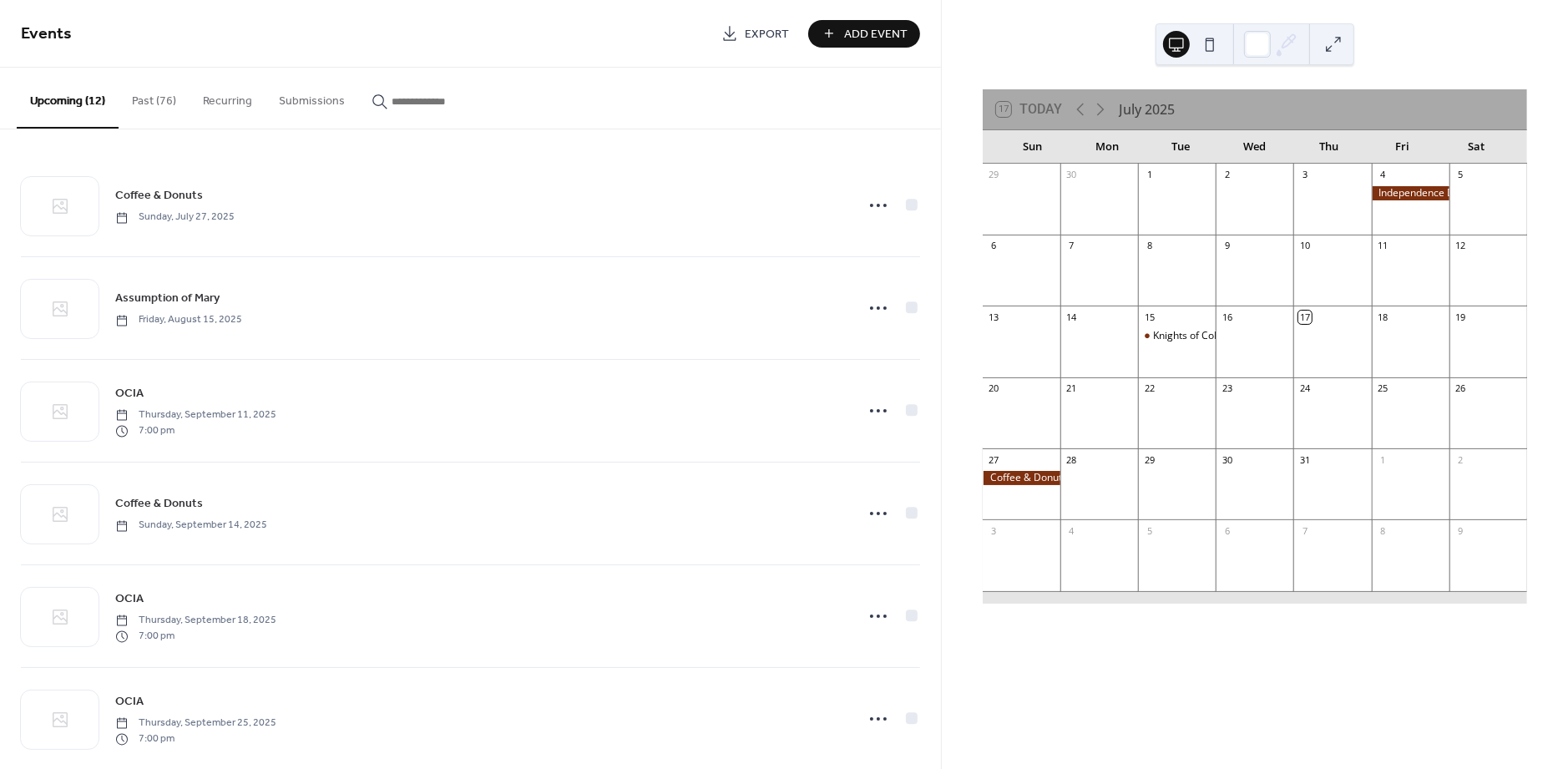 click on "Past (76)" at bounding box center (154, 97) 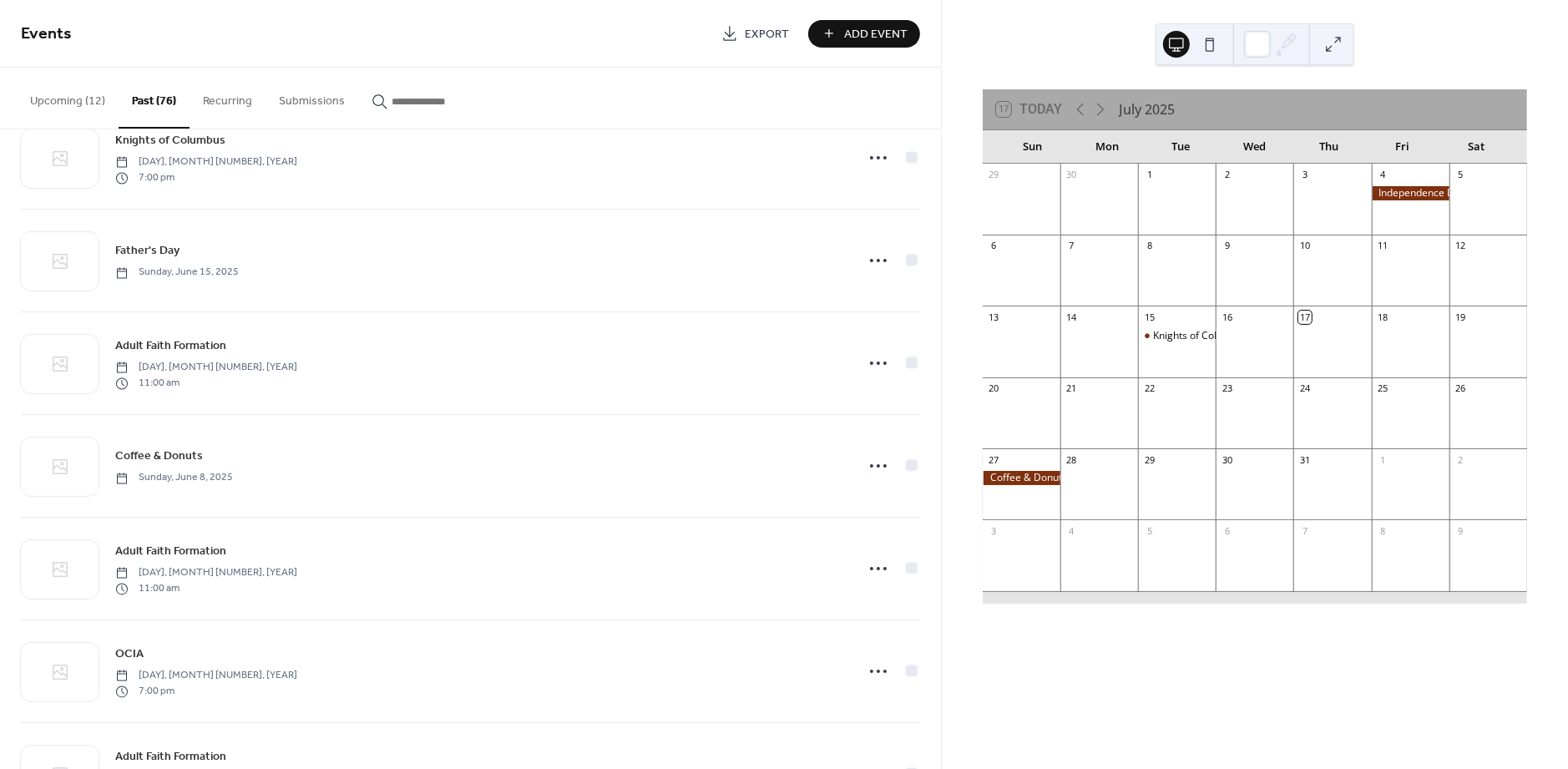 scroll, scrollTop: 605, scrollLeft: 0, axis: vertical 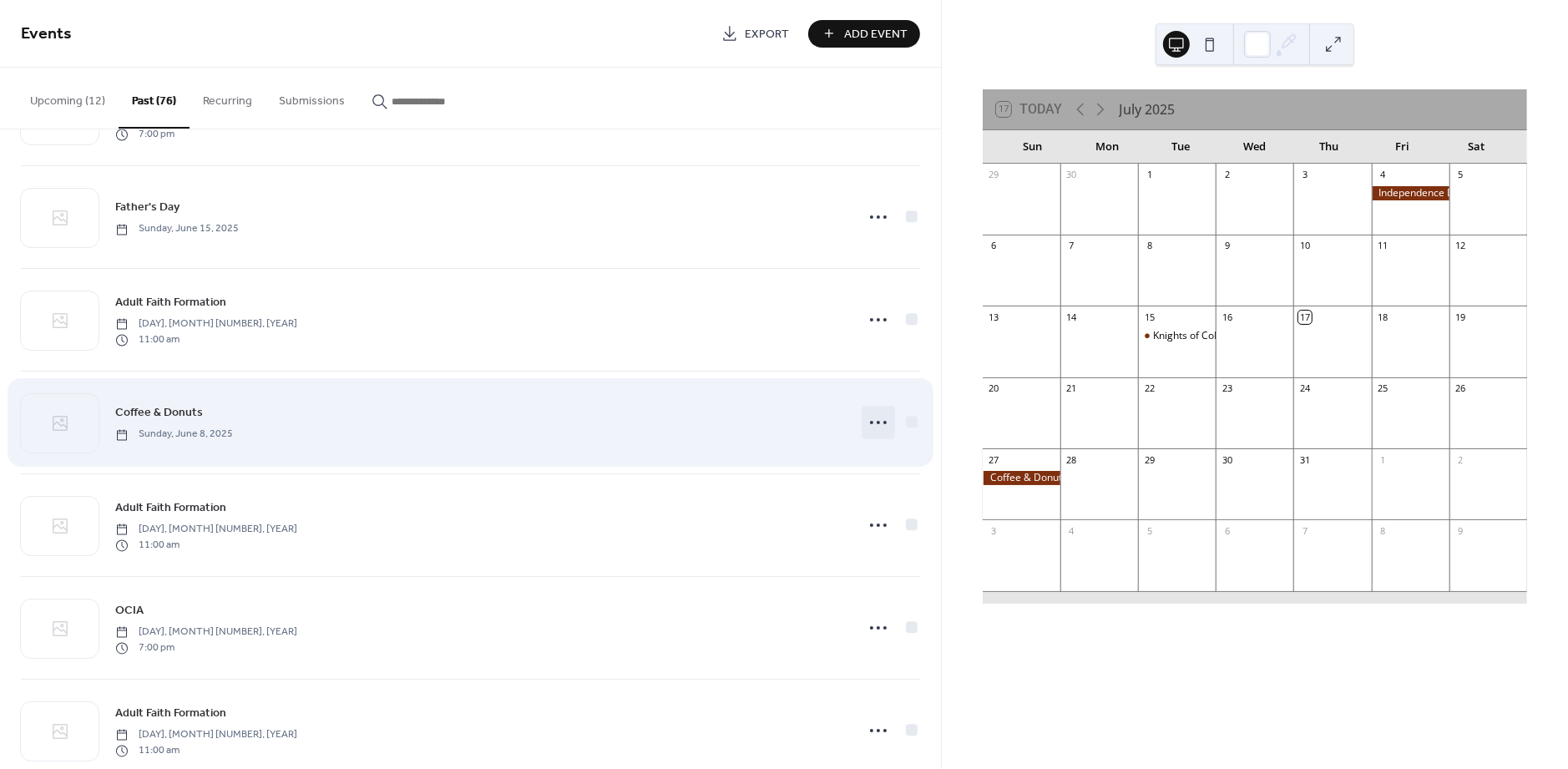 click 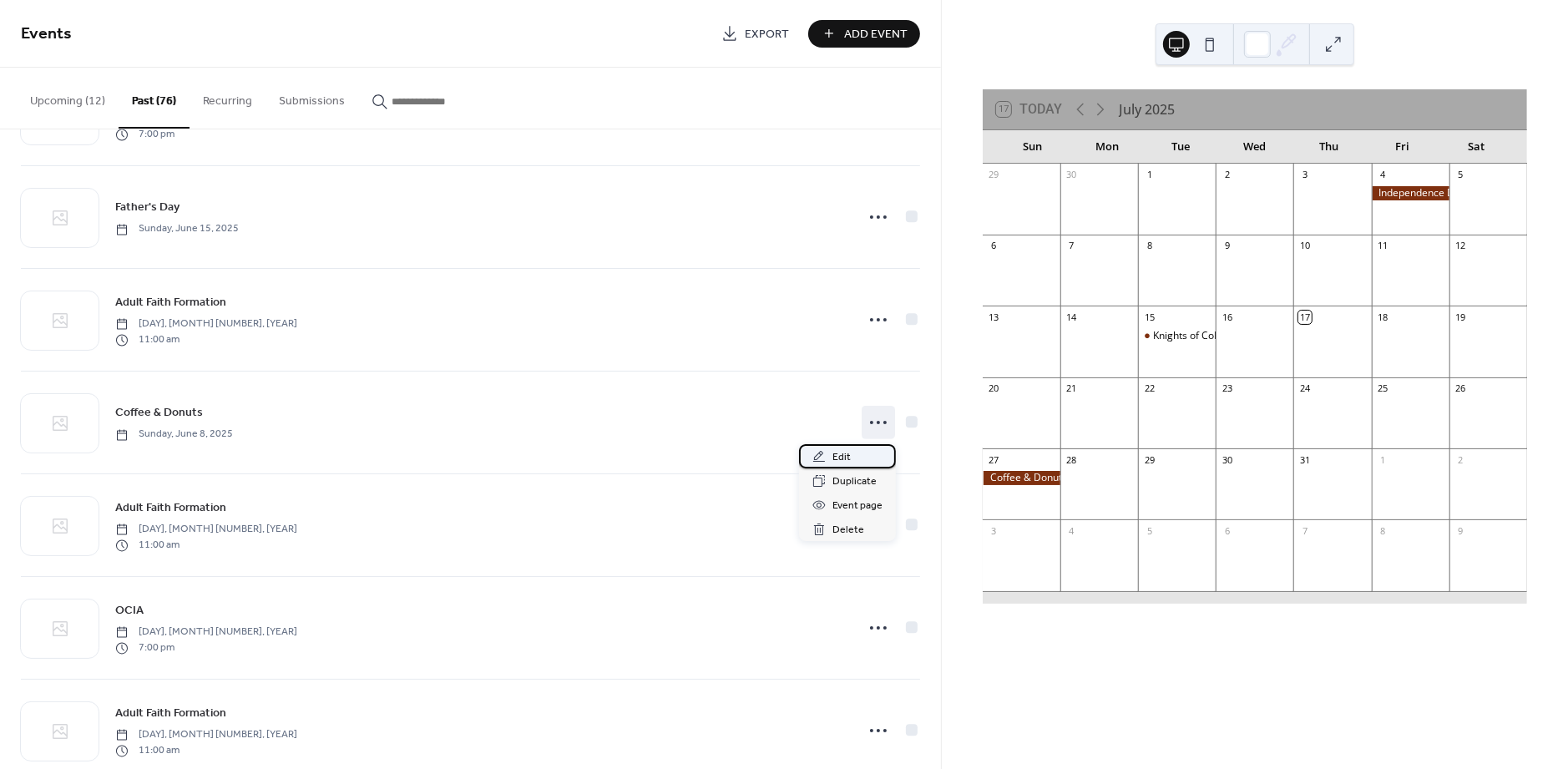 click on "Edit" at bounding box center [842, 458] 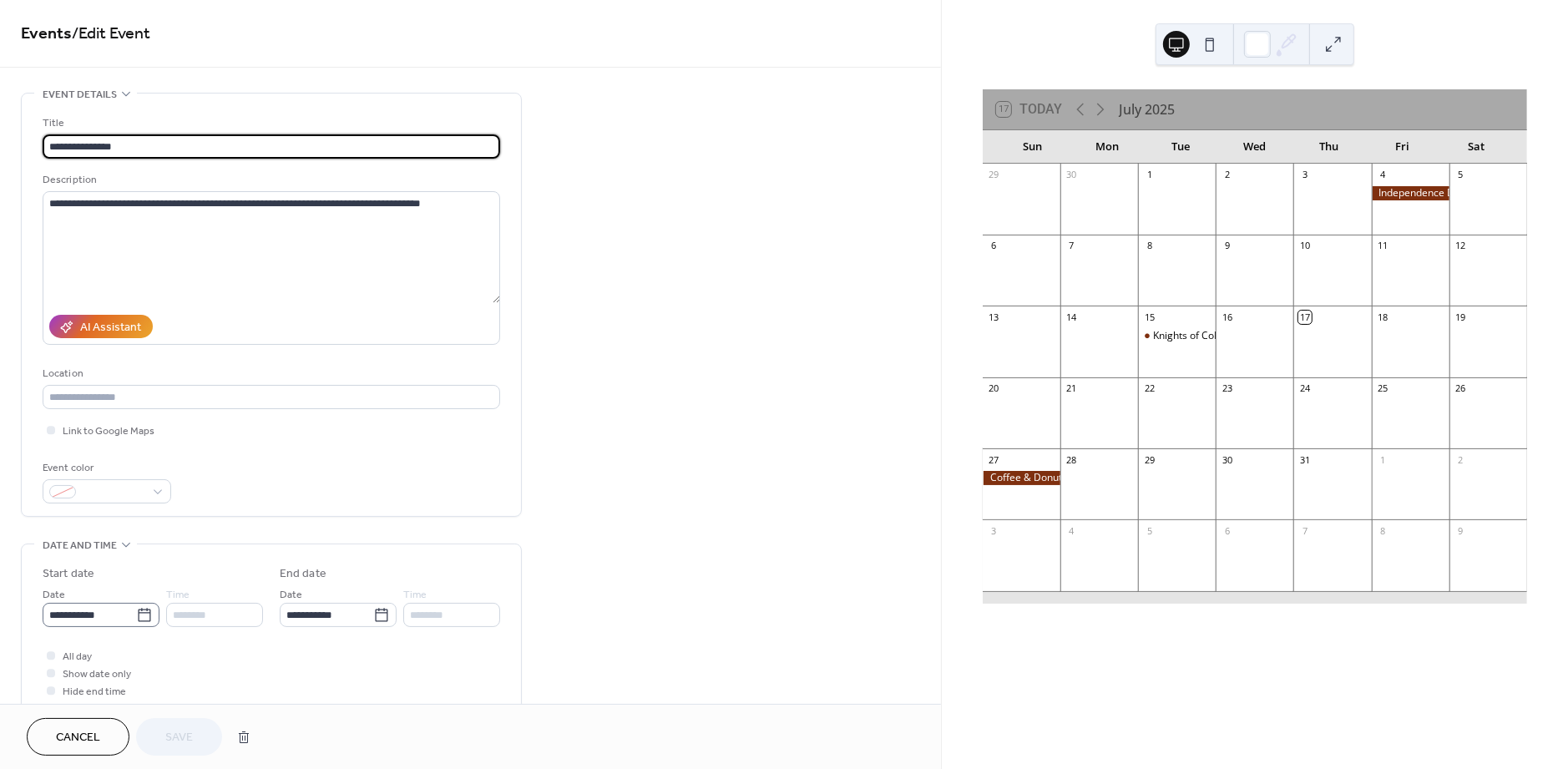 click 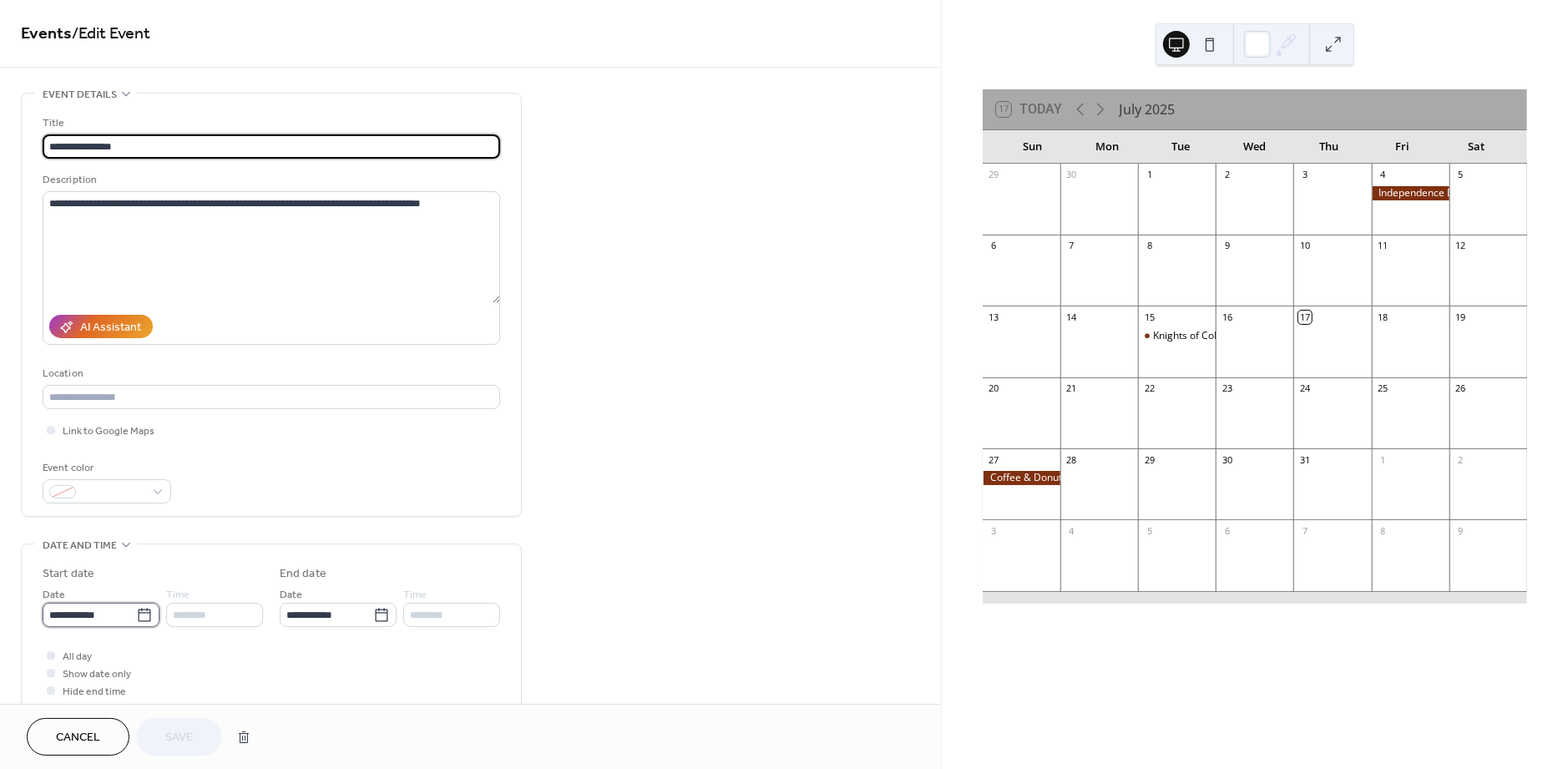 click on "**********" at bounding box center [89, 615] 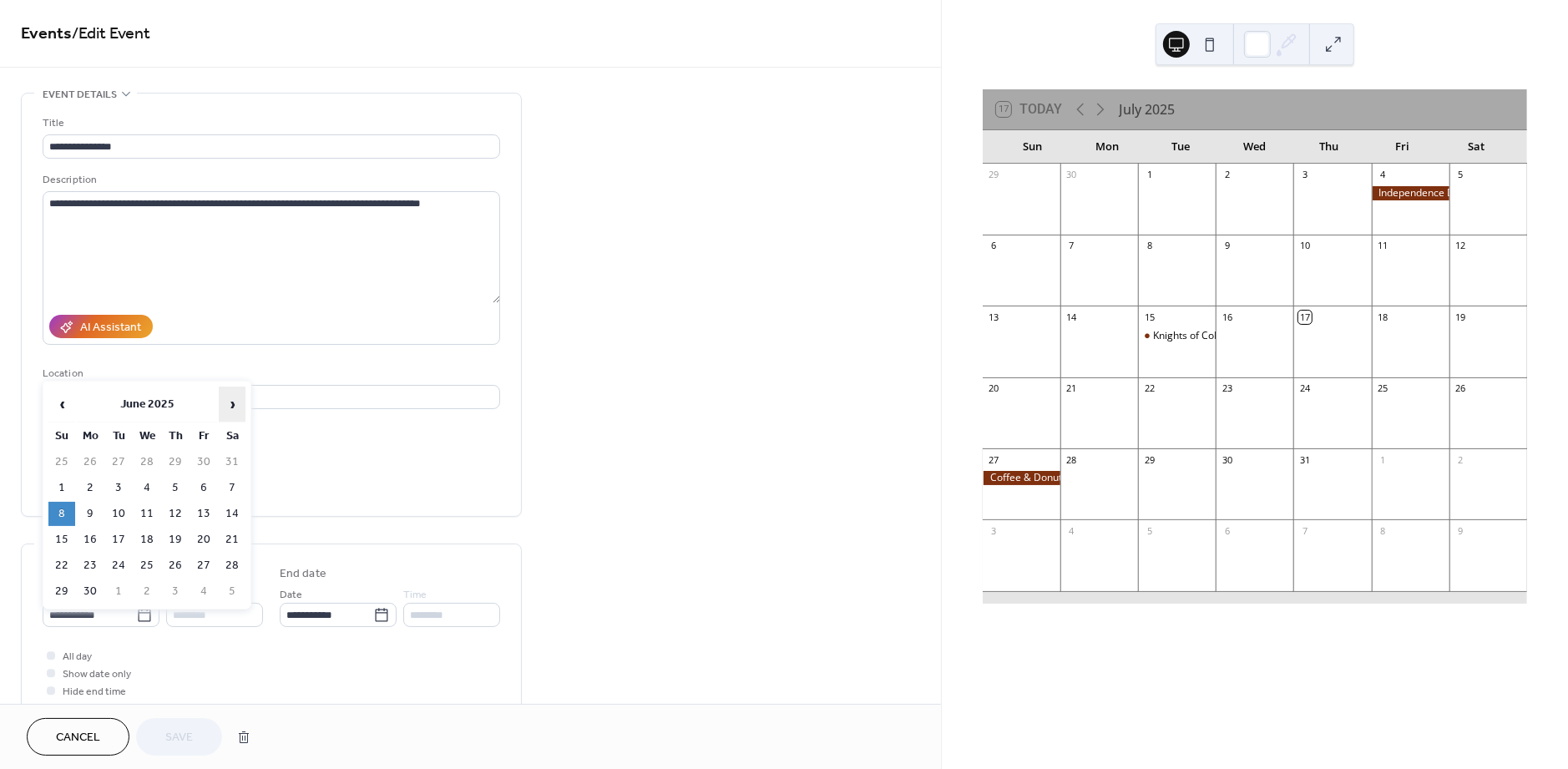 click on "›" at bounding box center (232, 404) 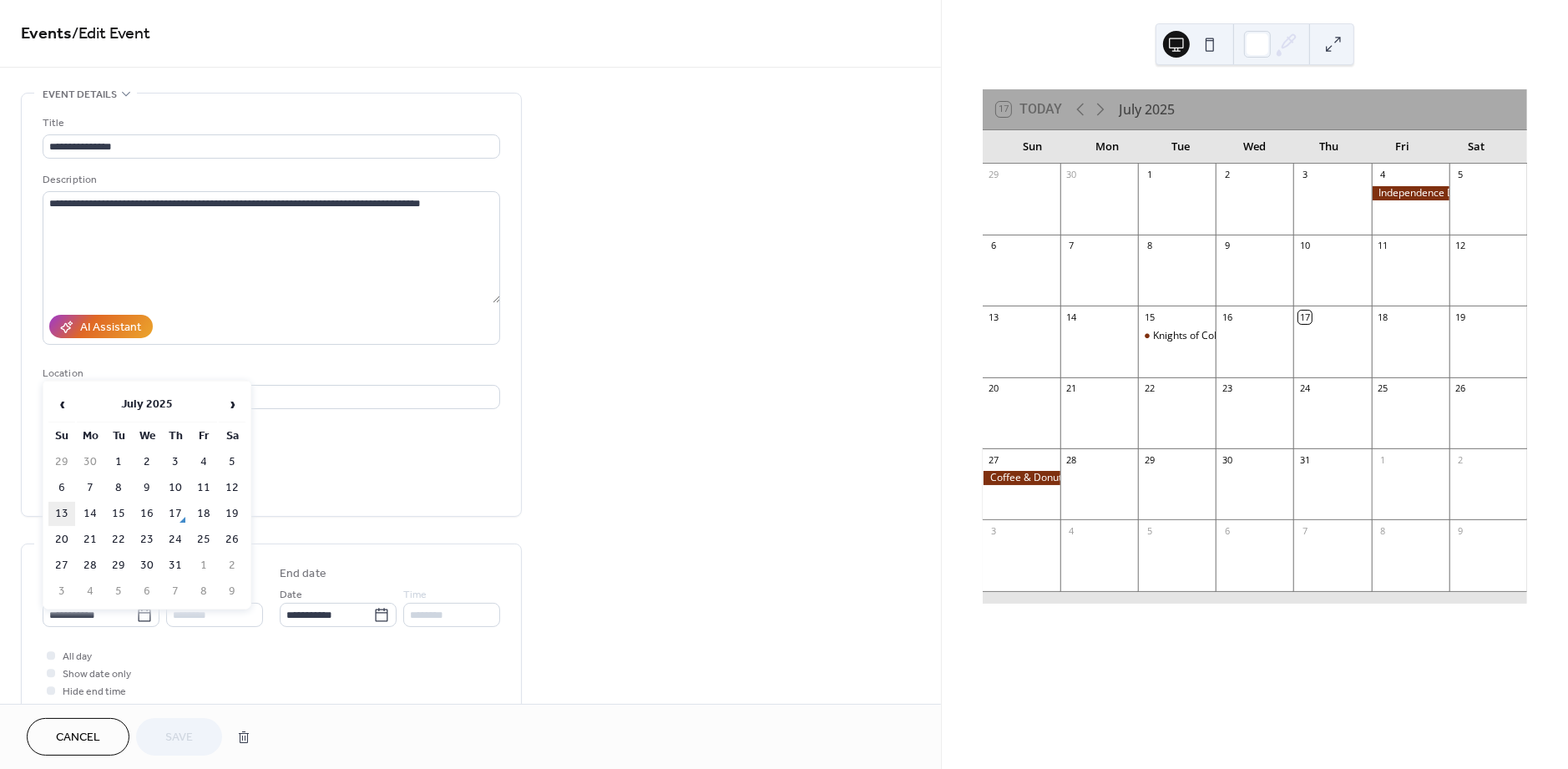 click on "13" at bounding box center [62, 514] 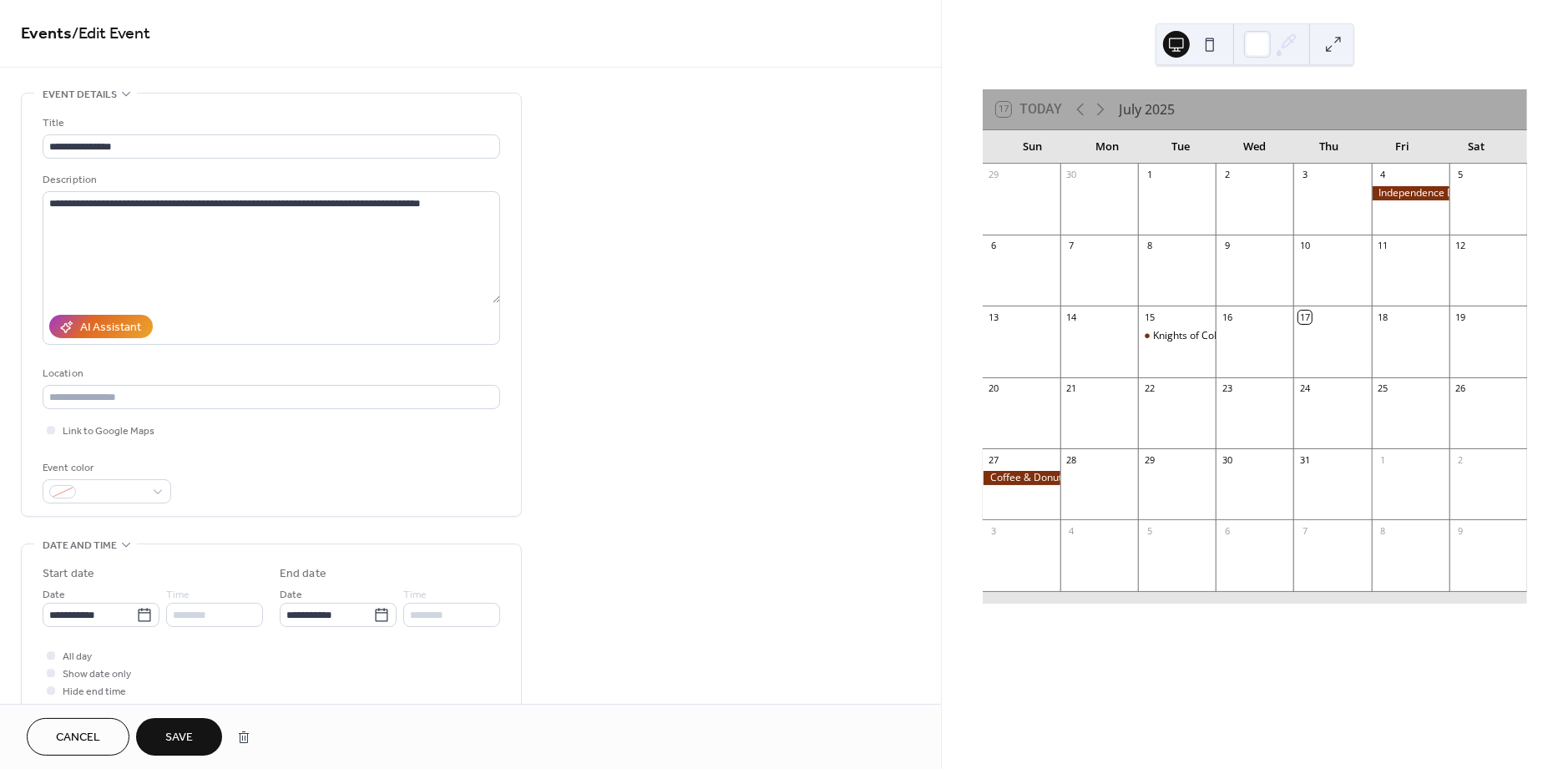 click on "Save" at bounding box center [179, 736] 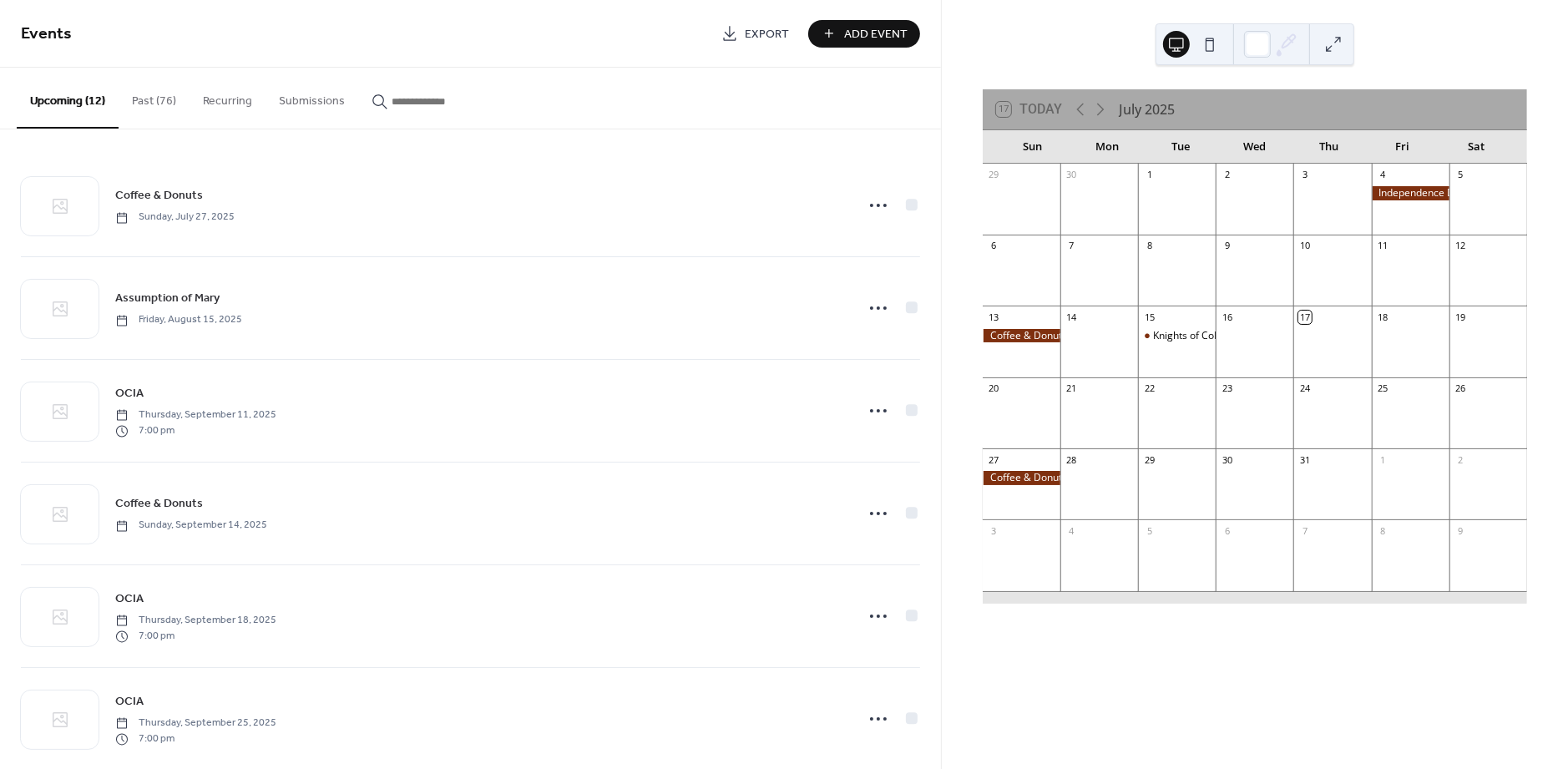 click on "Past (76)" at bounding box center [154, 97] 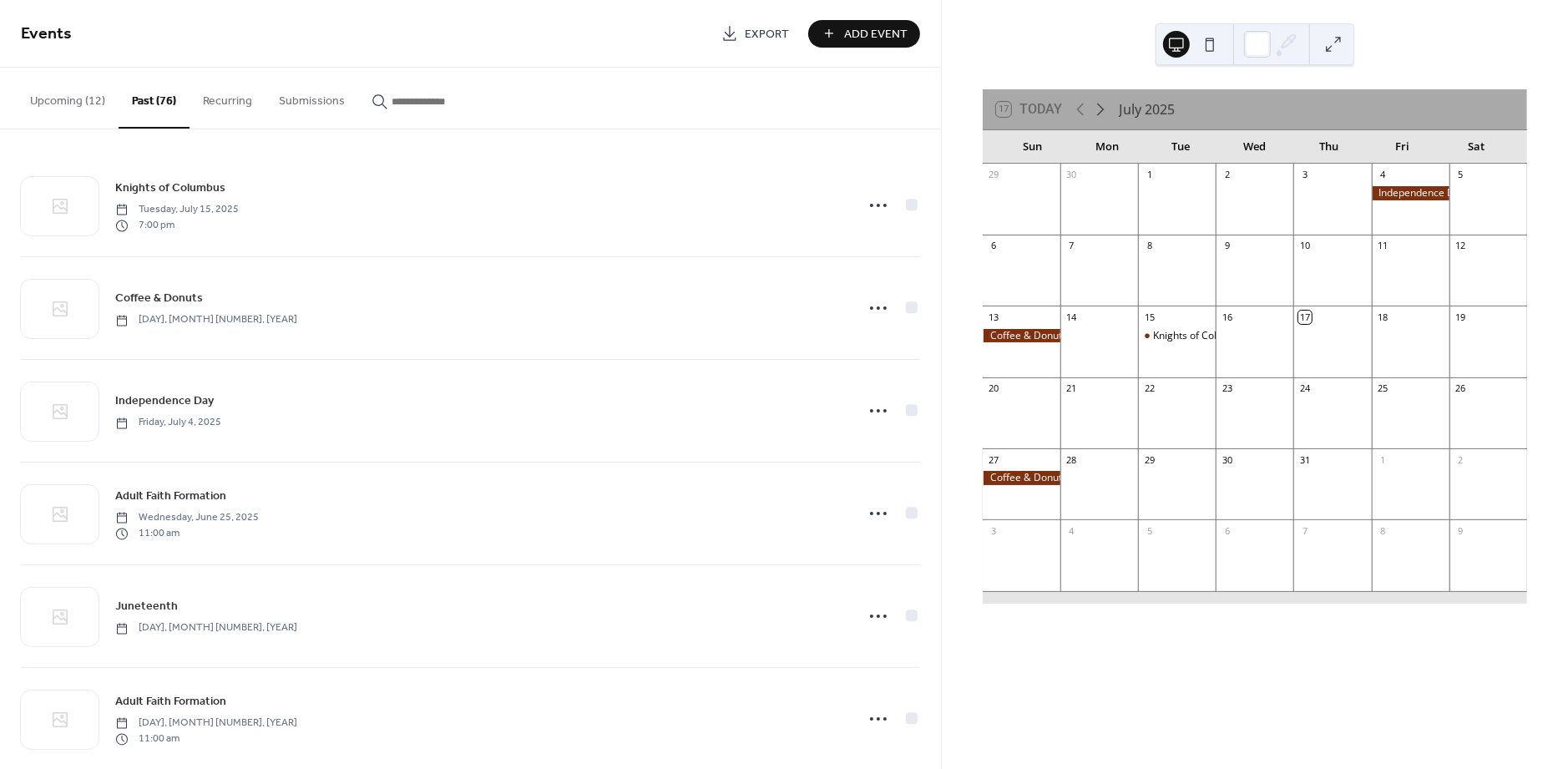 click 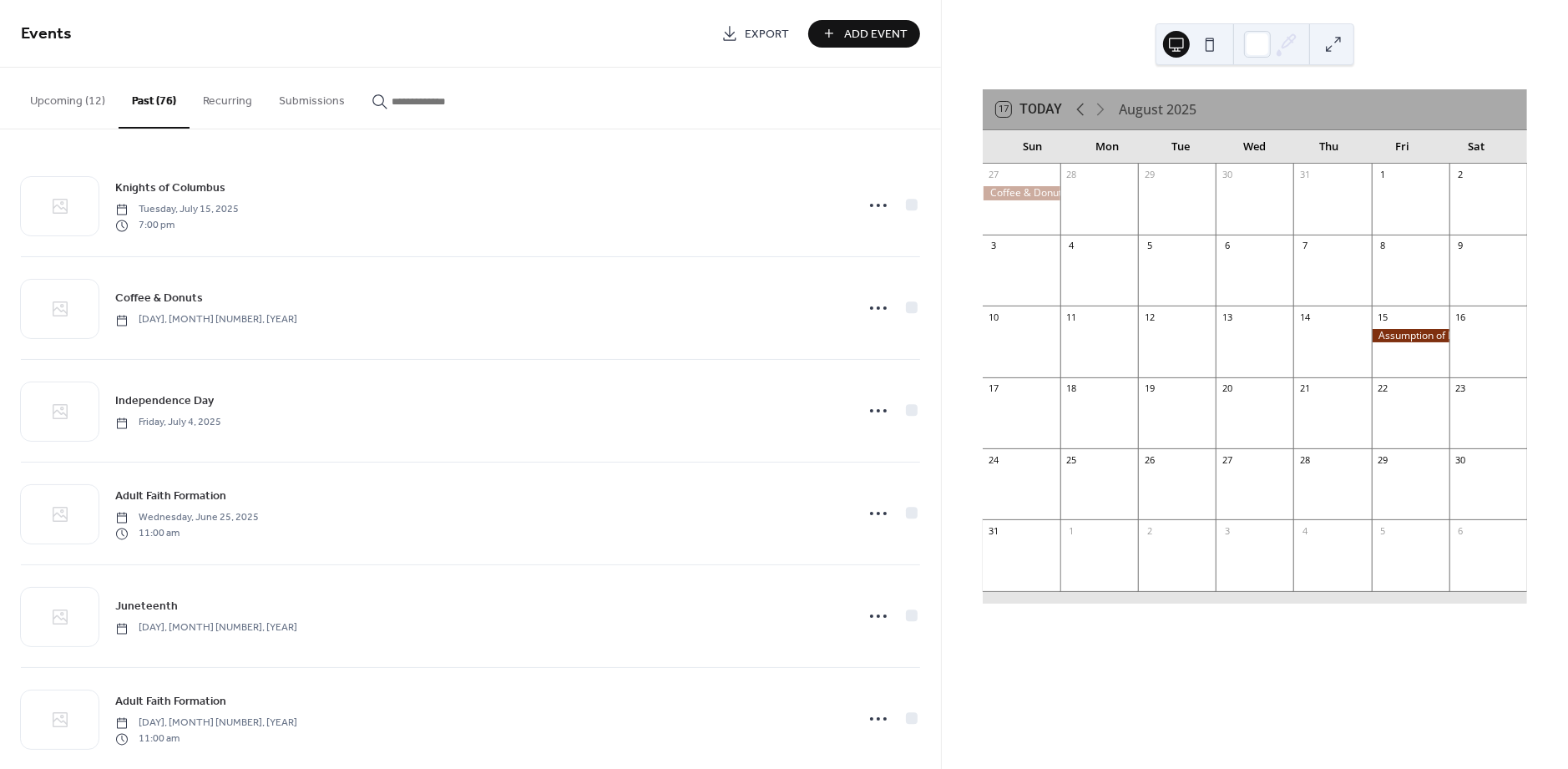 click 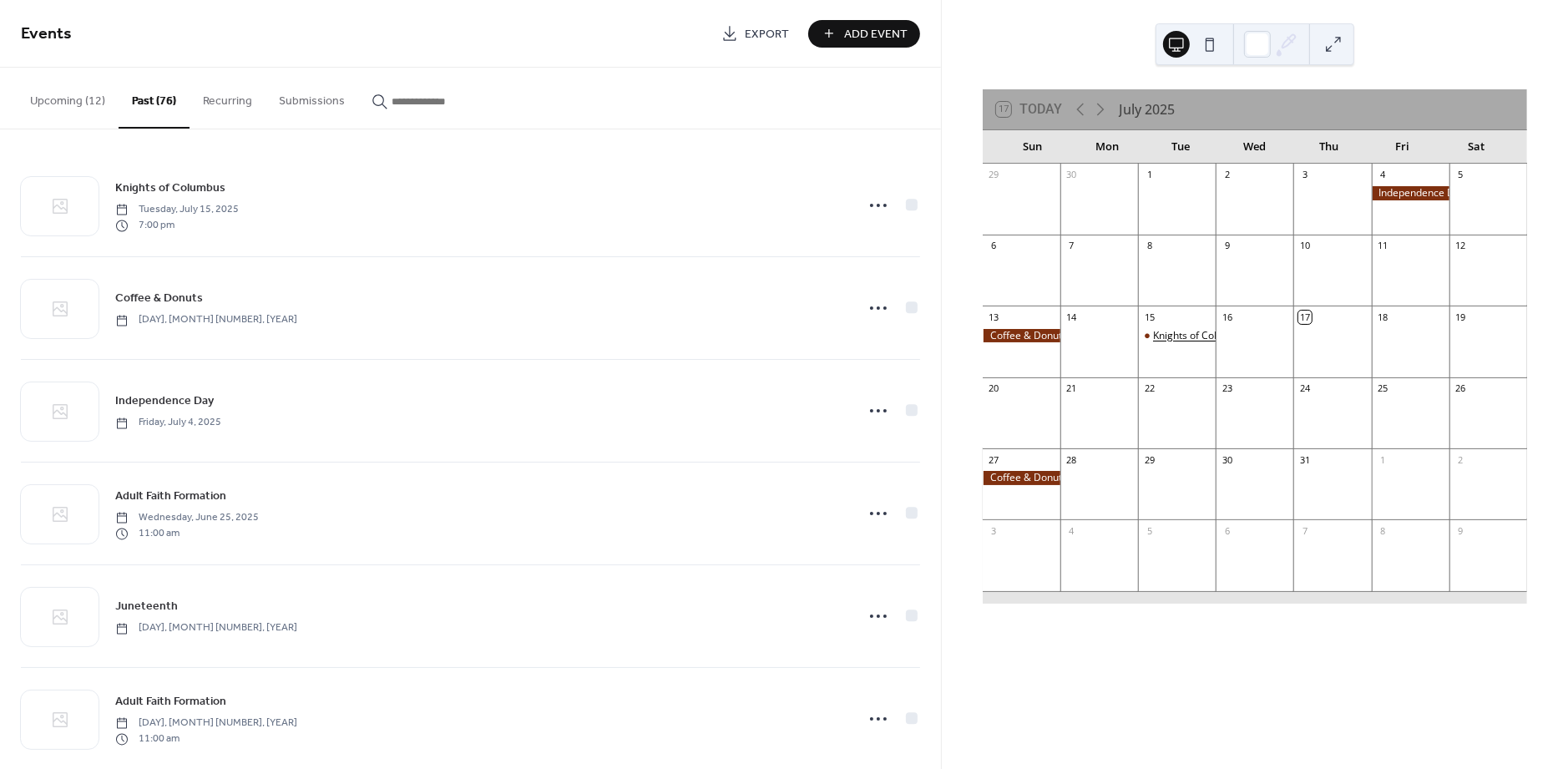 click on "Knights of Columbus" at bounding box center [1201, 336] 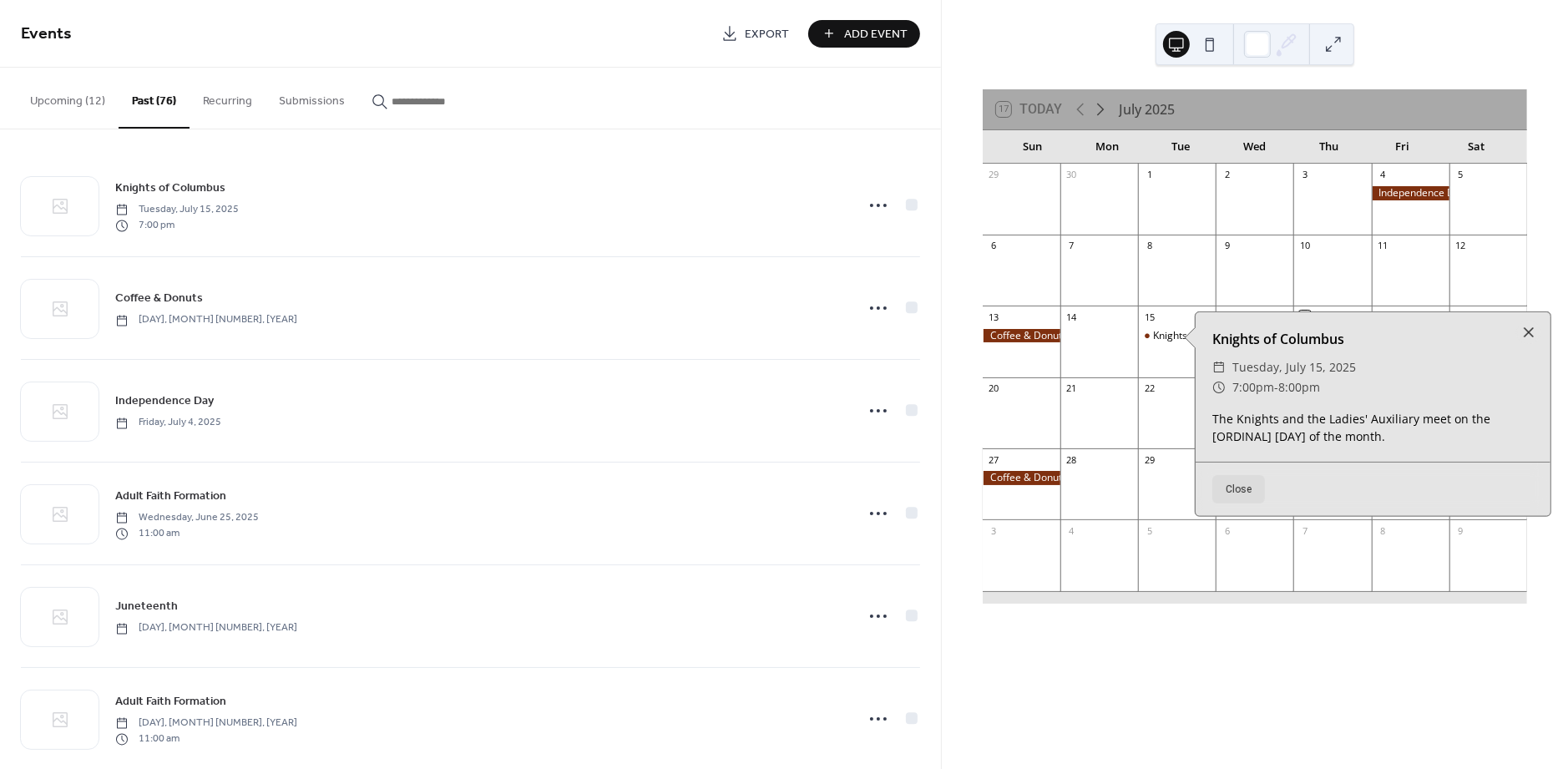 click 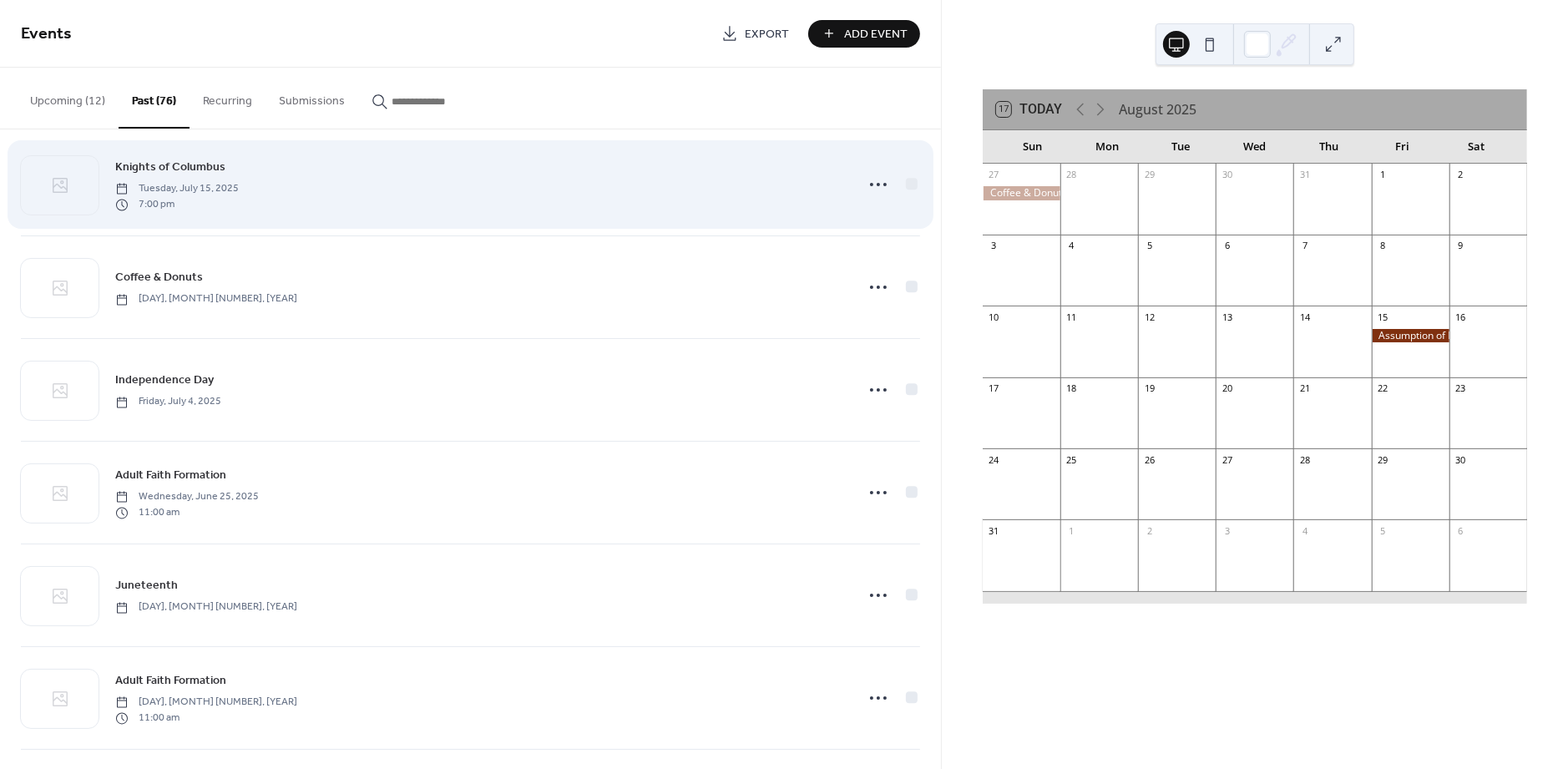 scroll, scrollTop: 0, scrollLeft: 0, axis: both 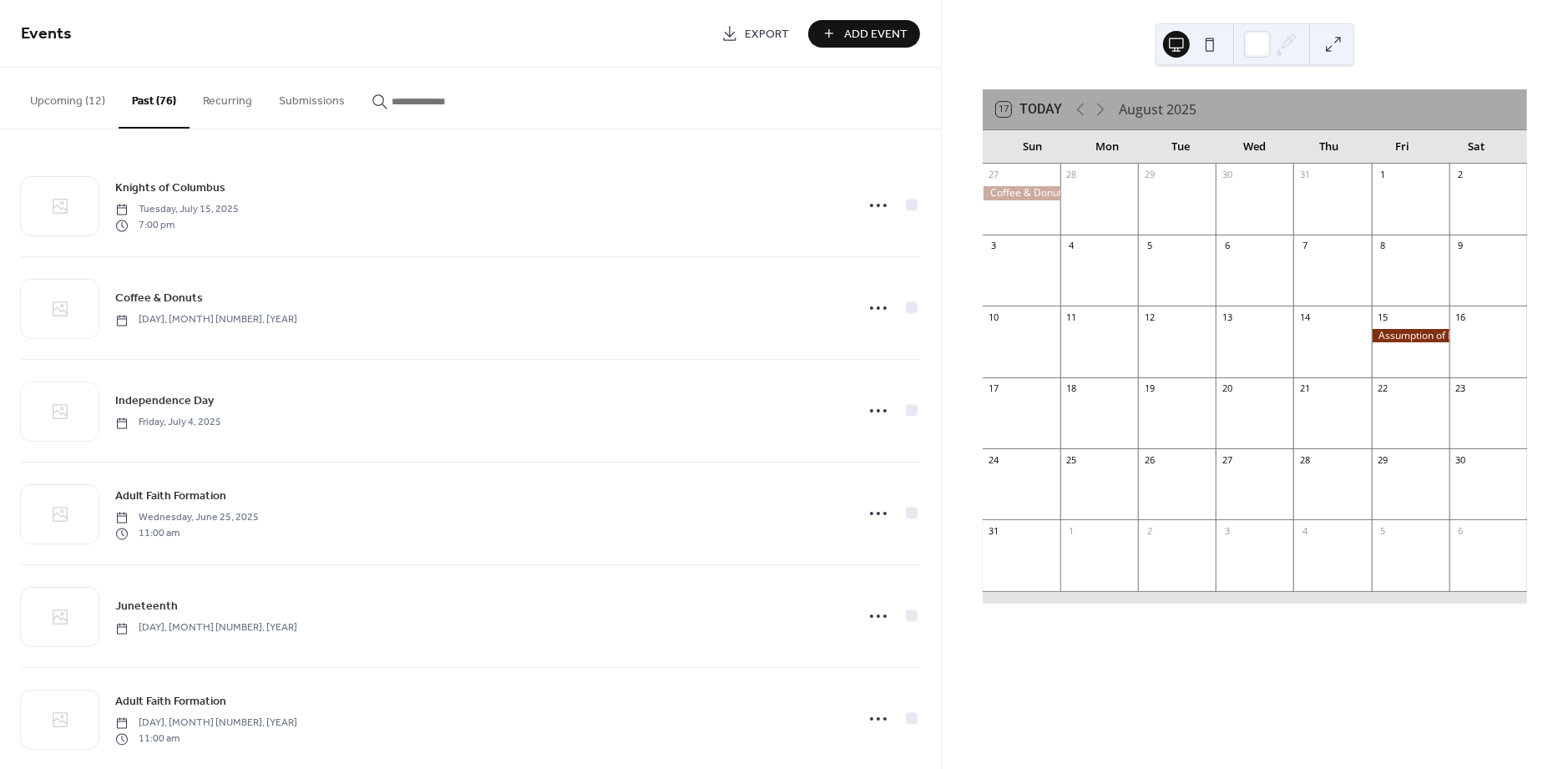 click on "Past (76)" at bounding box center (154, 98) 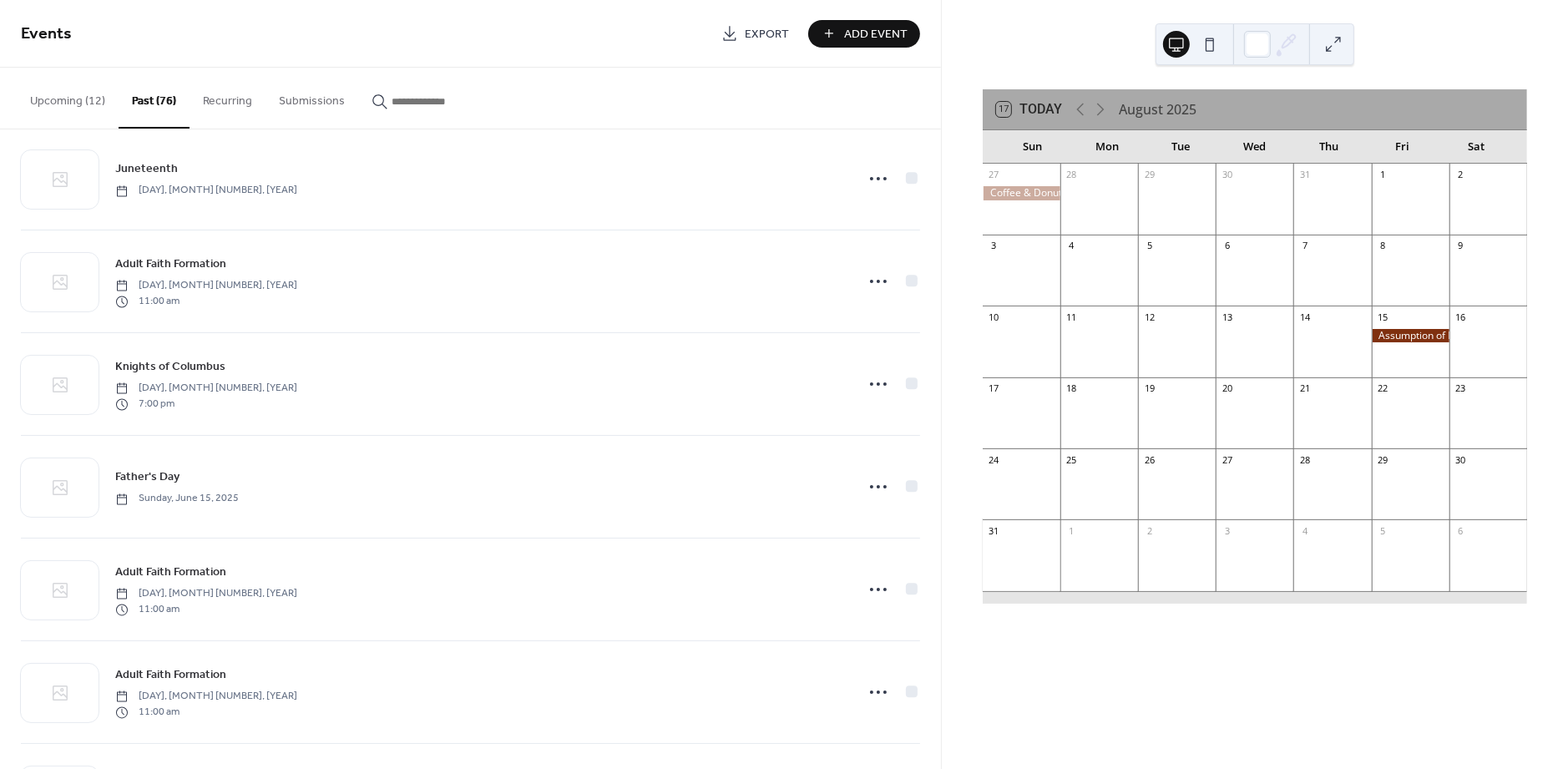 scroll, scrollTop: 453, scrollLeft: 0, axis: vertical 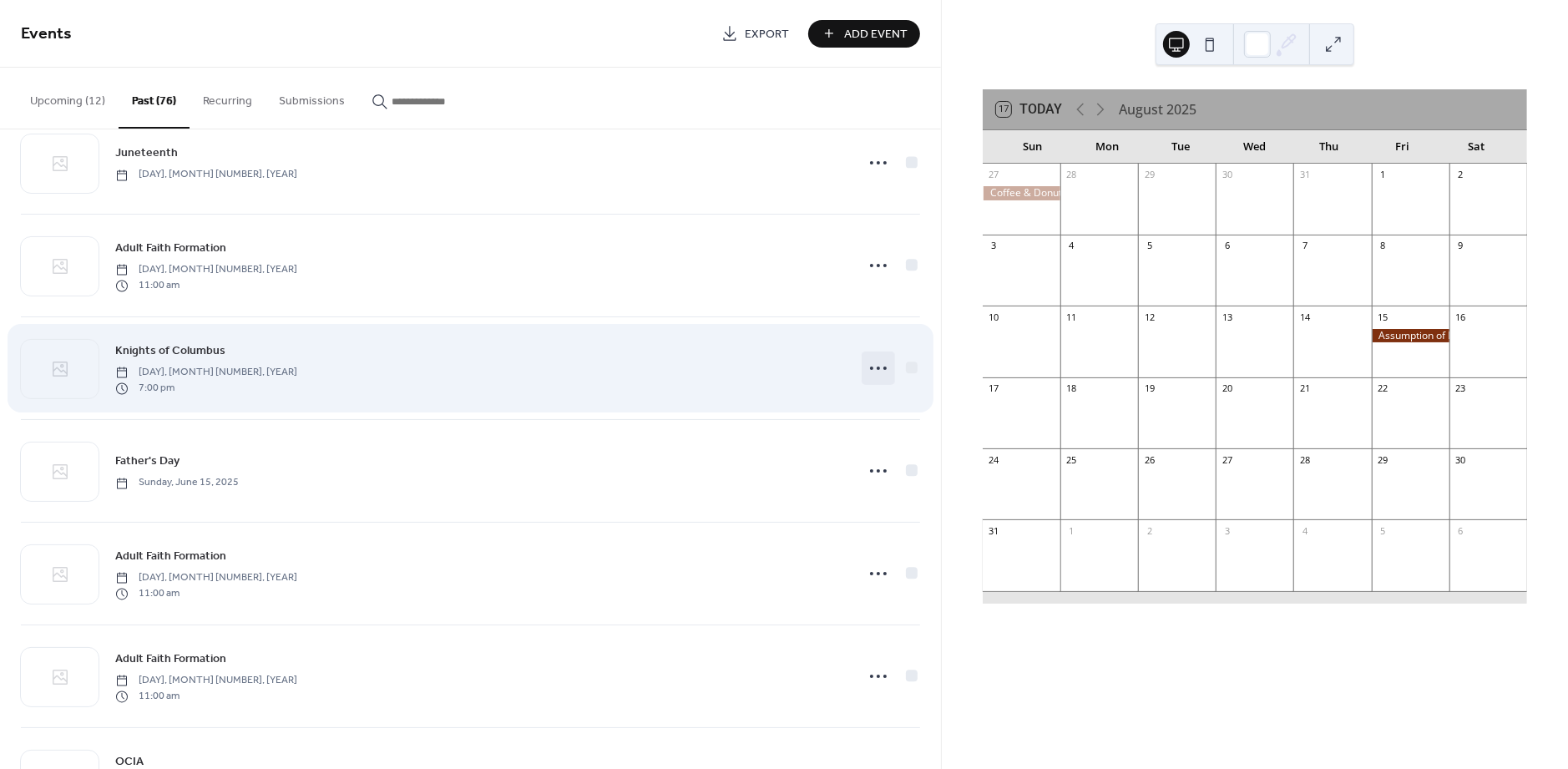click 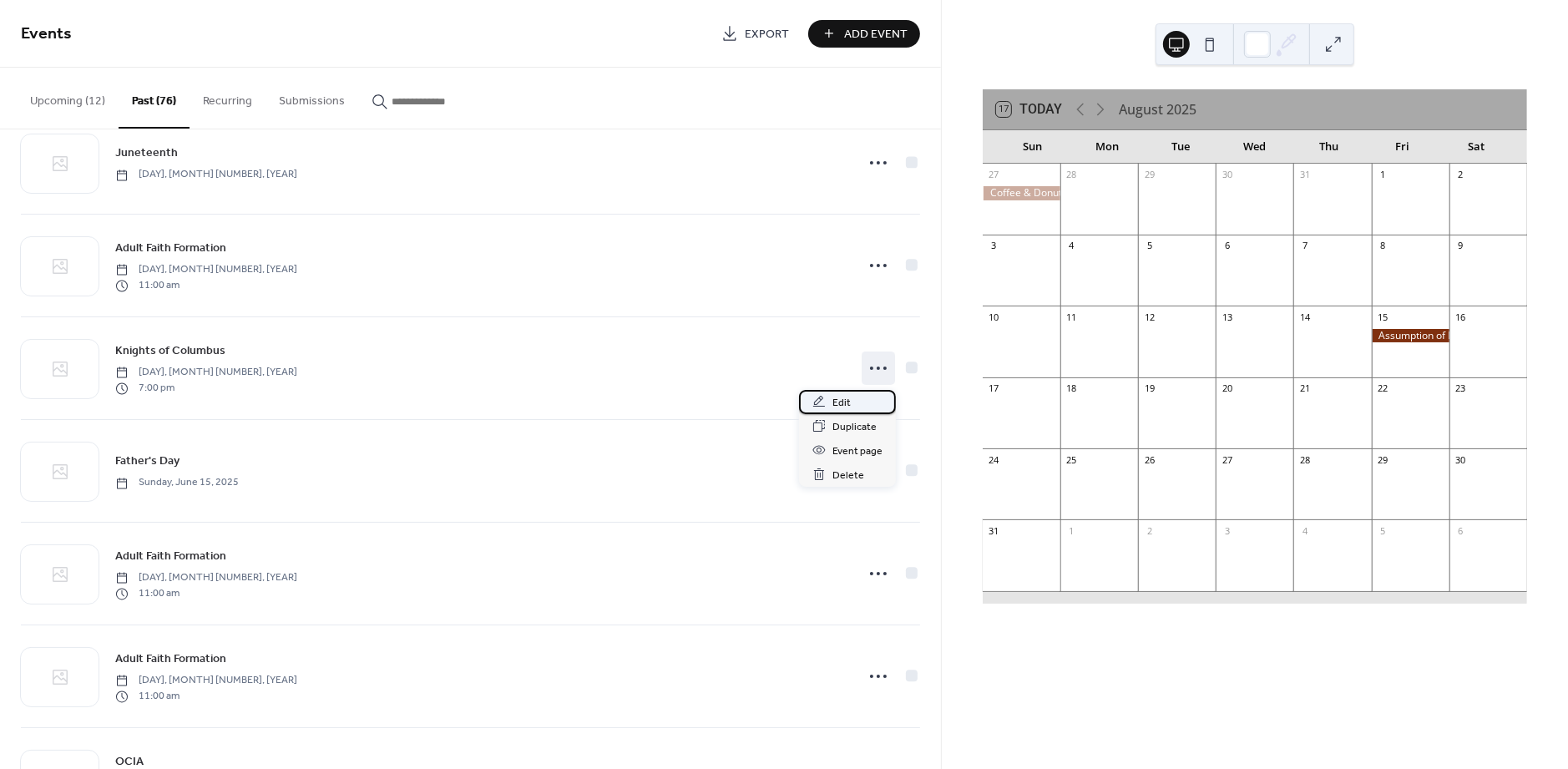 click on "Edit" at bounding box center (842, 402) 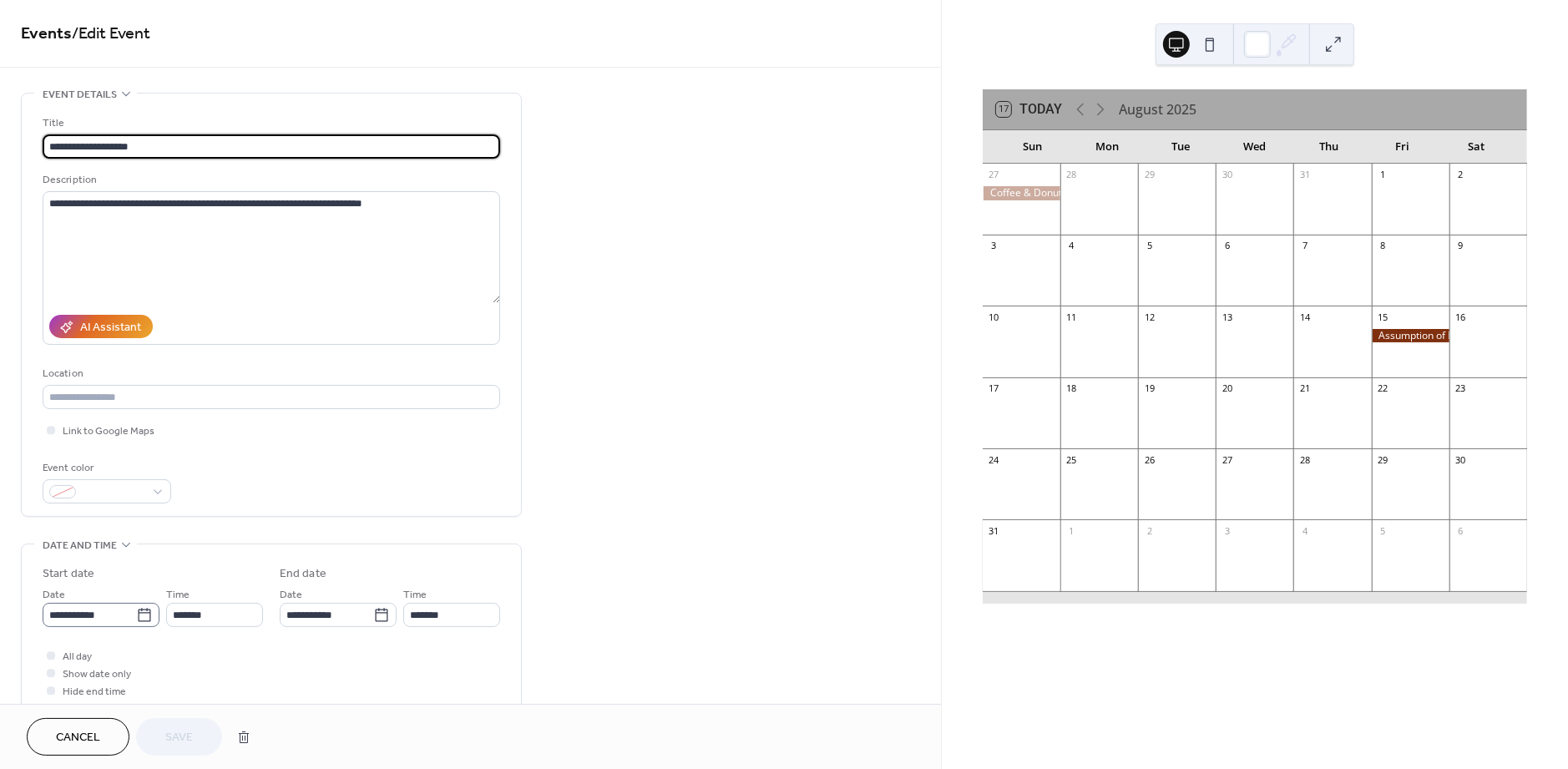 click 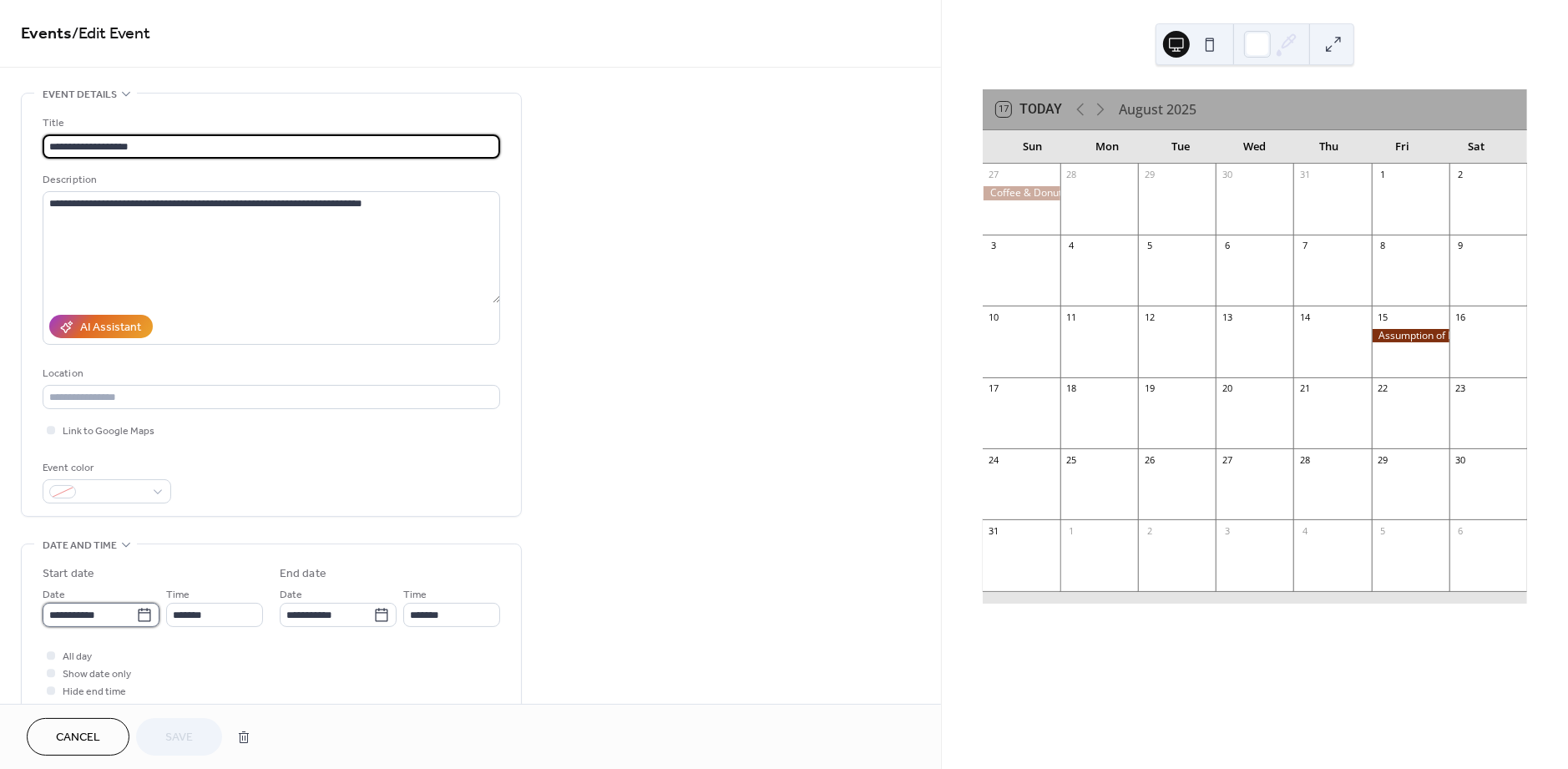 click on "**********" at bounding box center (89, 615) 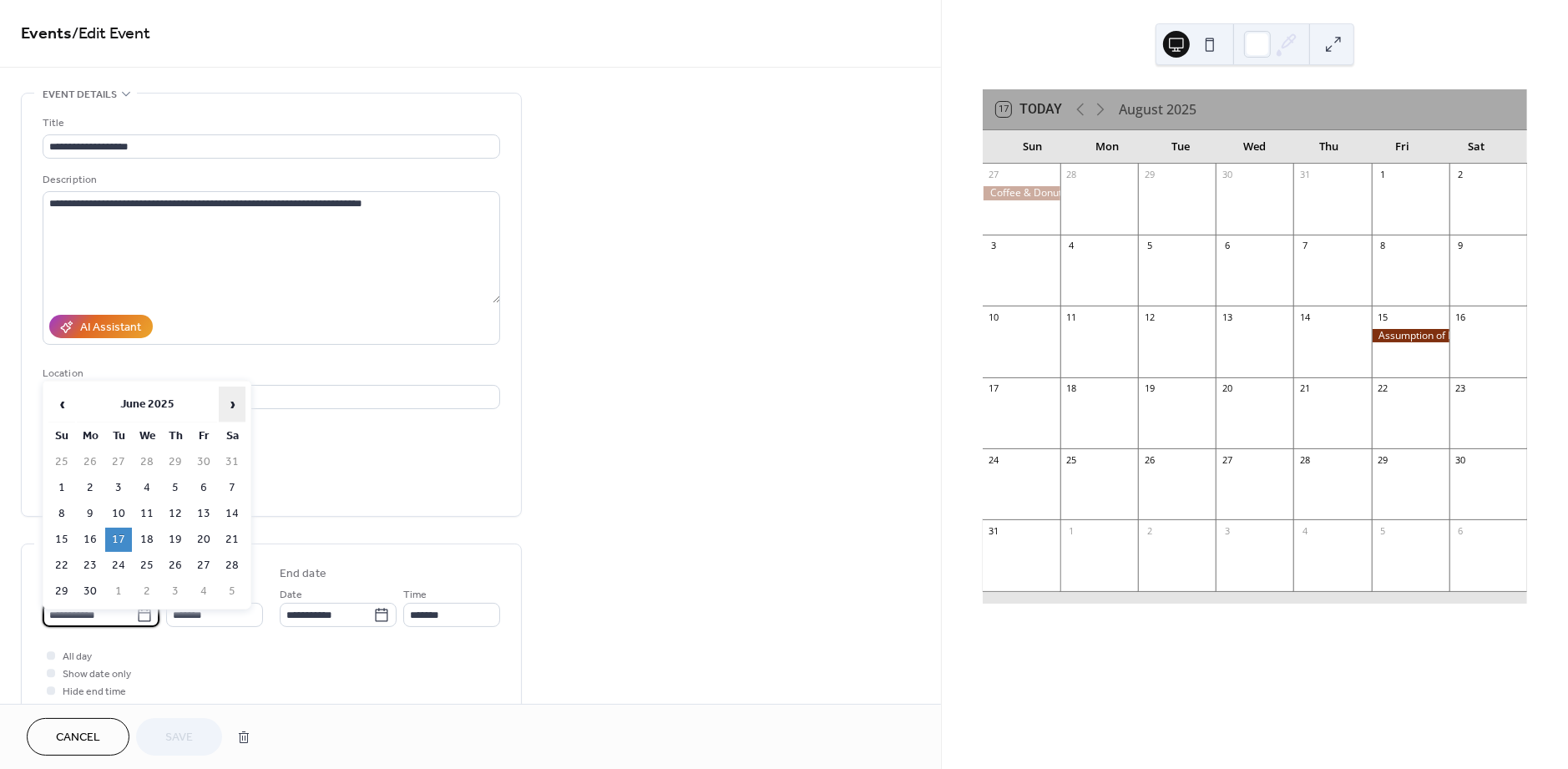 click on "›" at bounding box center [232, 404] 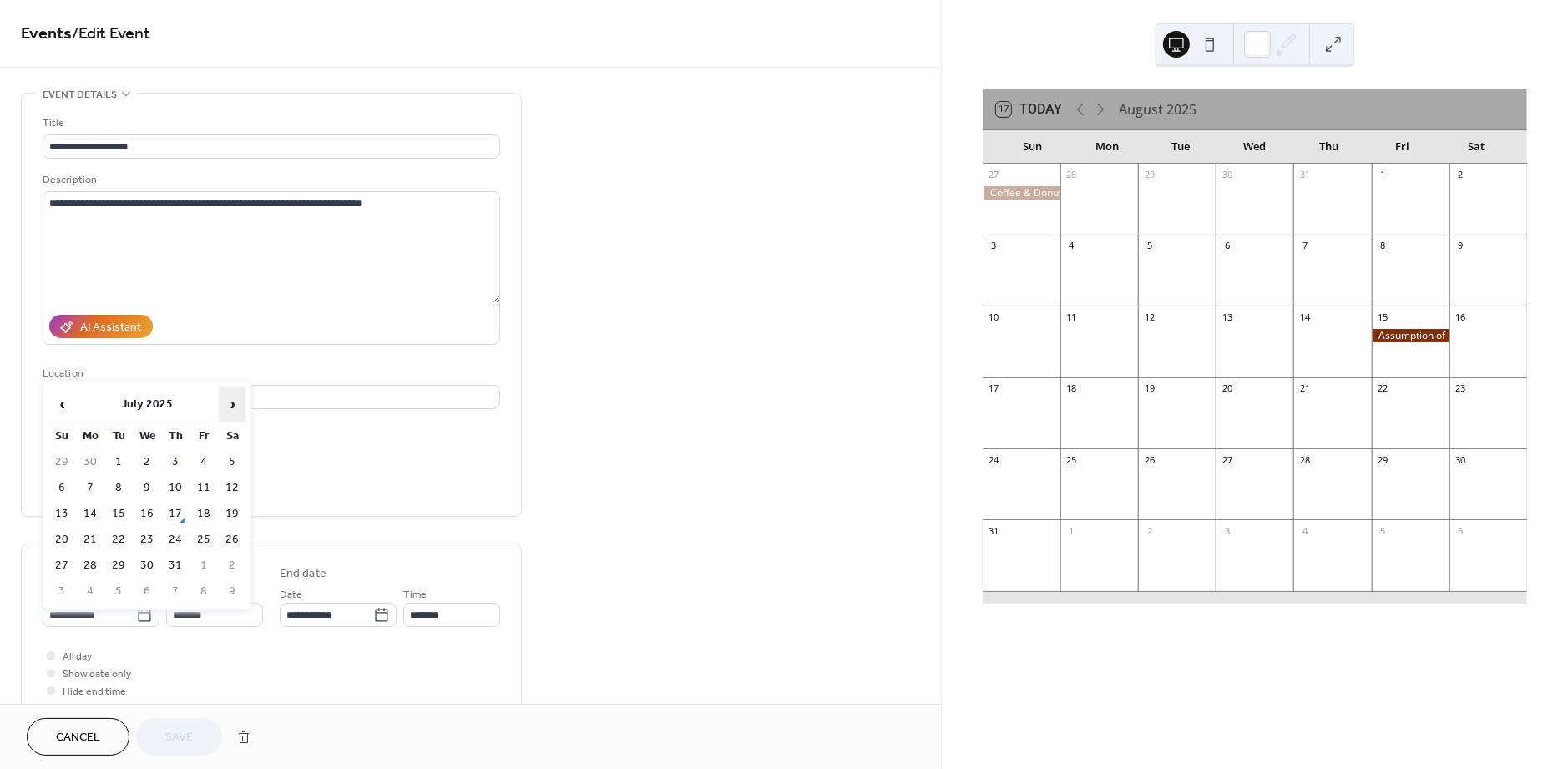 click on "›" at bounding box center [232, 404] 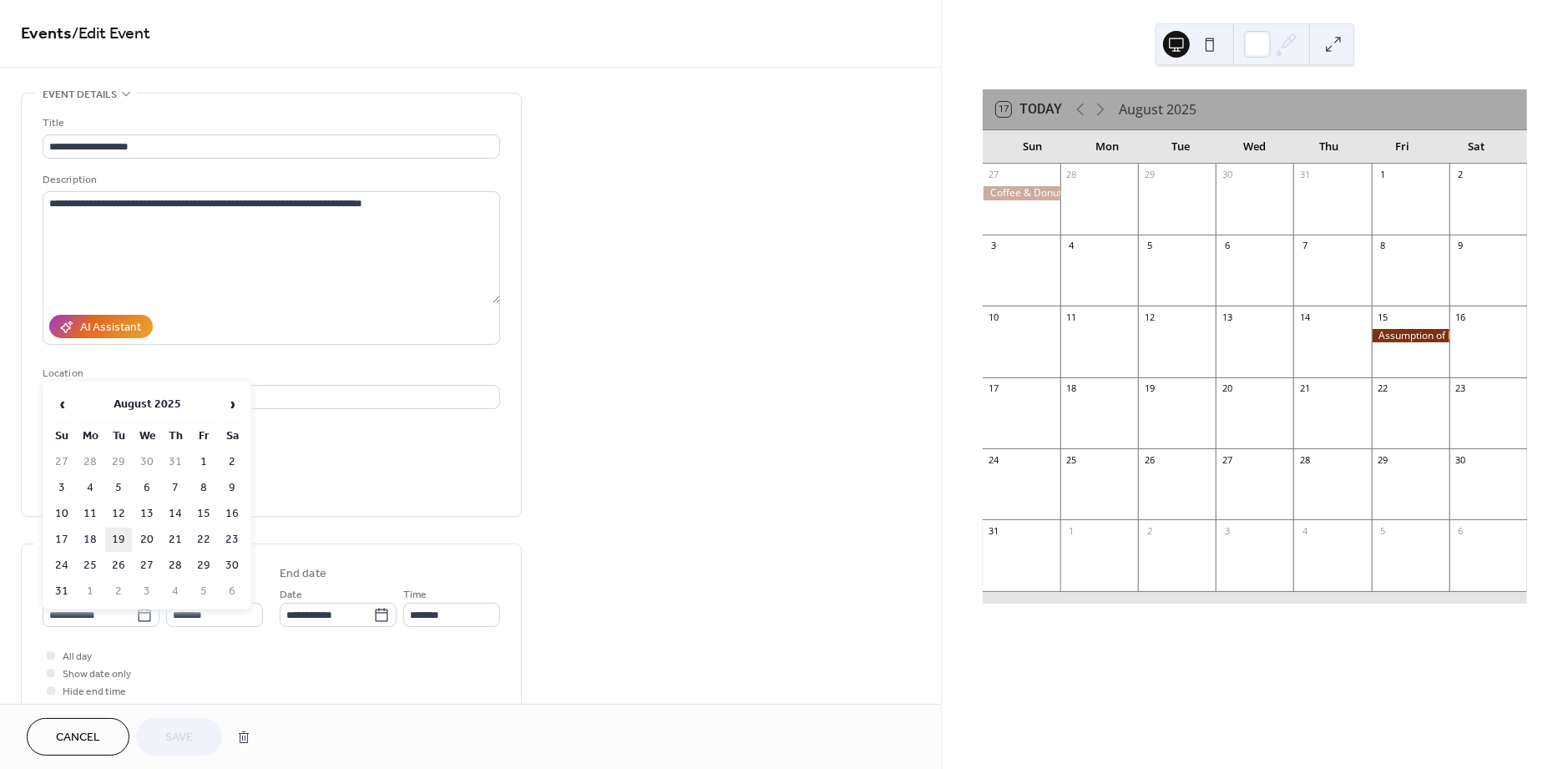 click on "19" at bounding box center [119, 539] 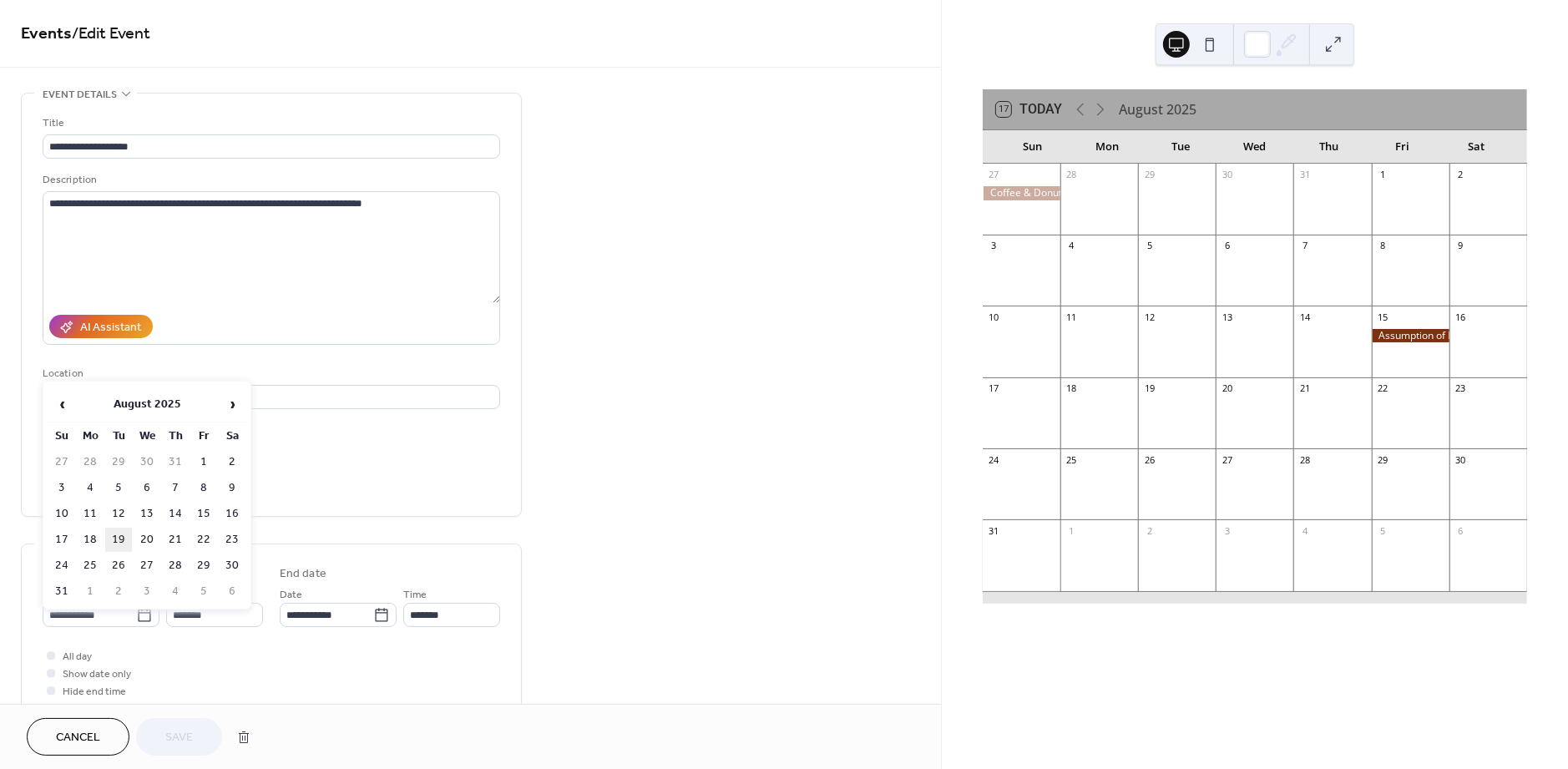 type on "**********" 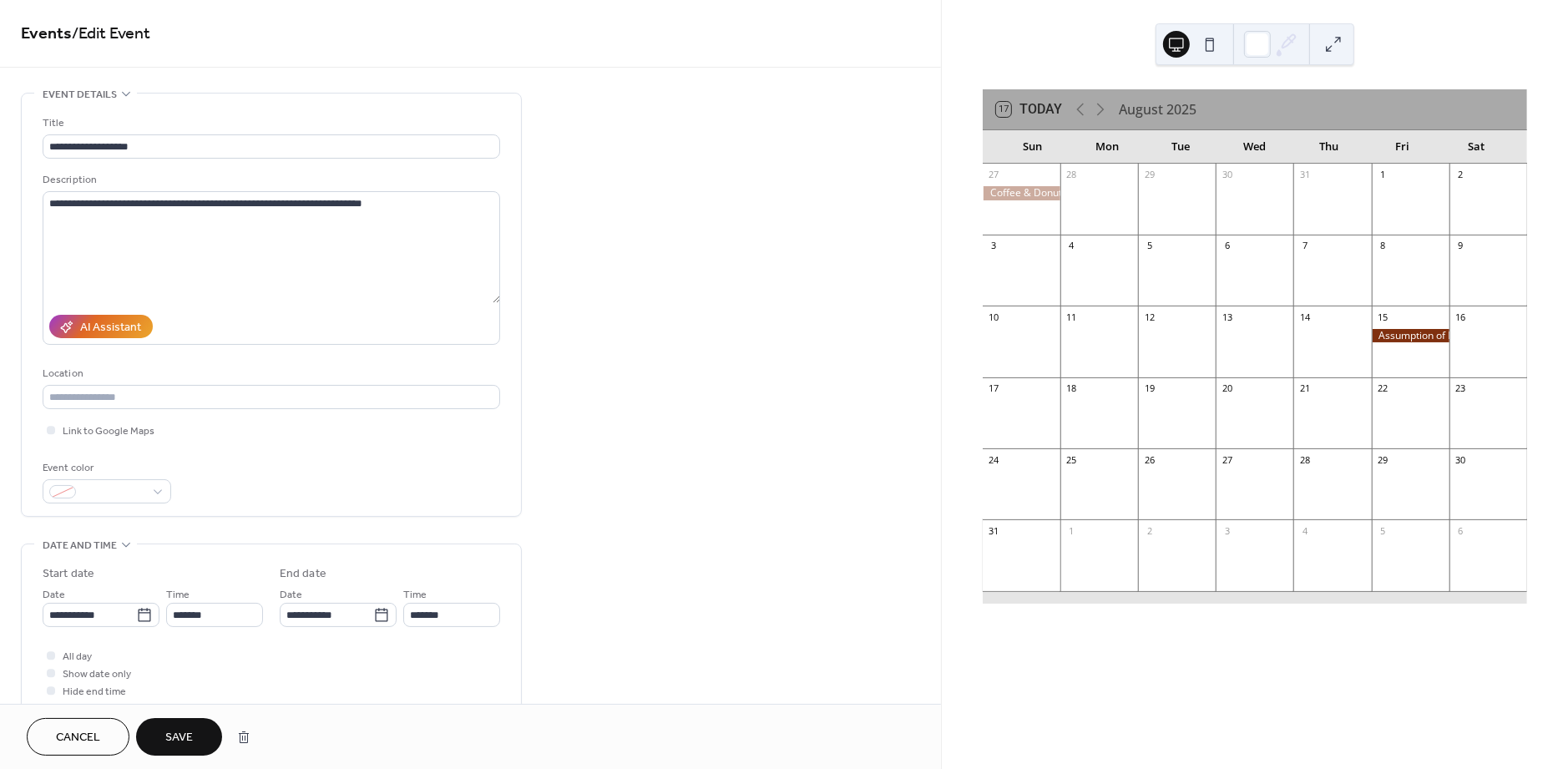 click on "Save" at bounding box center [179, 738] 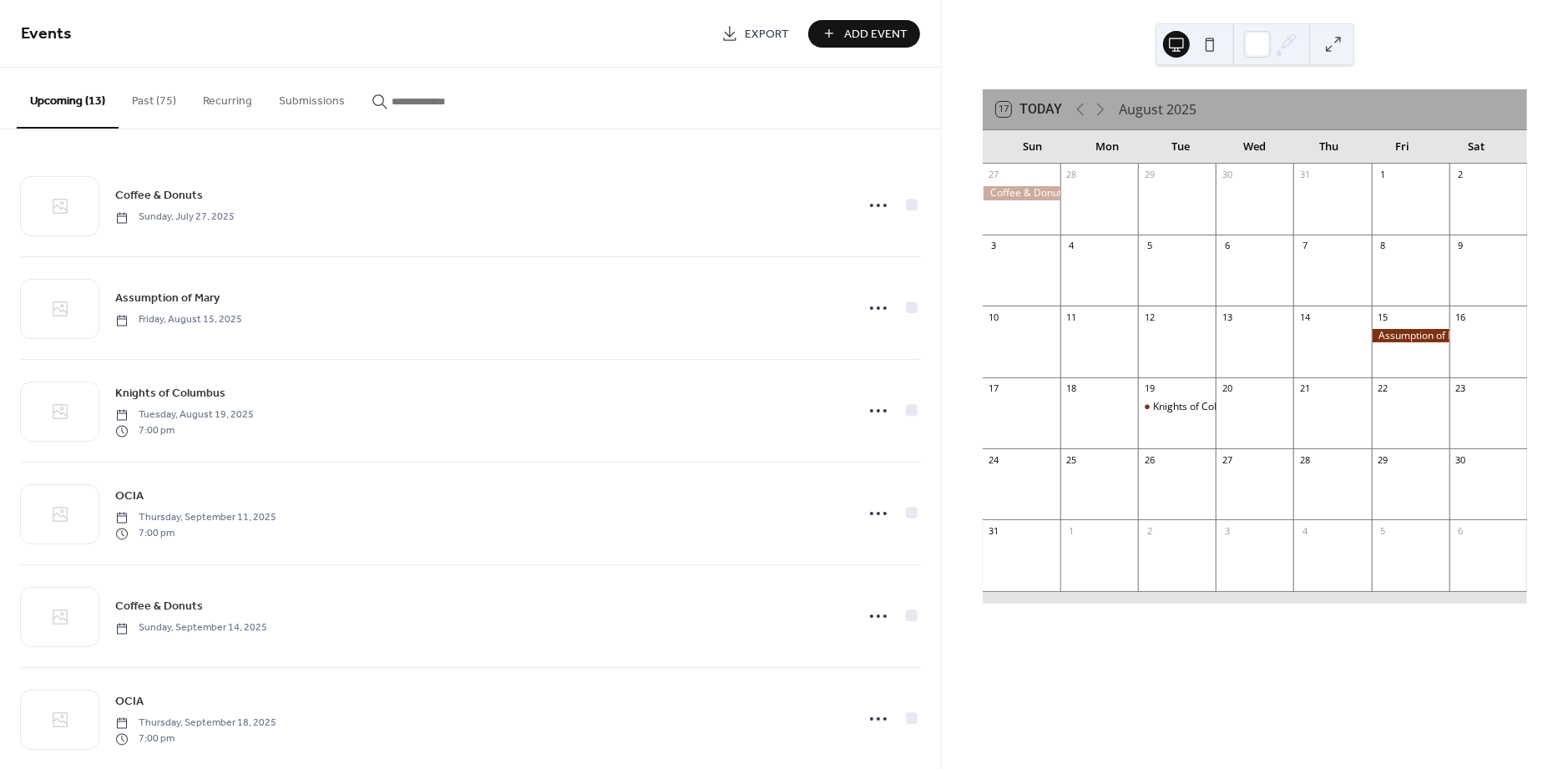 click on "Past (75)" at bounding box center [154, 97] 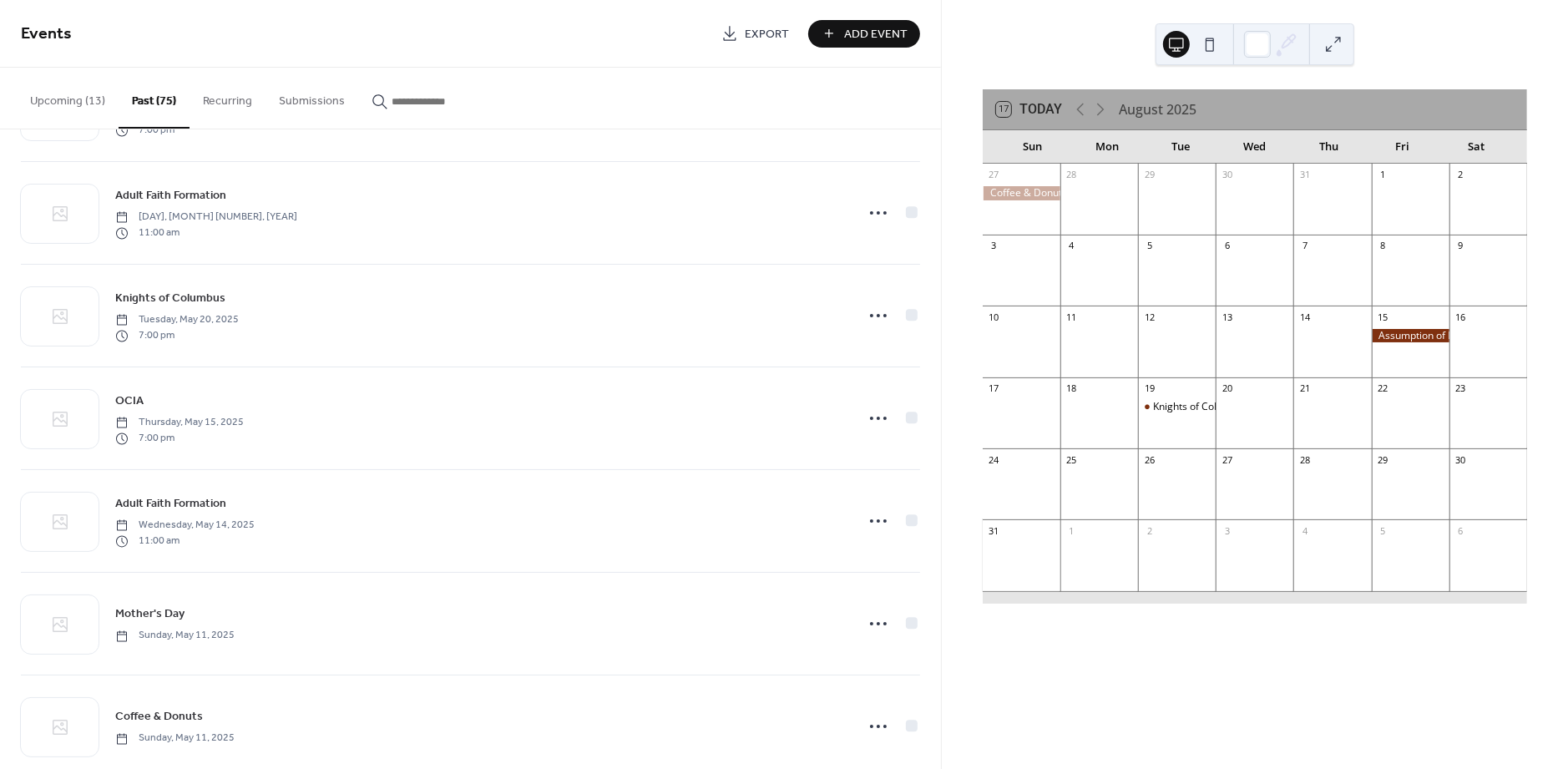 scroll, scrollTop: 1460, scrollLeft: 0, axis: vertical 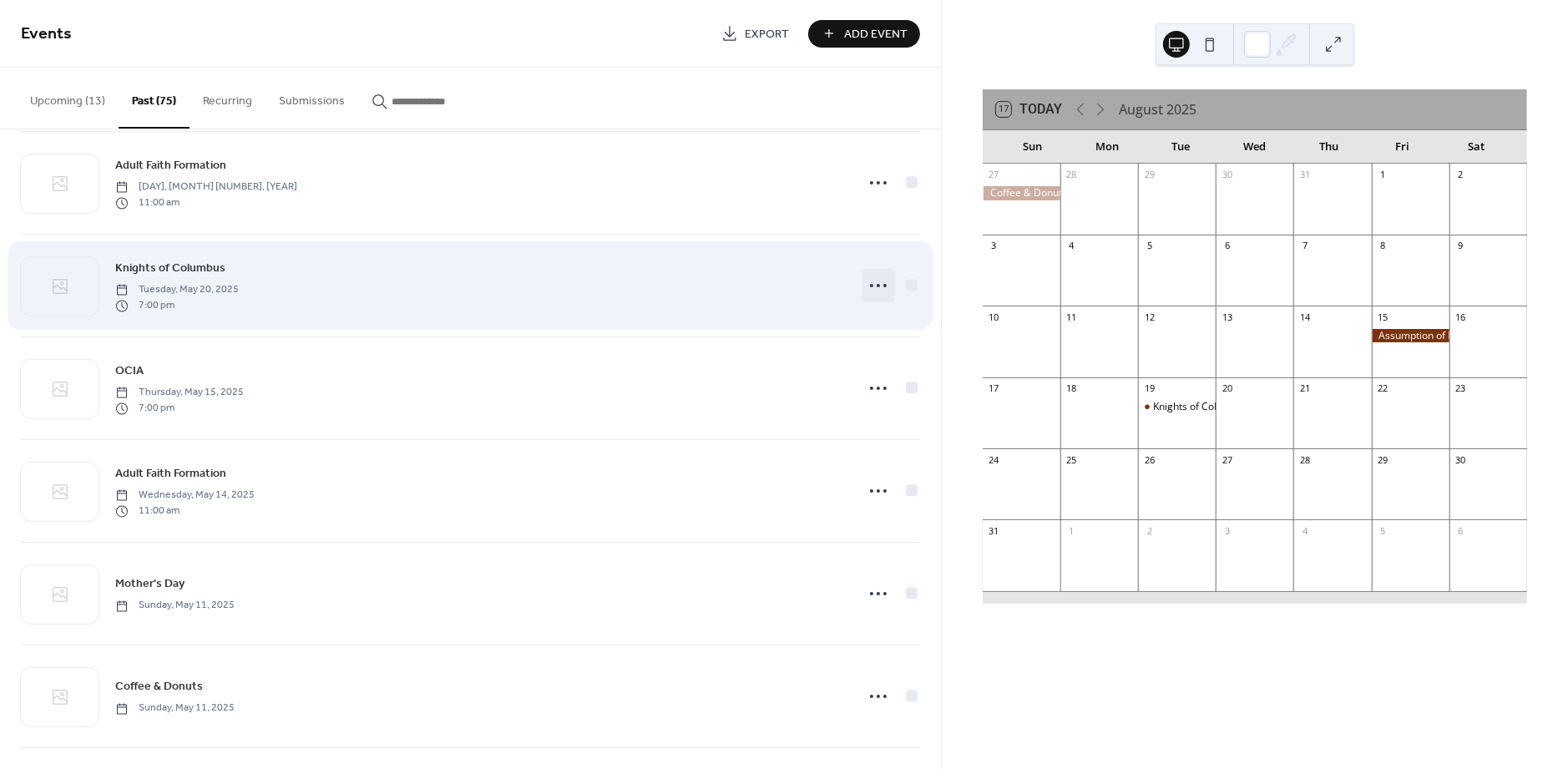click 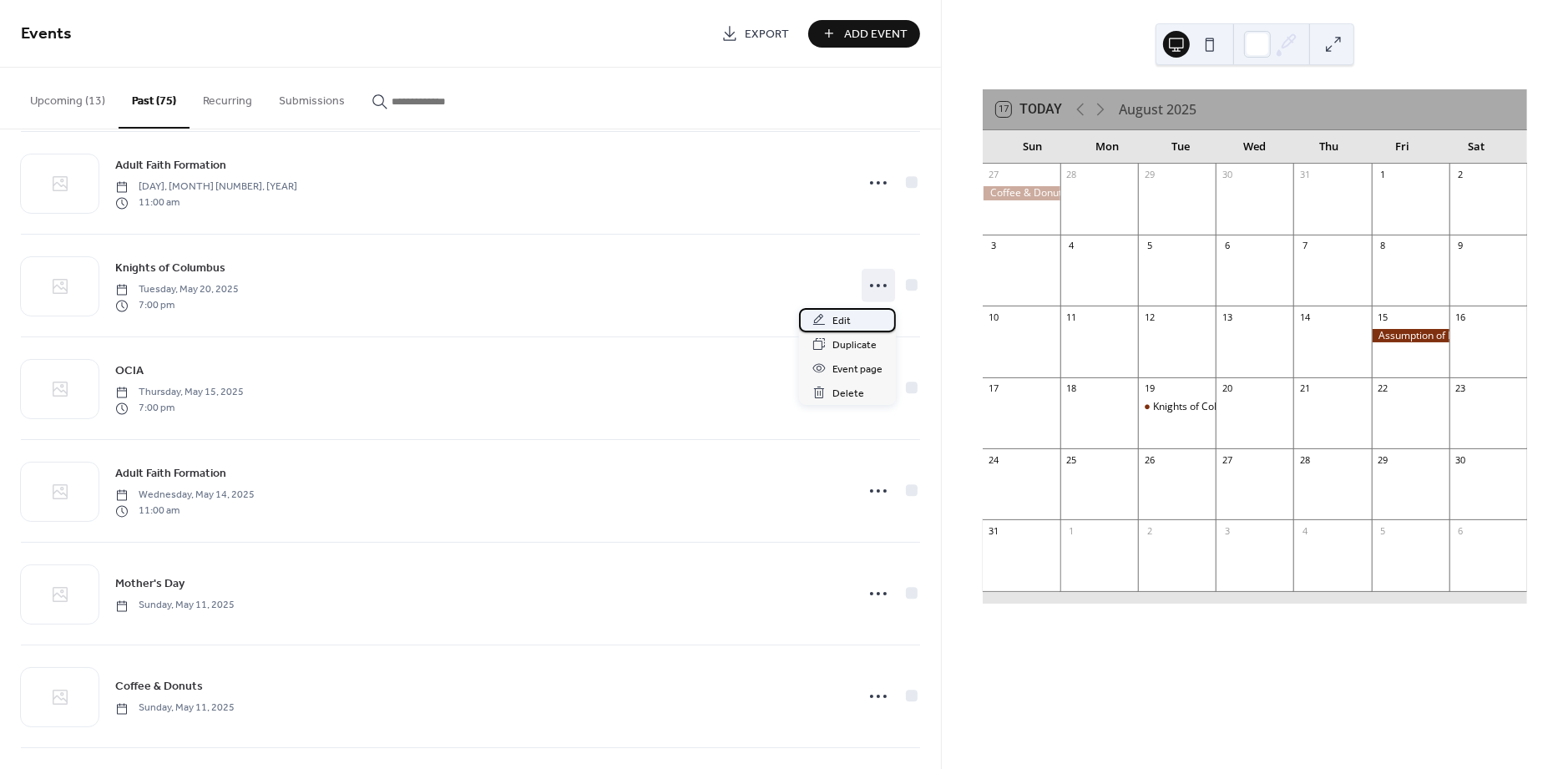 click on "Edit" at bounding box center [842, 321] 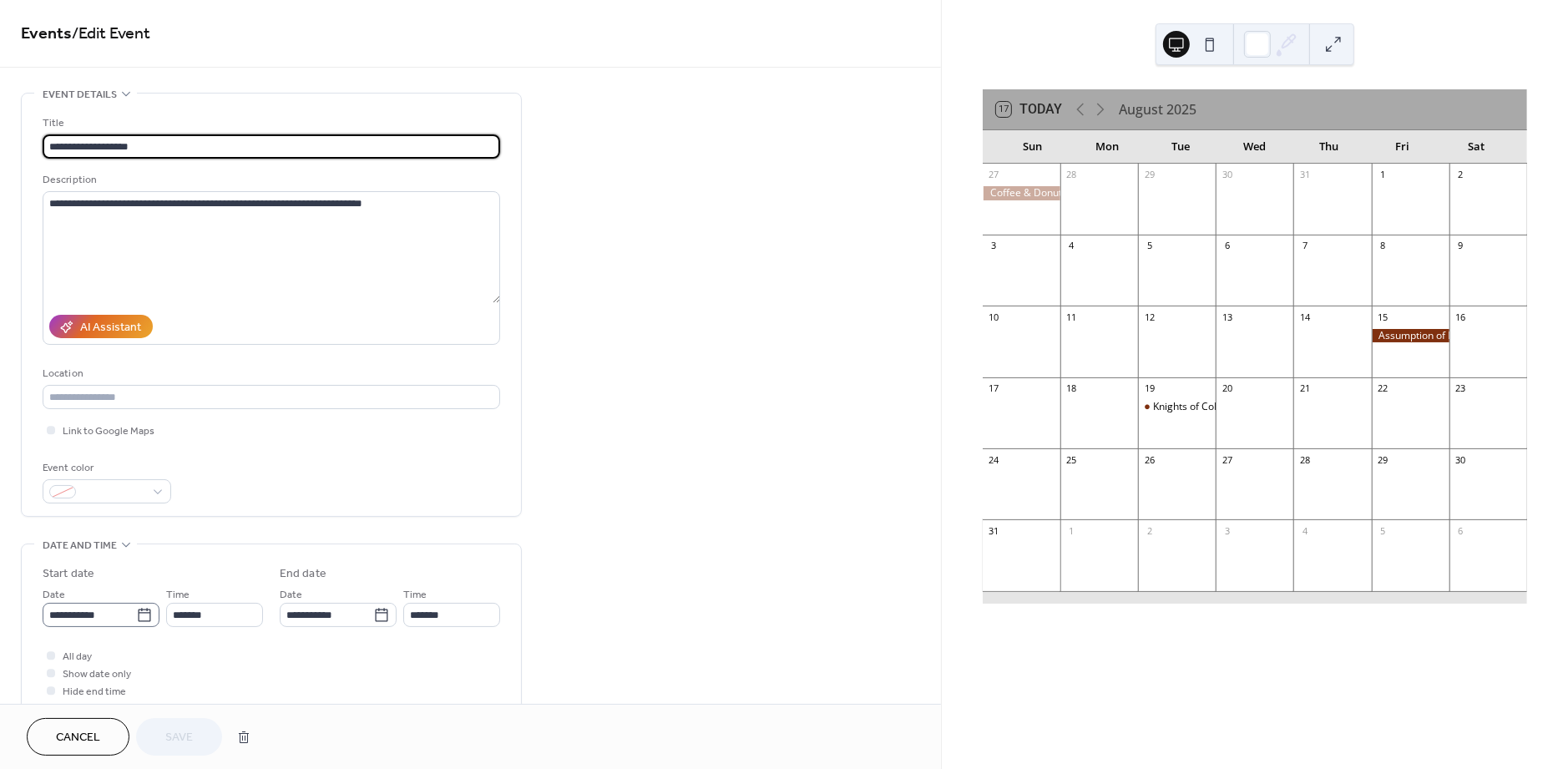 click 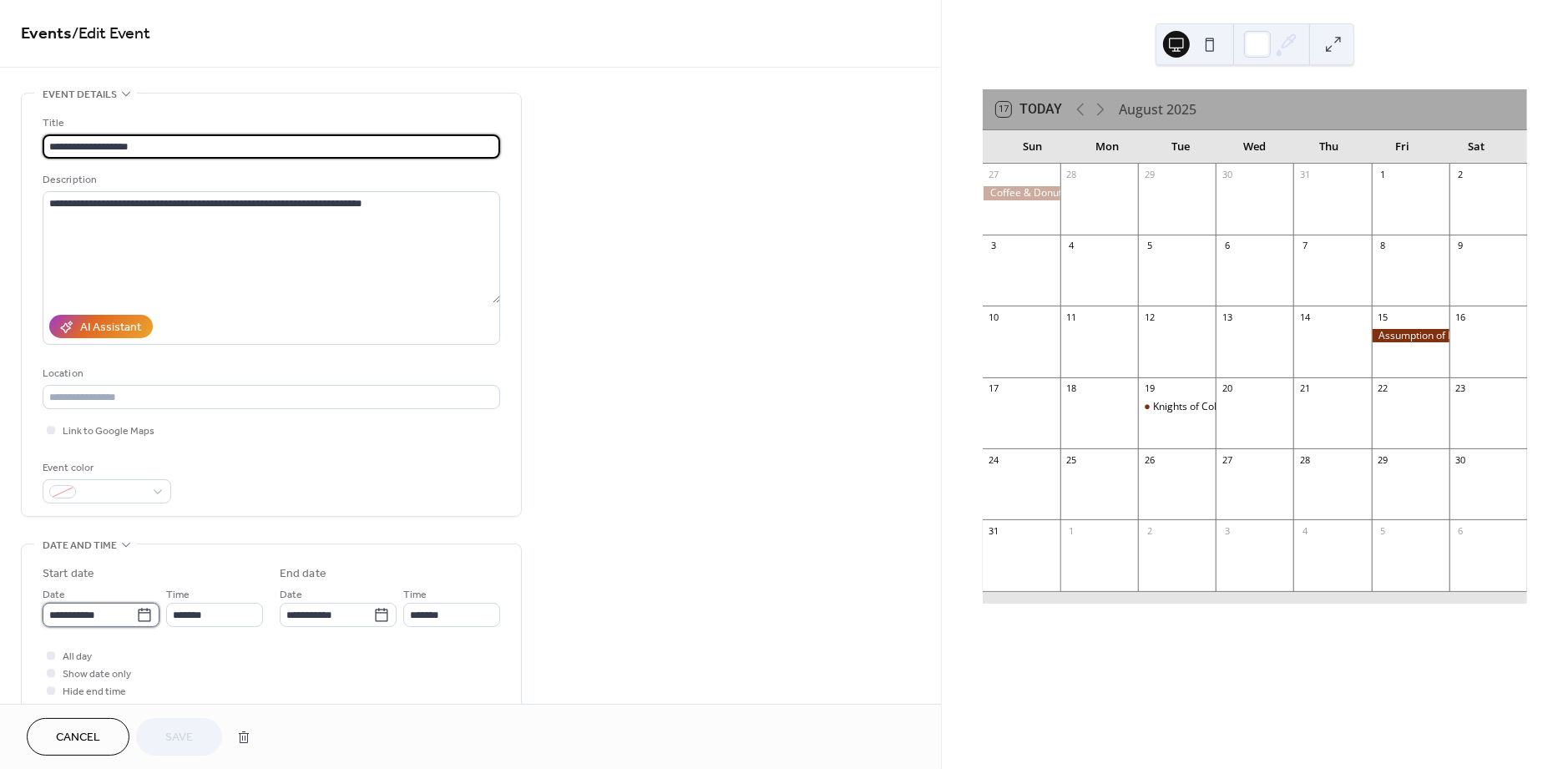 click on "**********" at bounding box center [89, 615] 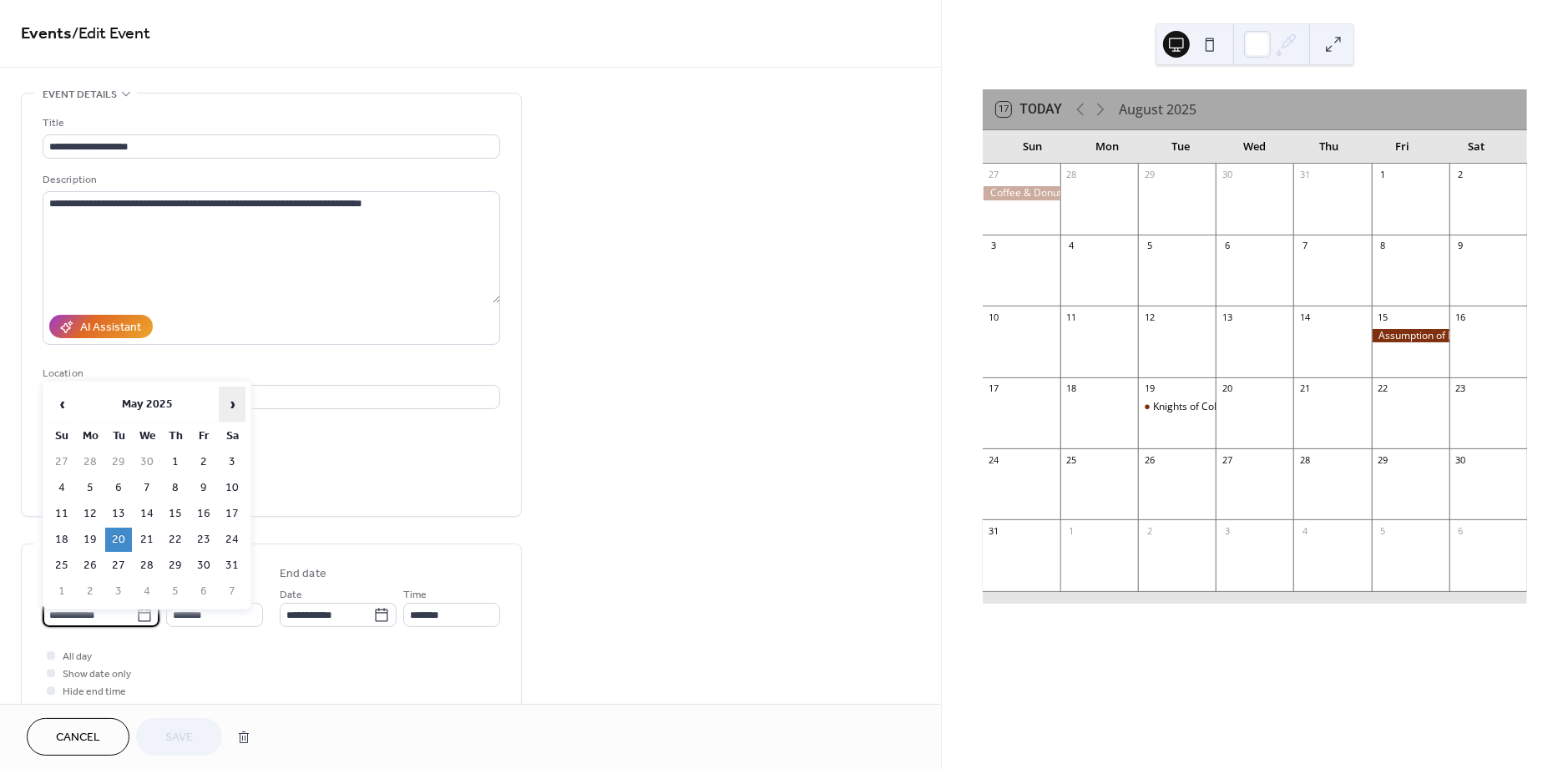 click on "›" at bounding box center (232, 404) 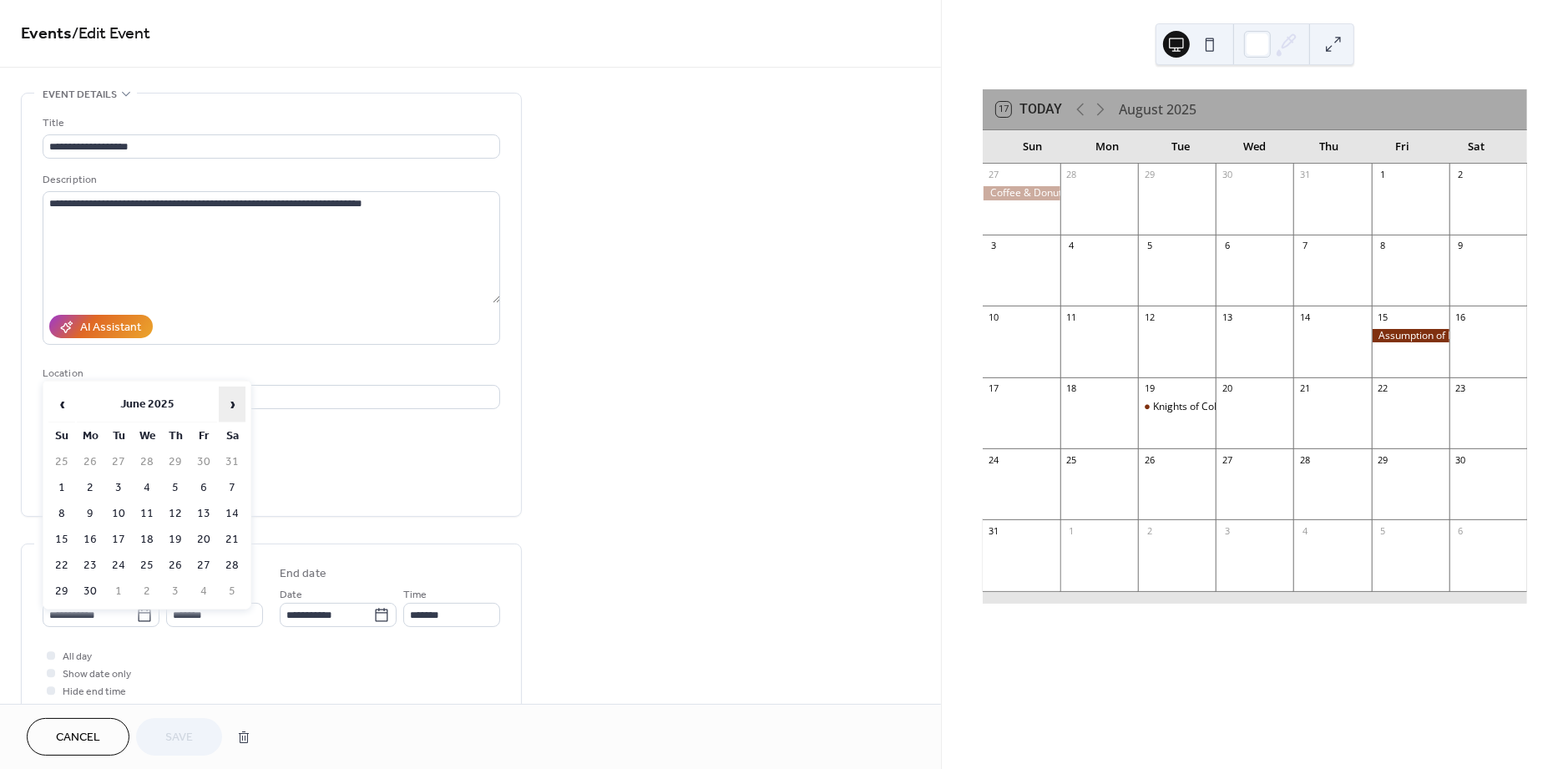 click on "›" at bounding box center [232, 404] 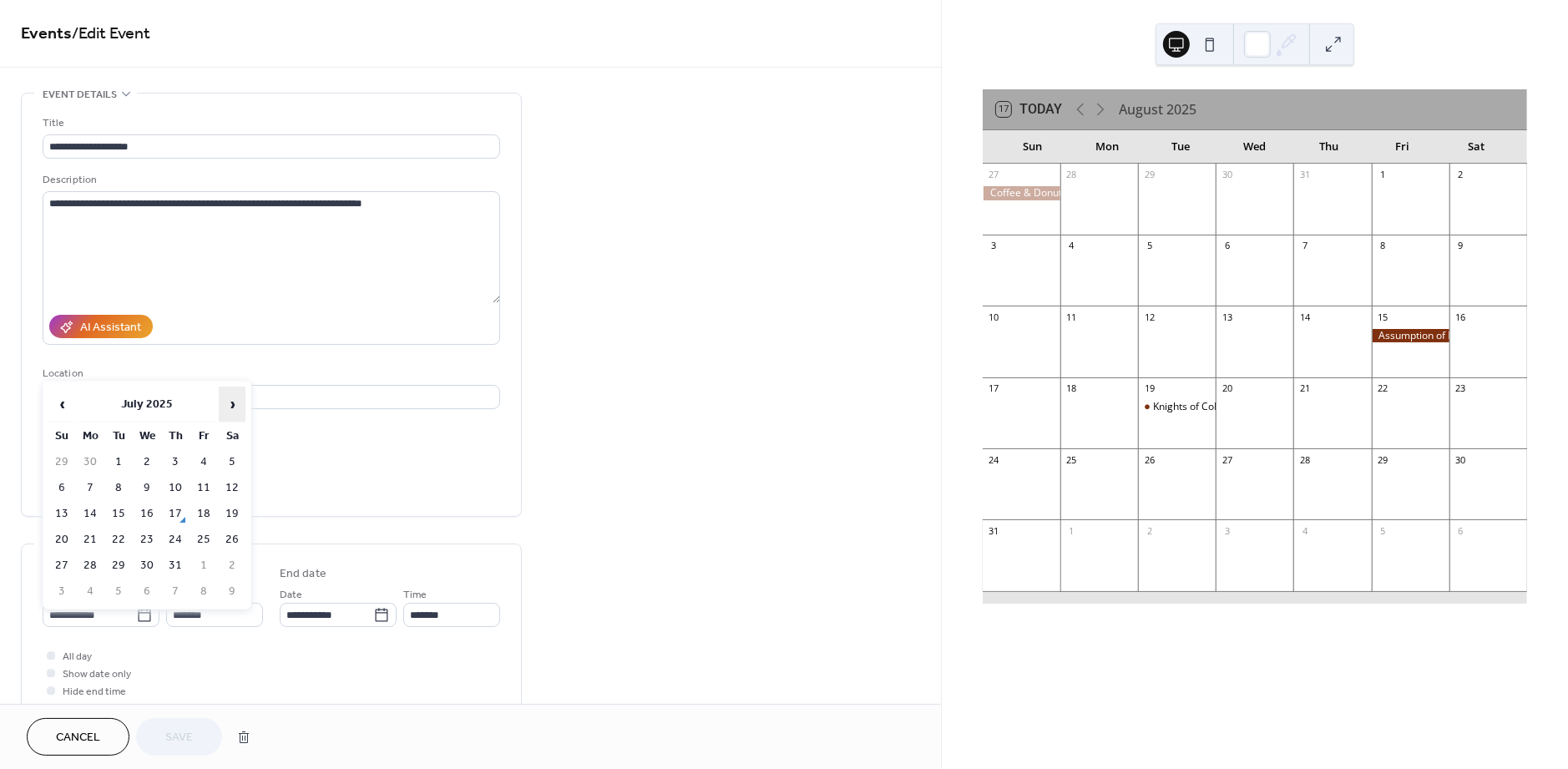 click on "›" at bounding box center (232, 404) 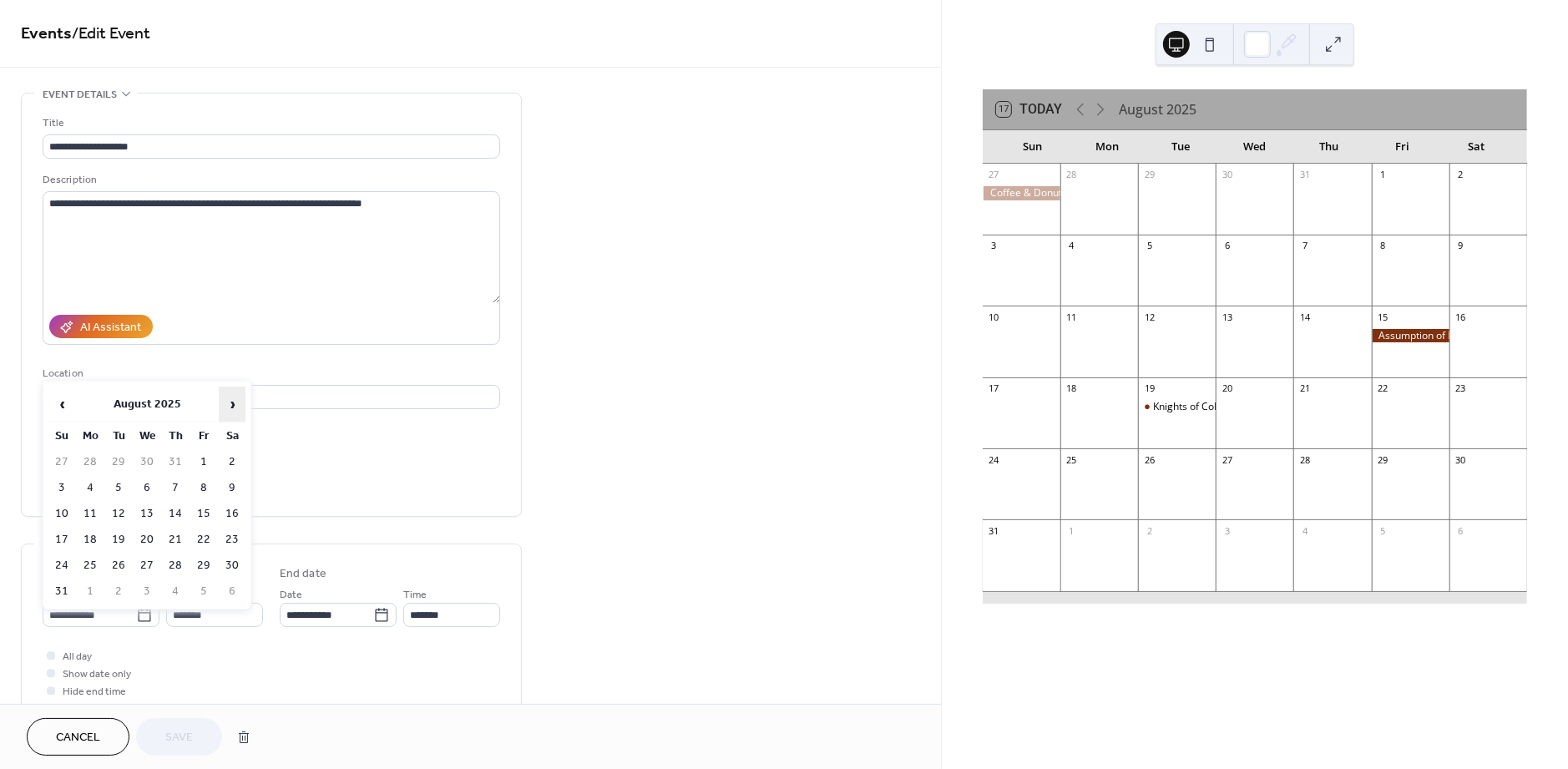 click on "›" at bounding box center (232, 404) 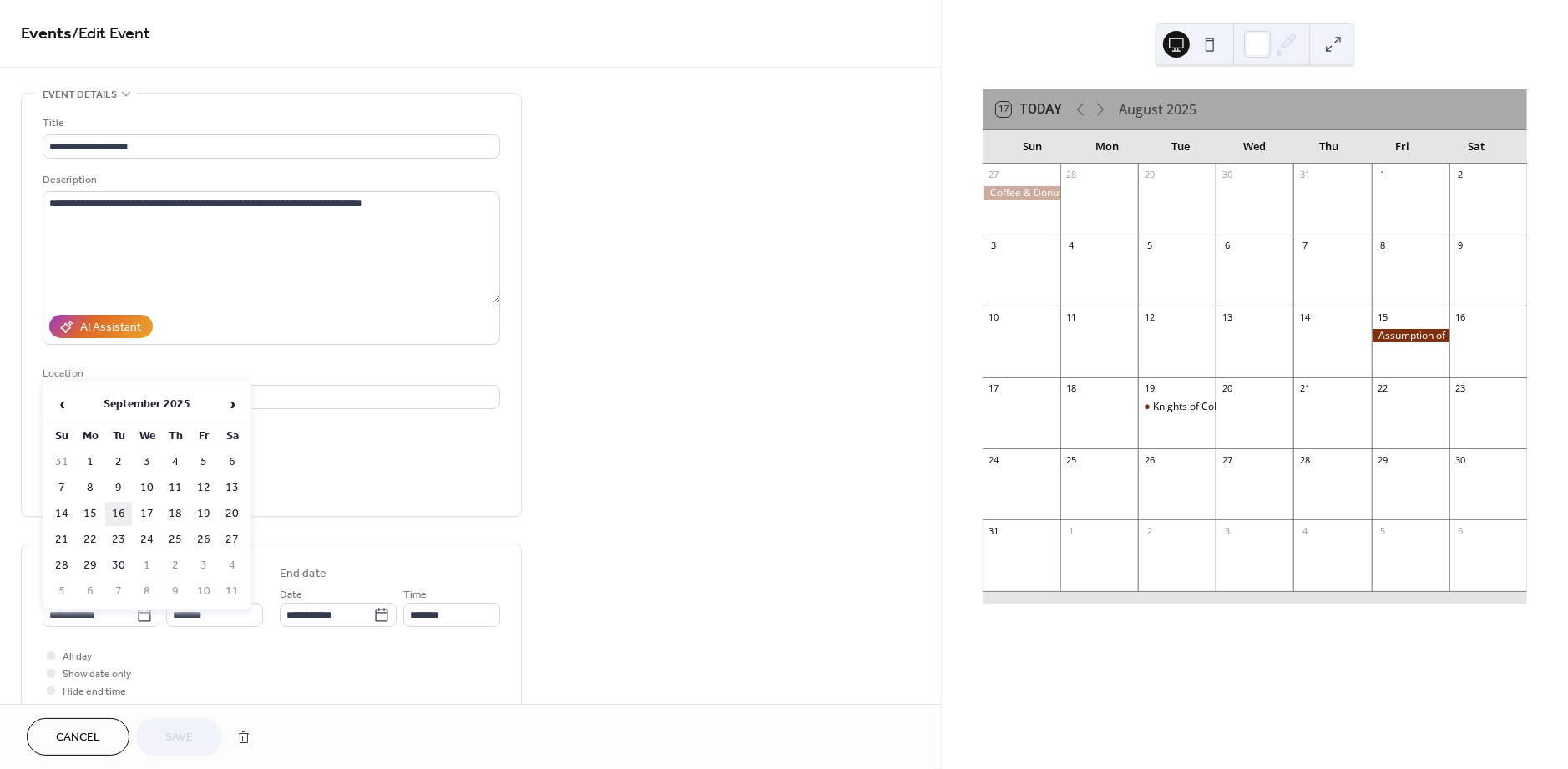 click on "16" at bounding box center [119, 514] 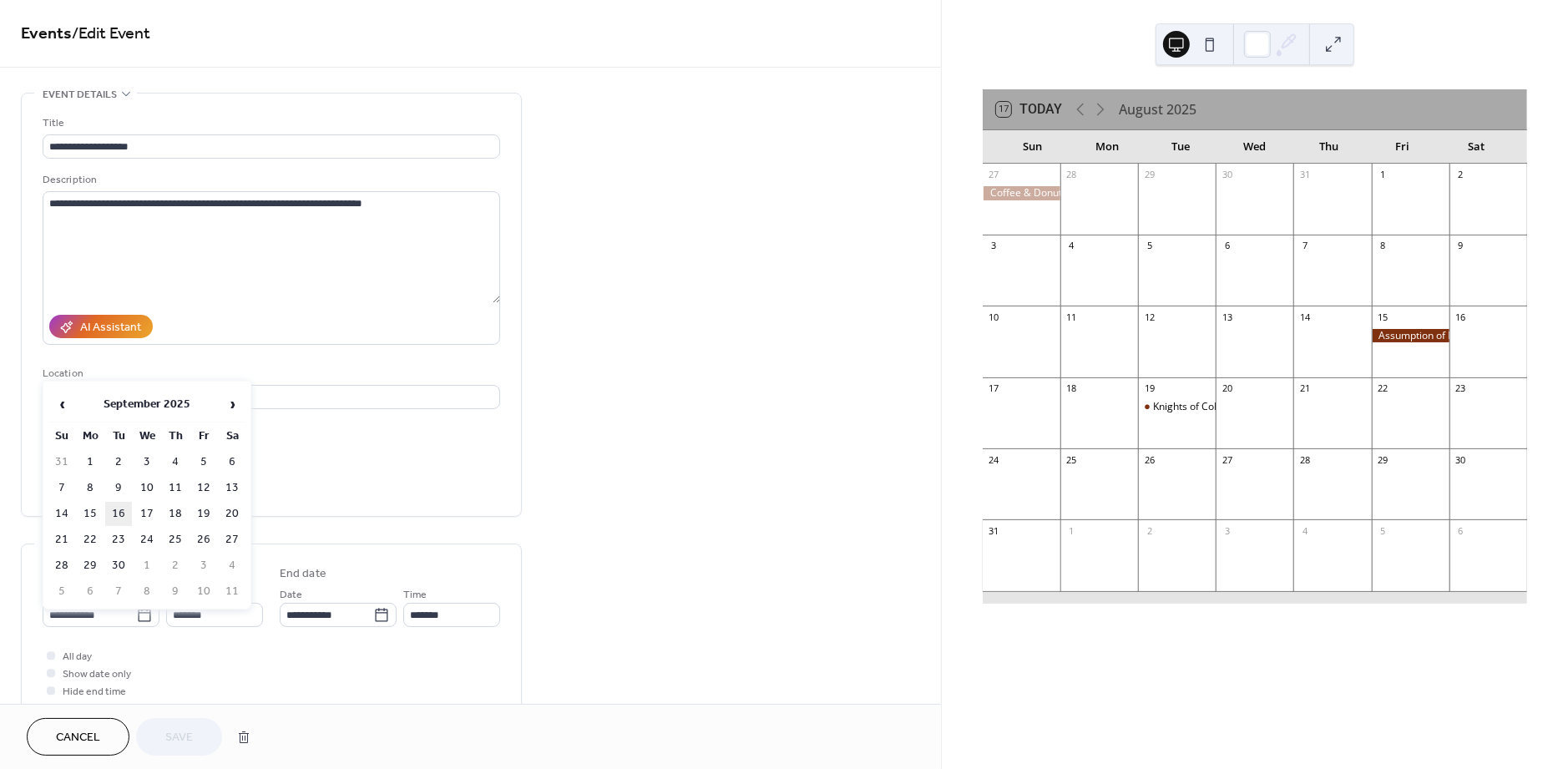 type on "**********" 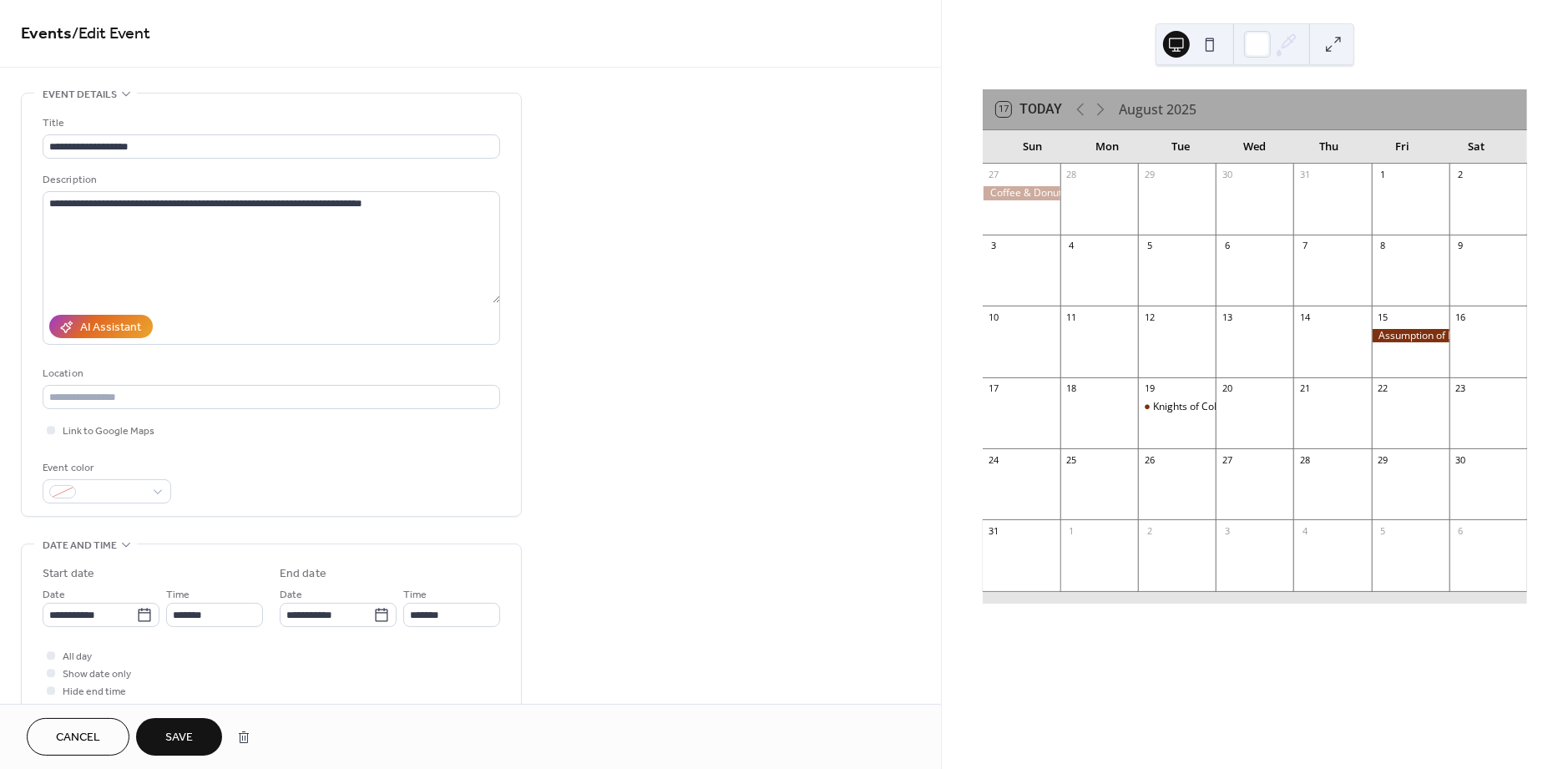 click on "Save" at bounding box center (179, 736) 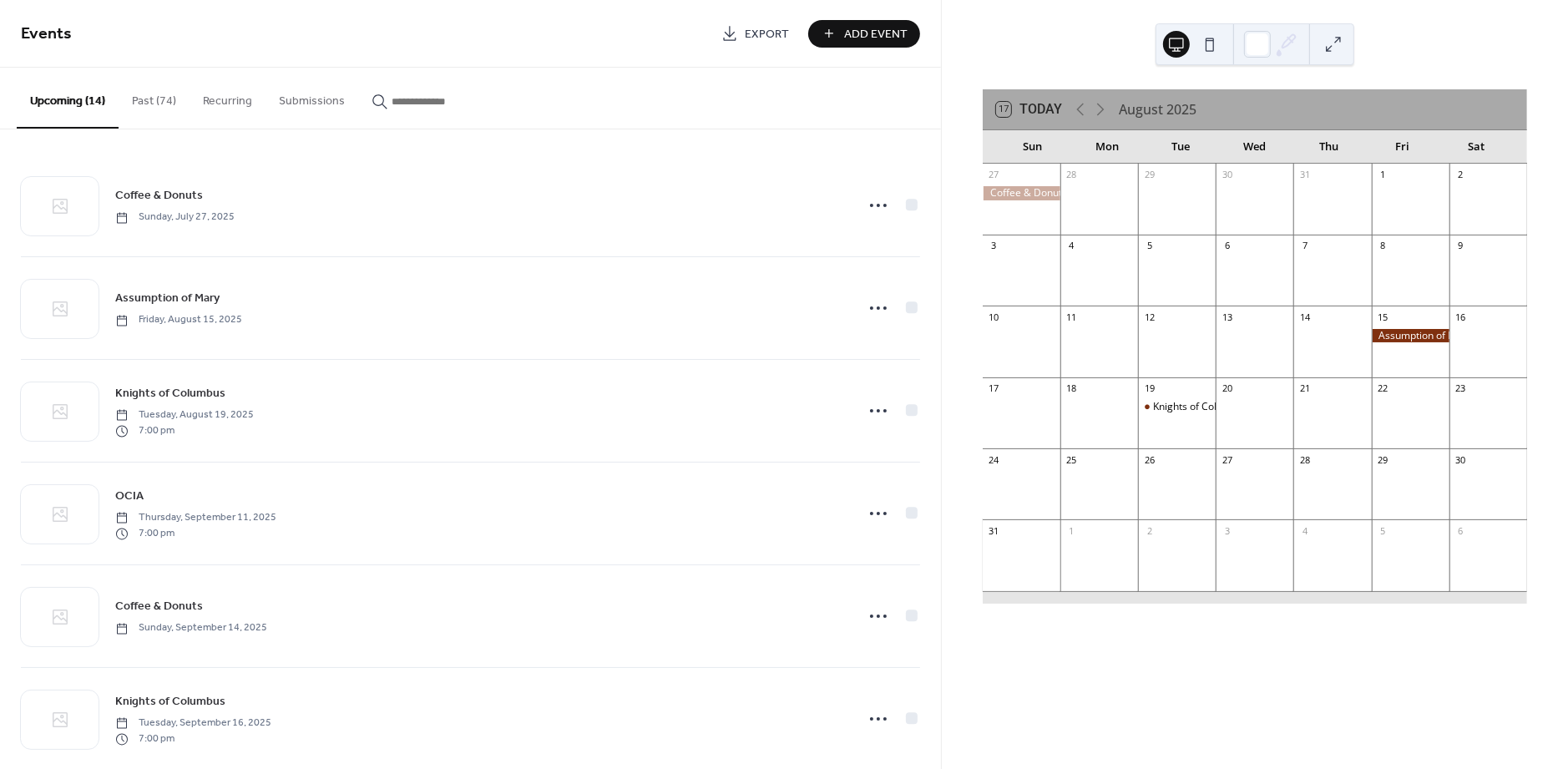 click on "Past (74)" at bounding box center [154, 97] 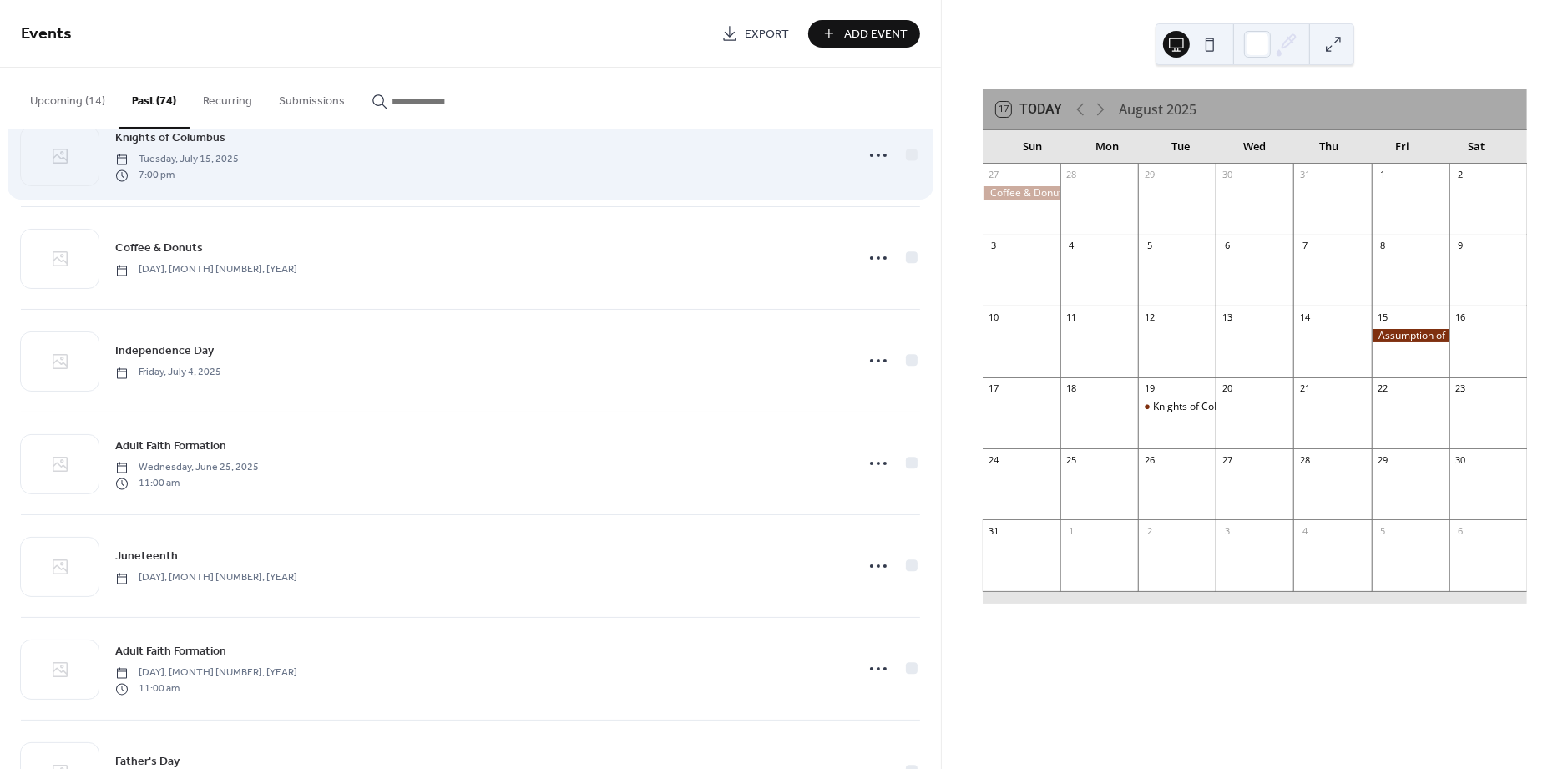 scroll, scrollTop: 101, scrollLeft: 0, axis: vertical 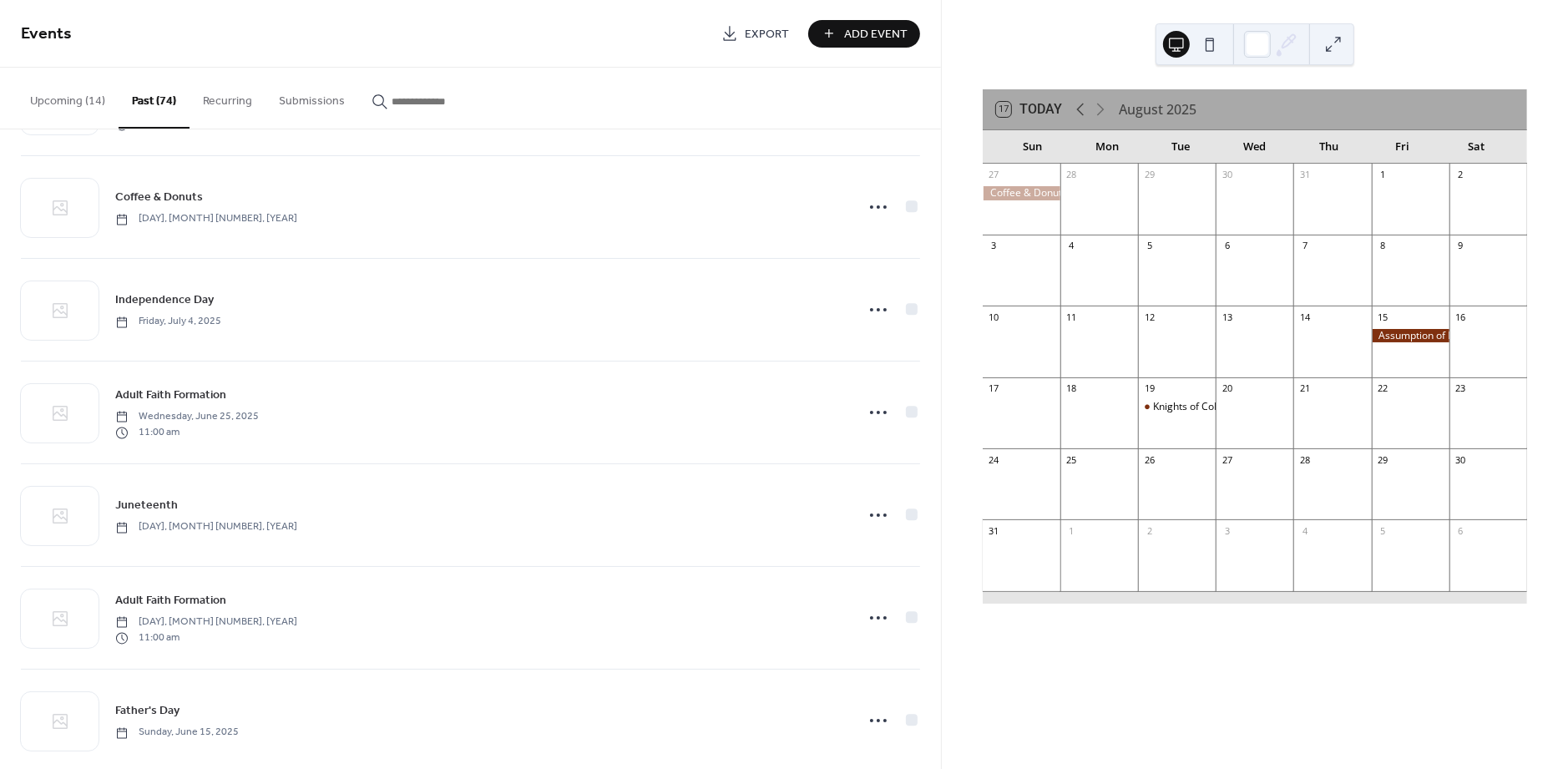 click 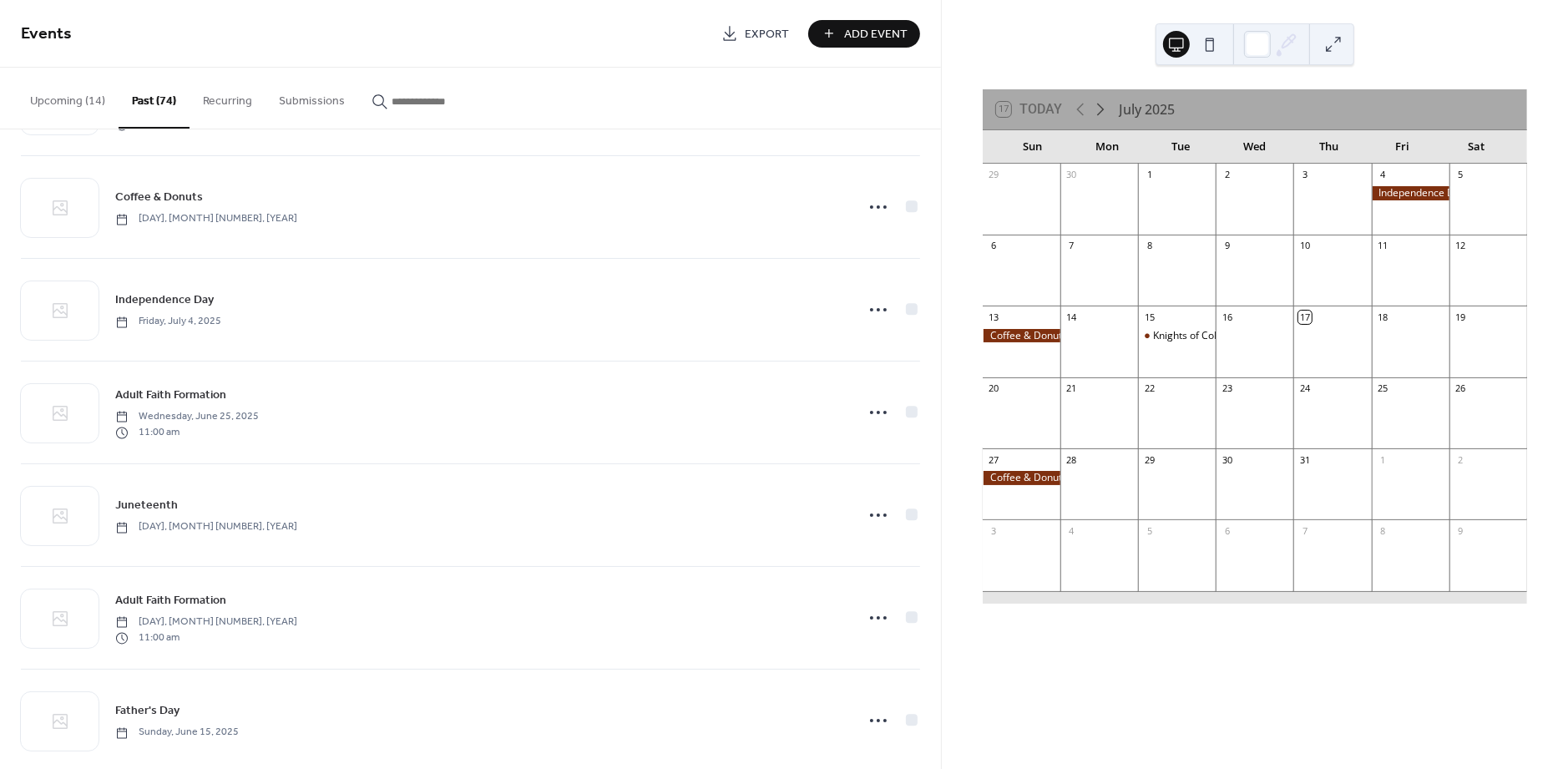 click 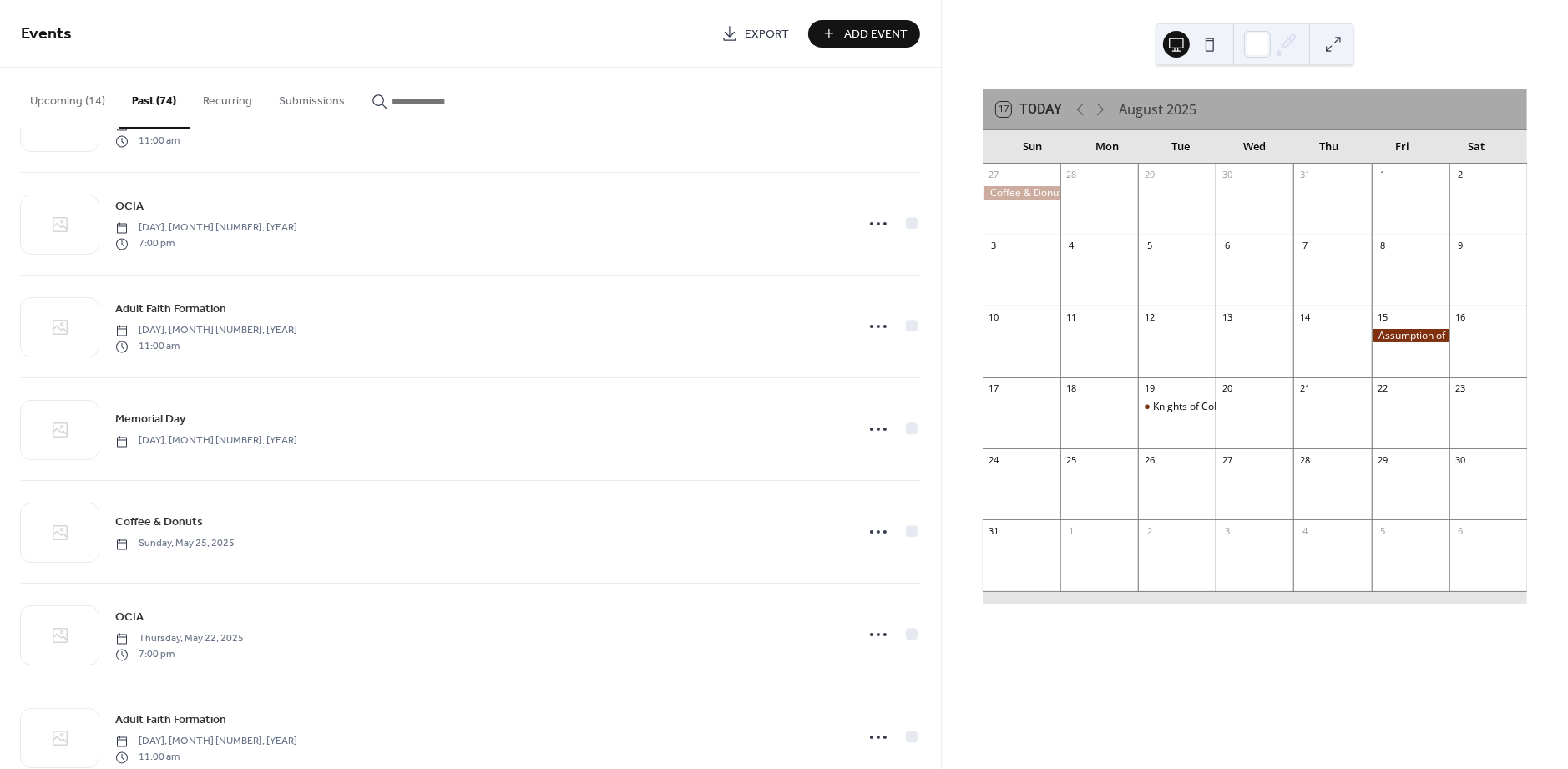scroll, scrollTop: 1057, scrollLeft: 0, axis: vertical 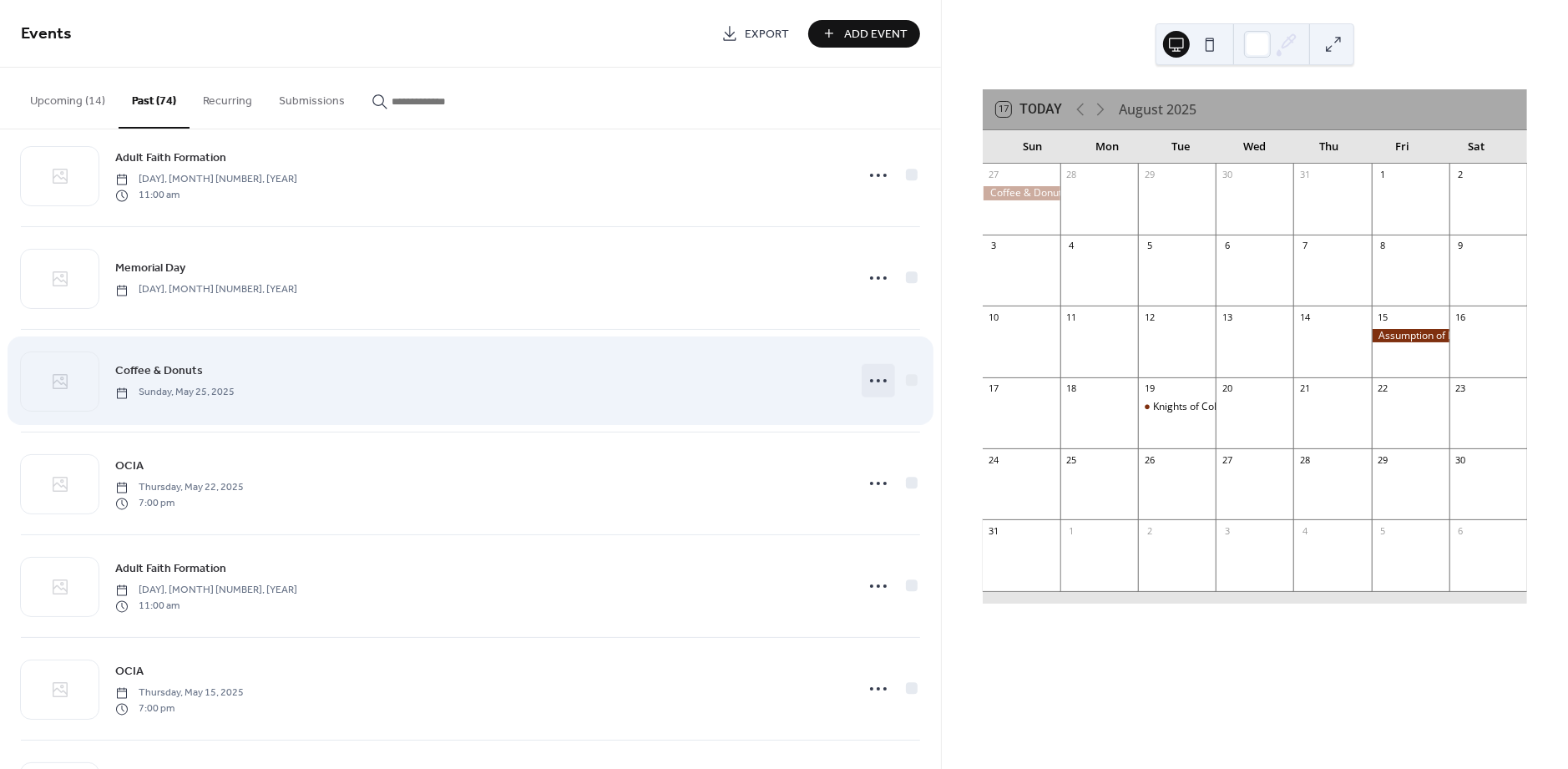click 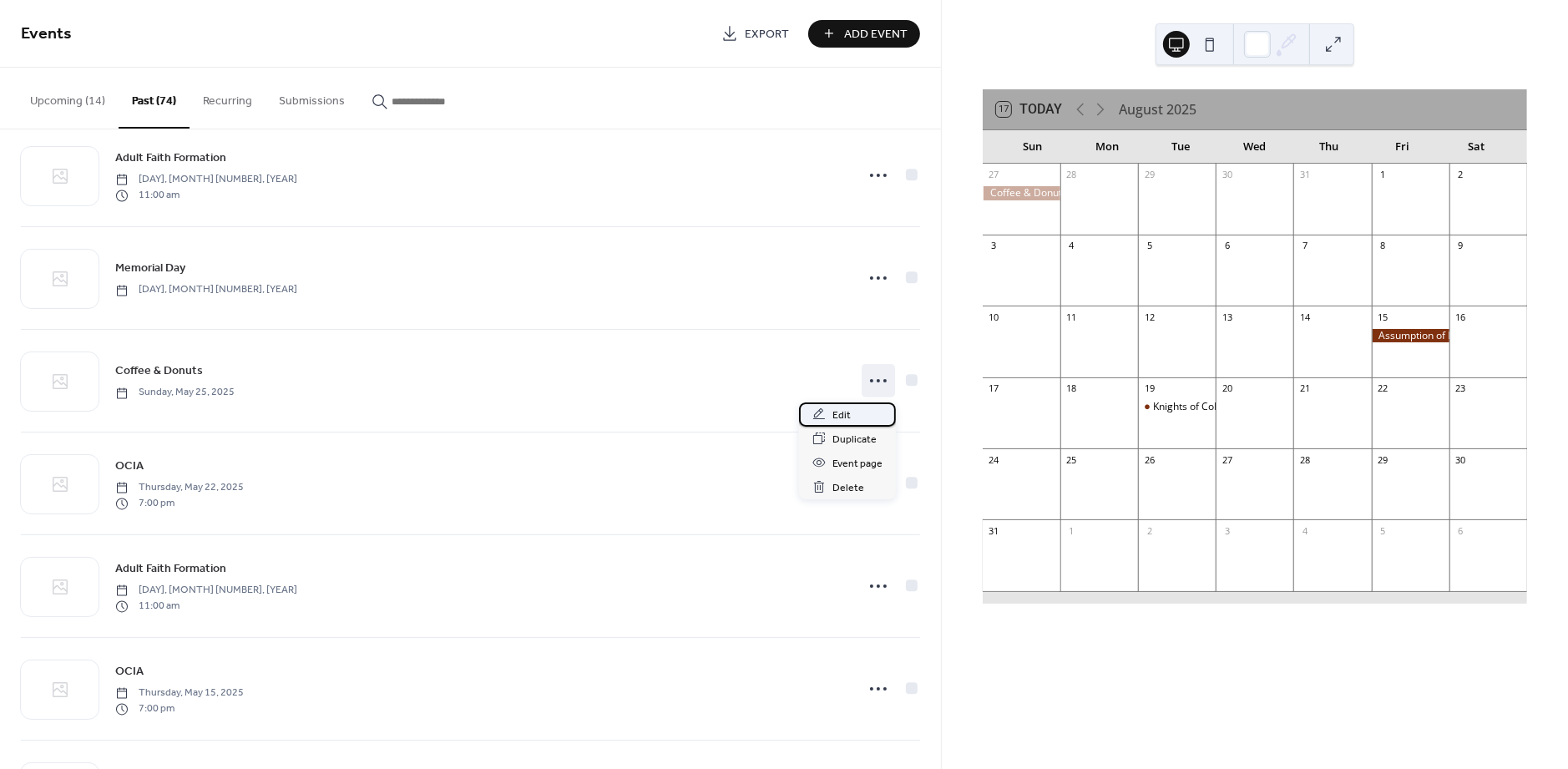 click on "Edit" at bounding box center (842, 415) 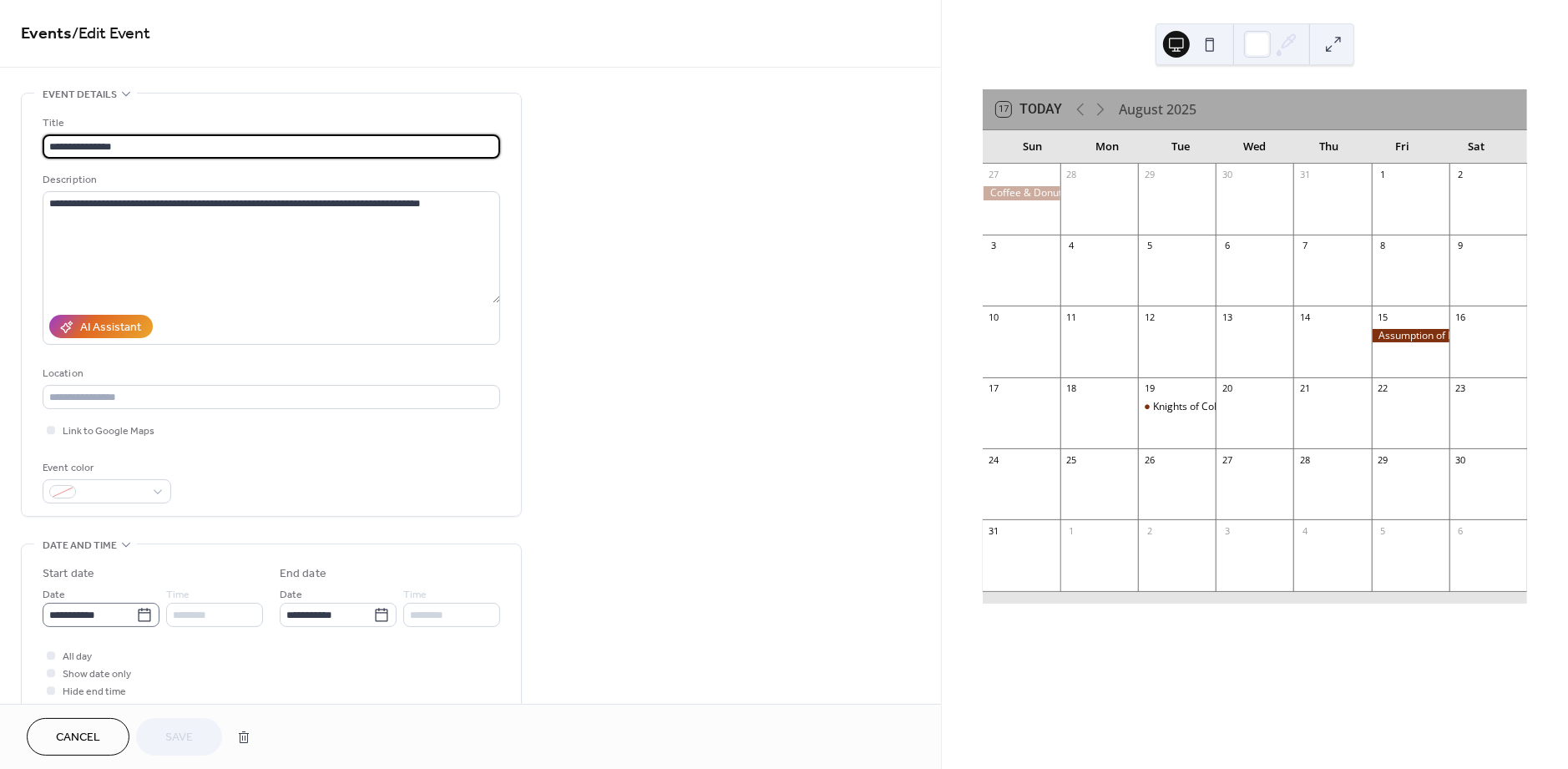 click 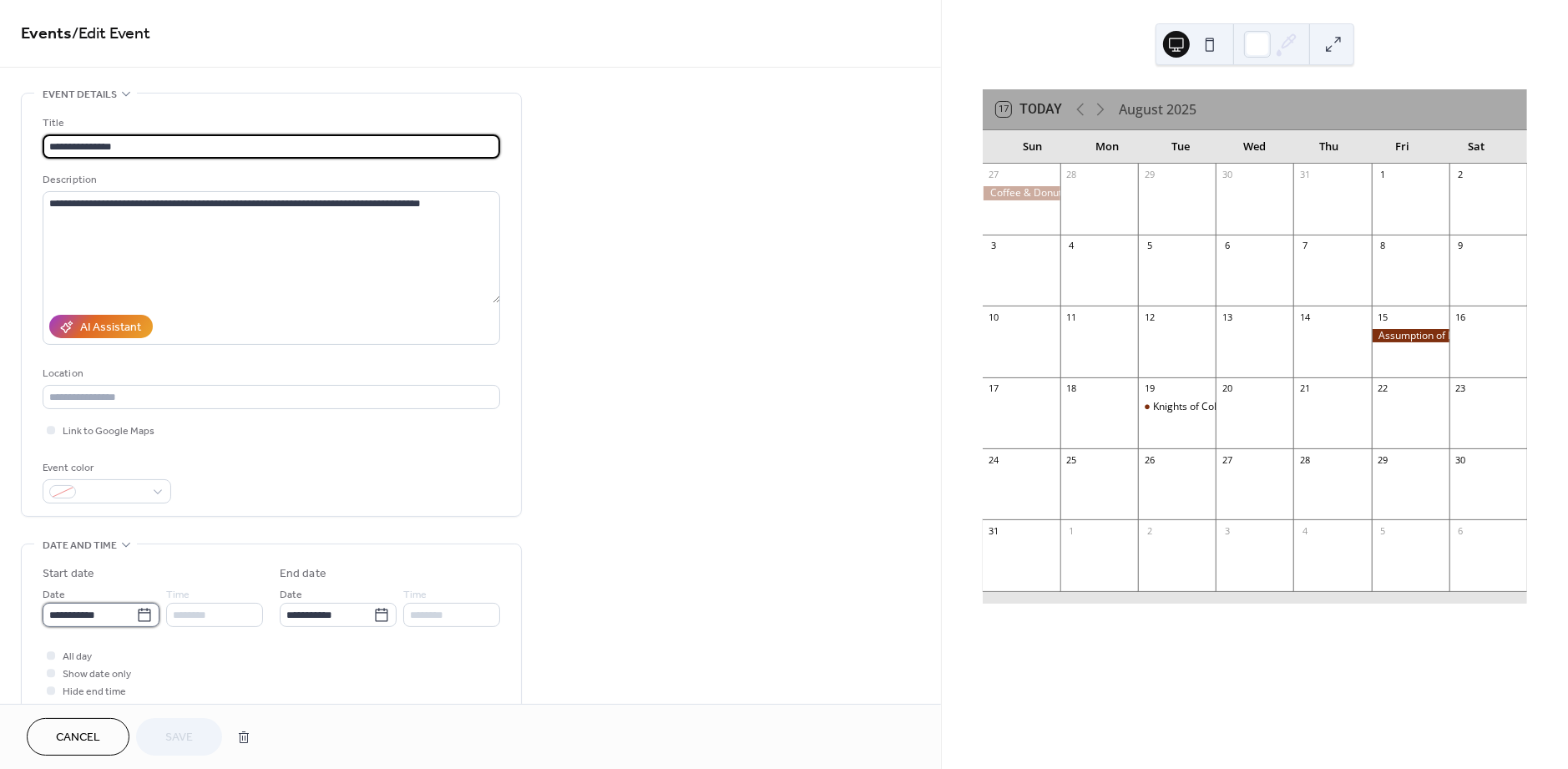 click on "**********" at bounding box center (89, 615) 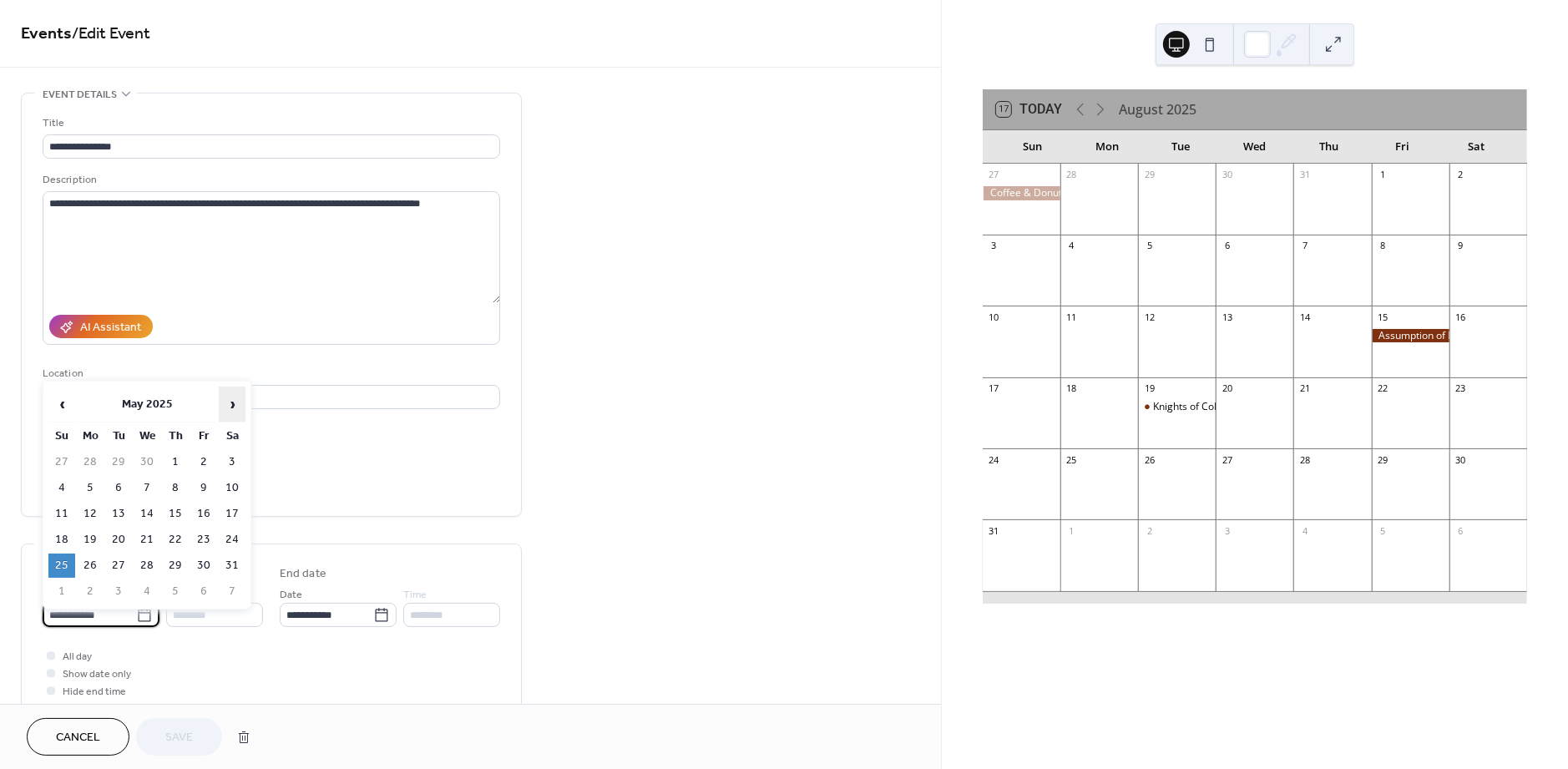 click on "›" at bounding box center [232, 404] 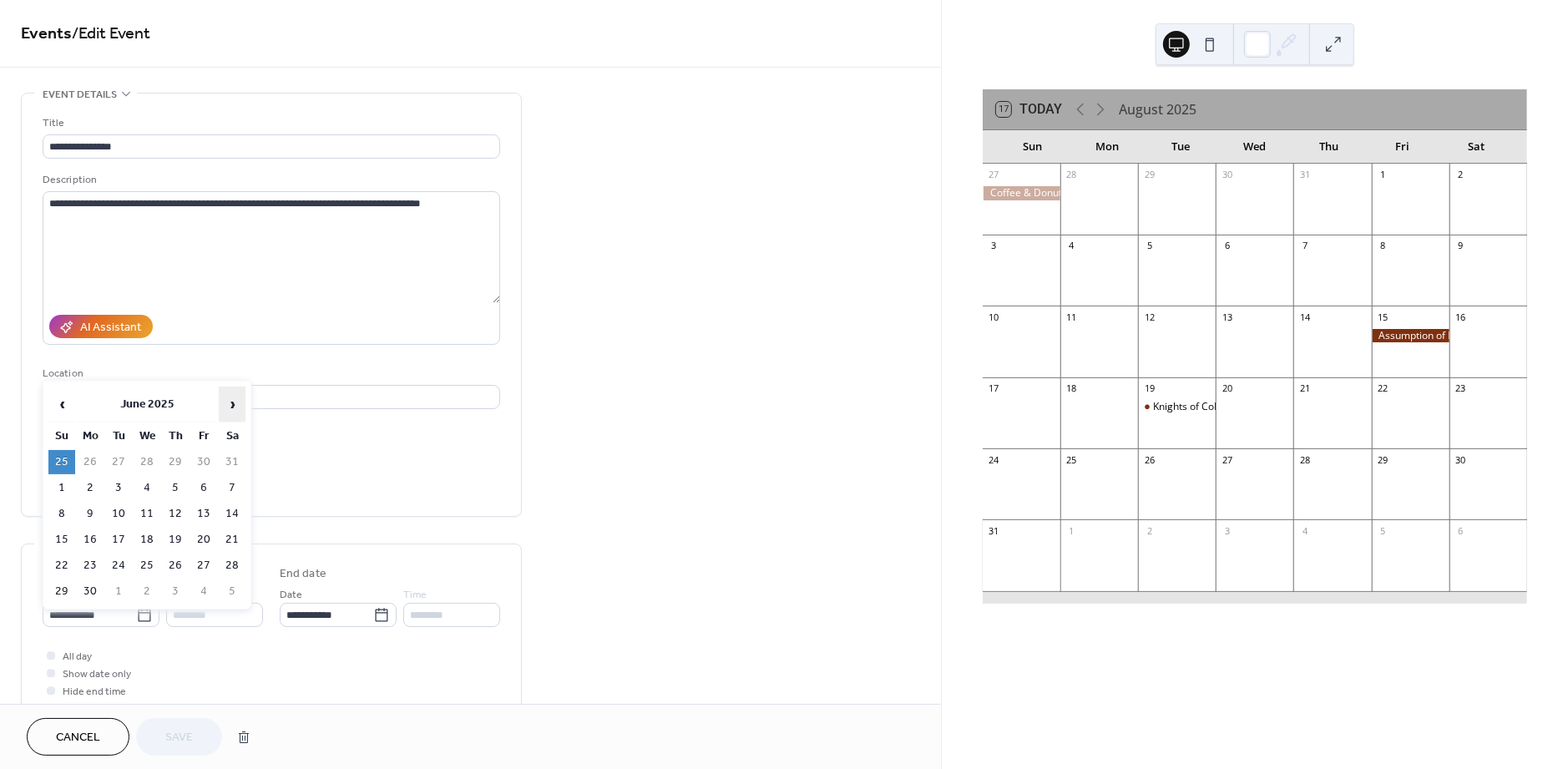 click on "›" at bounding box center [232, 404] 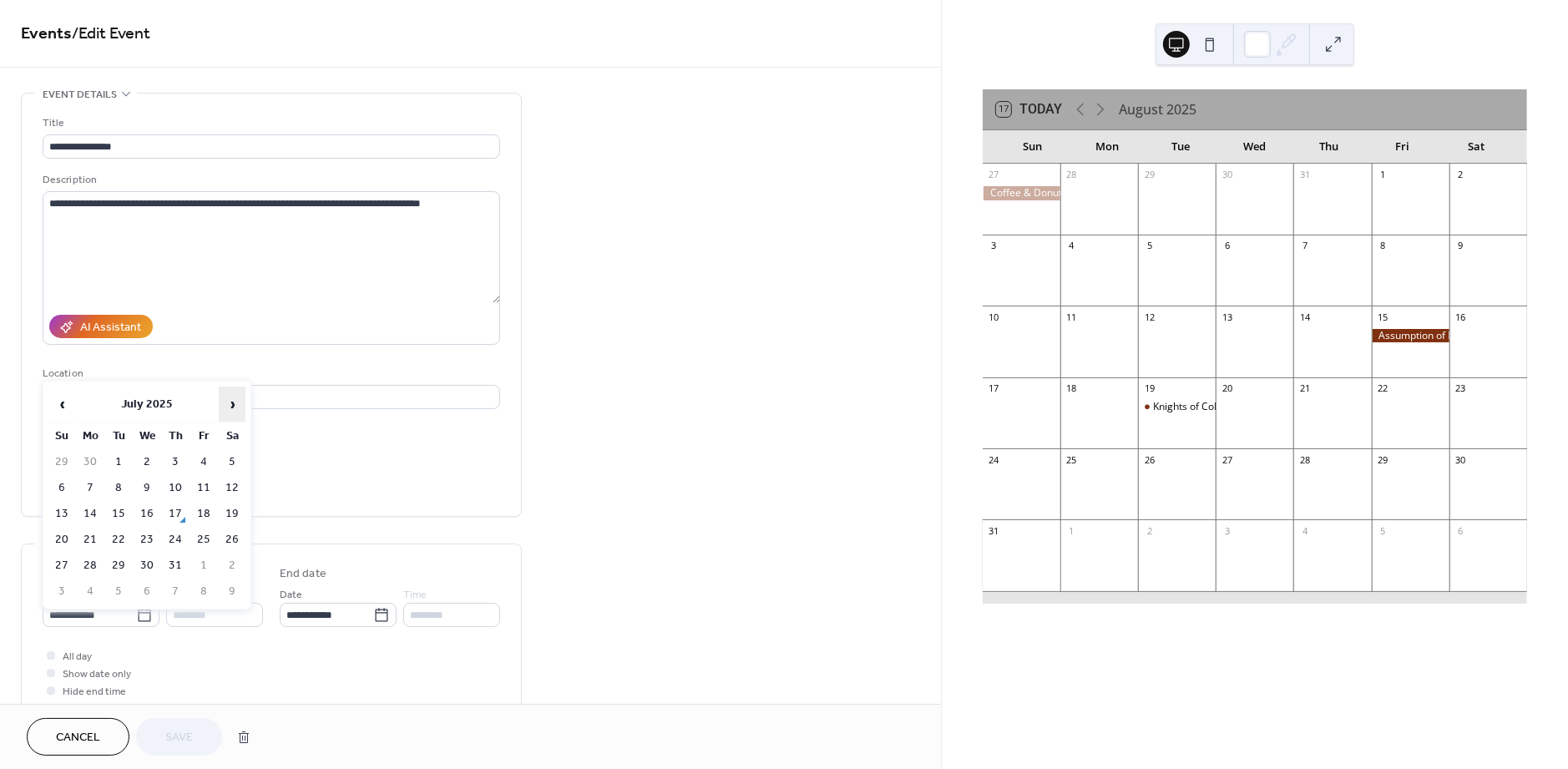 click on "›" at bounding box center (232, 404) 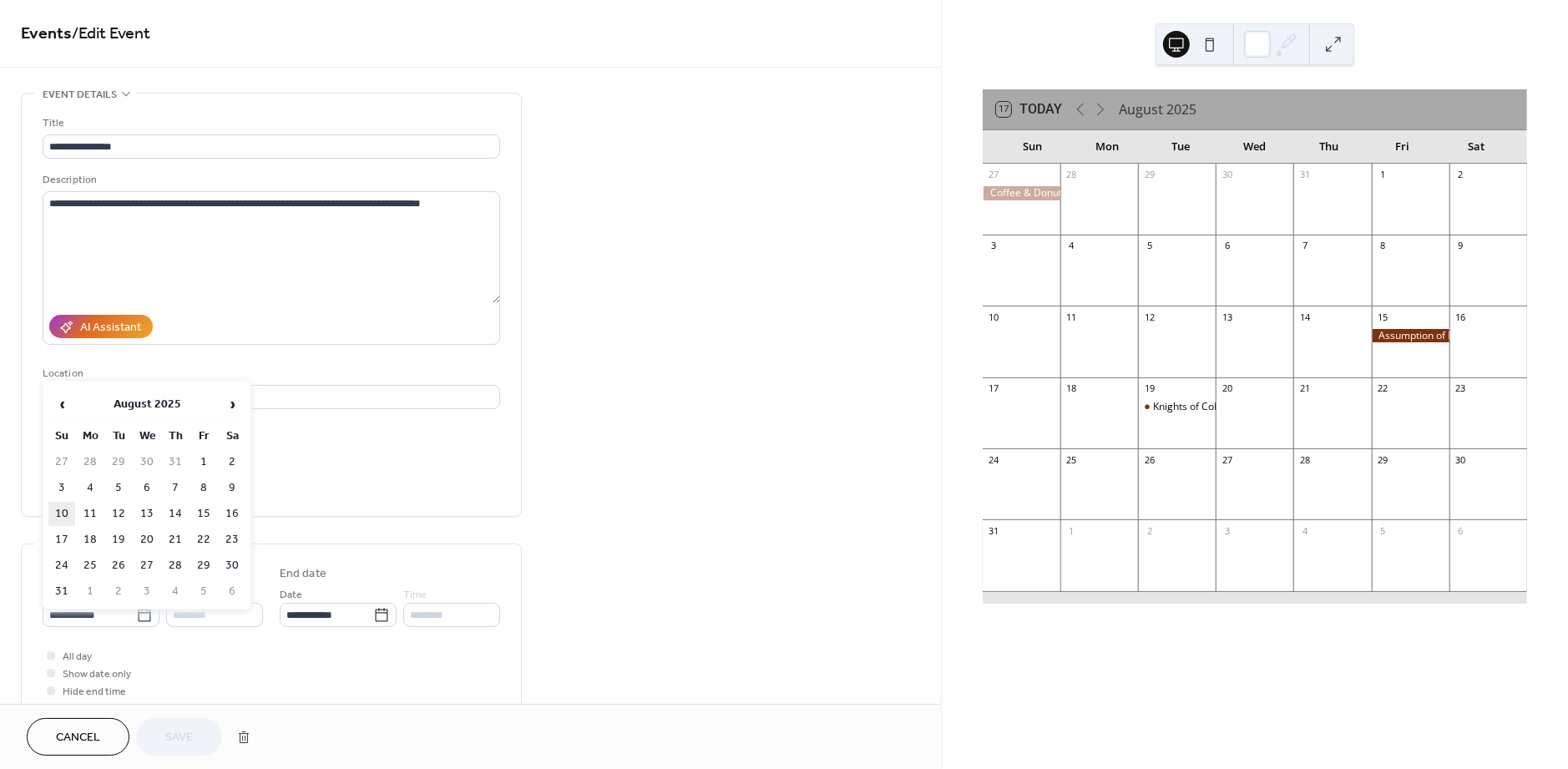 click on "10" at bounding box center [62, 514] 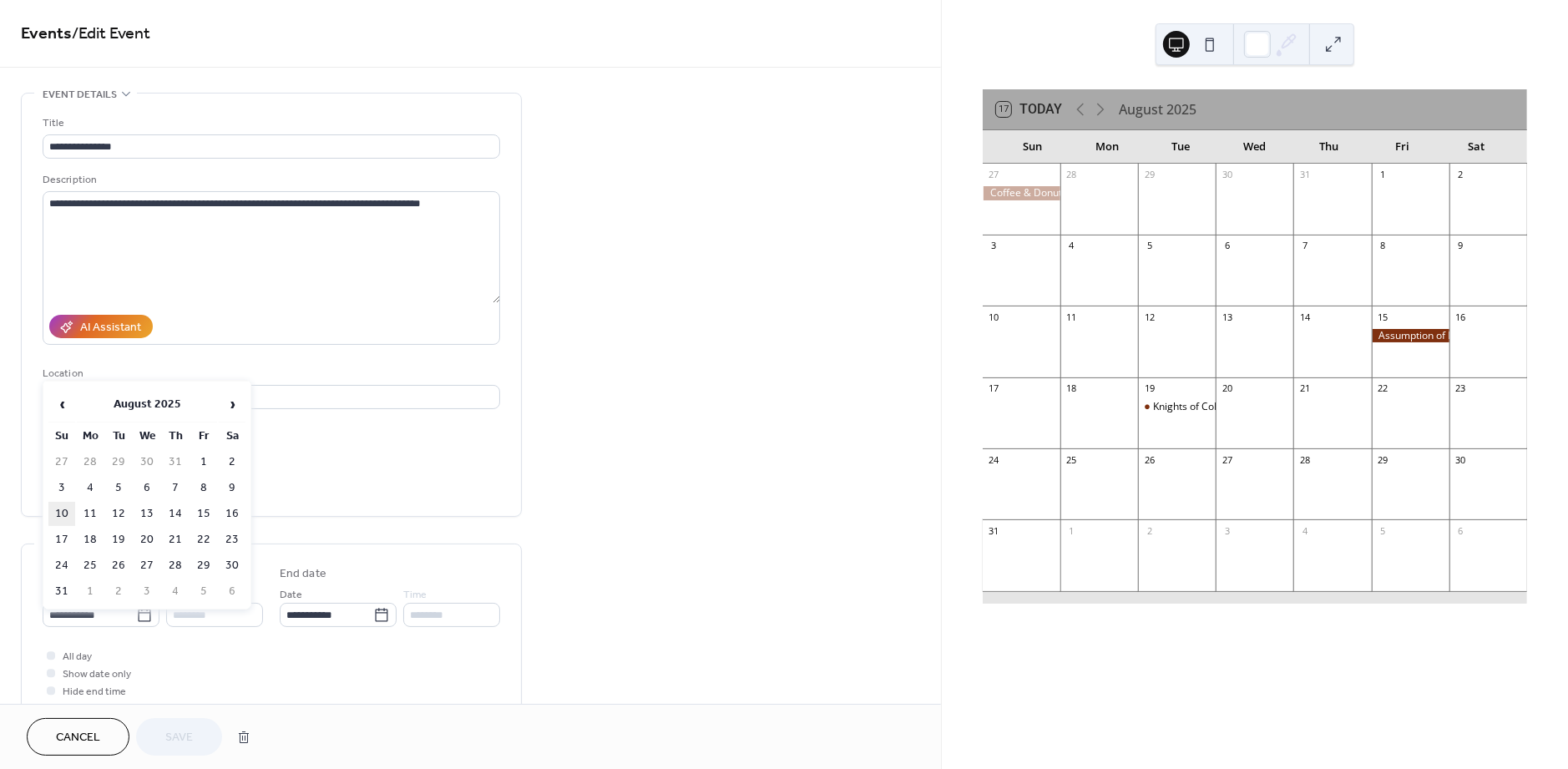 type on "**********" 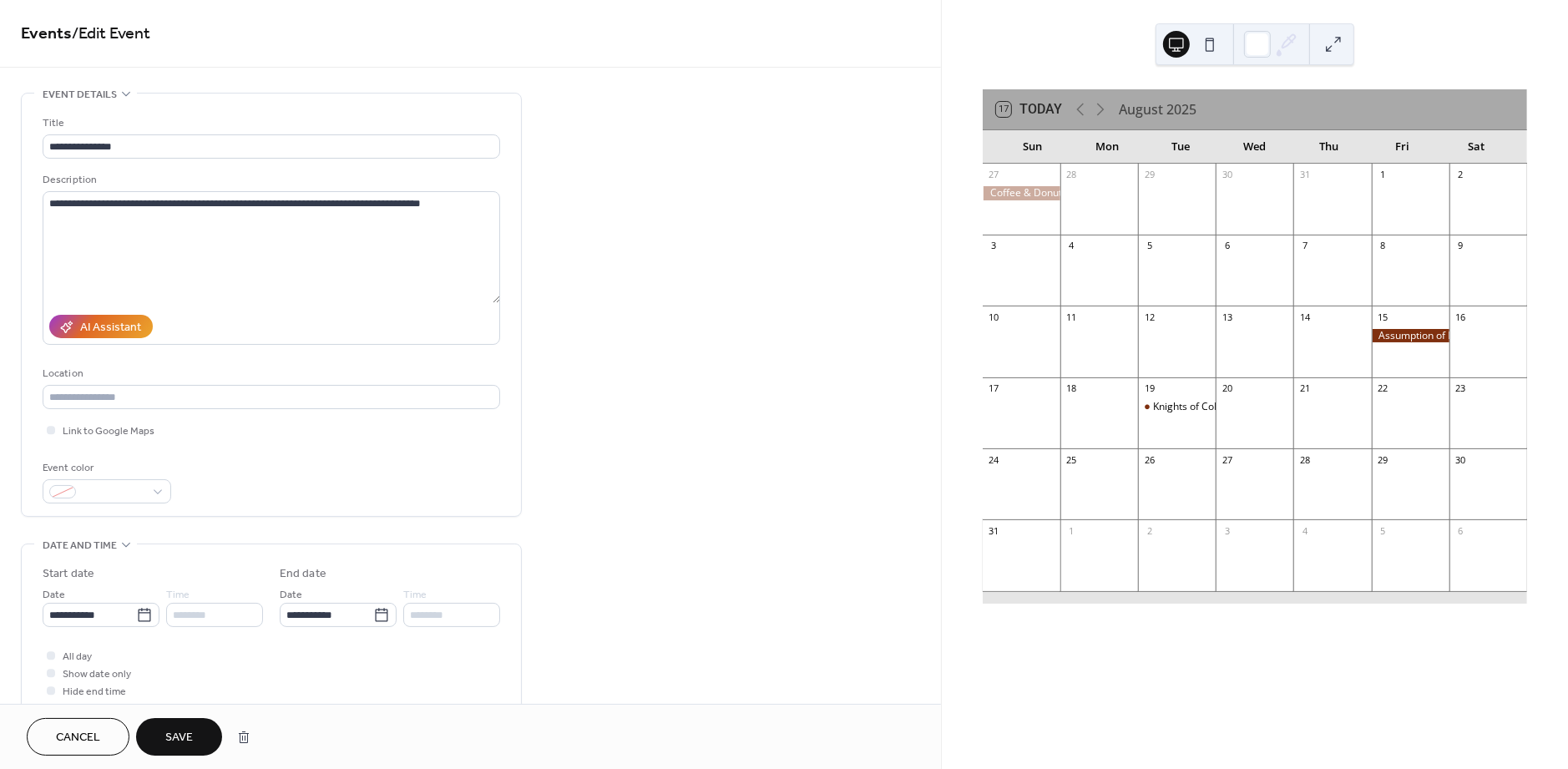 click on "Save" at bounding box center [179, 738] 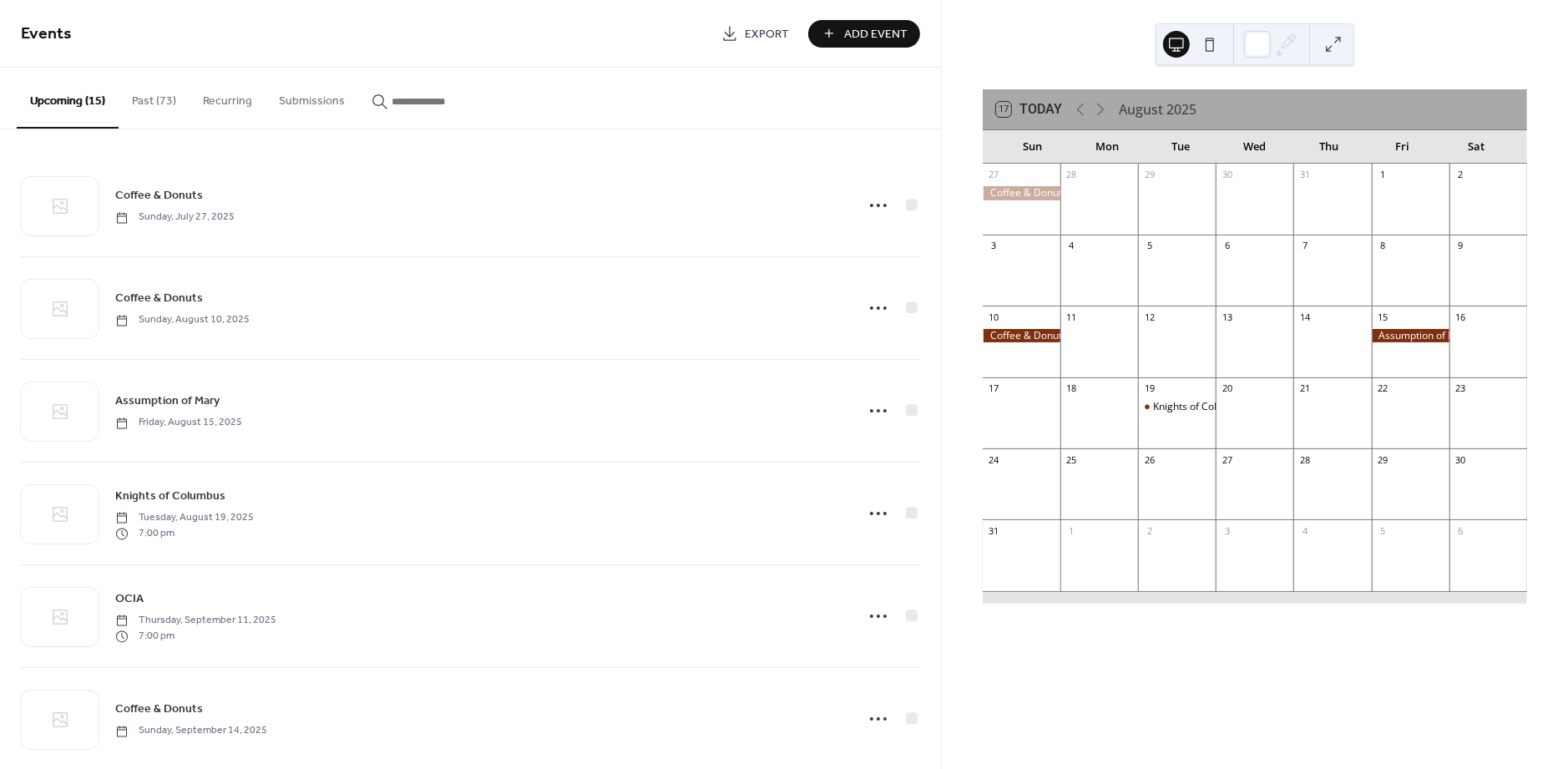 click on "Past (73)" at bounding box center (154, 97) 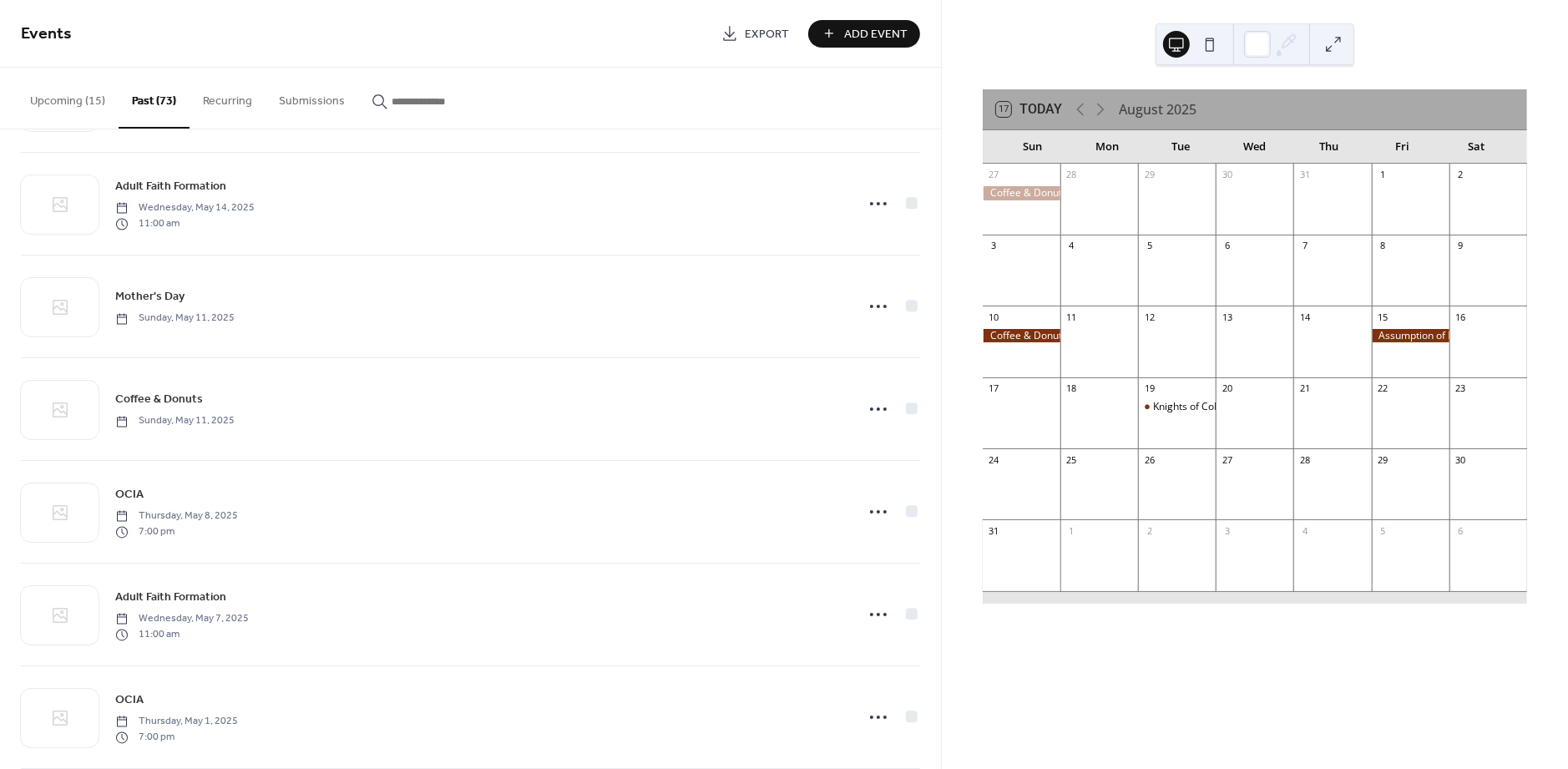 scroll, scrollTop: 1561, scrollLeft: 0, axis: vertical 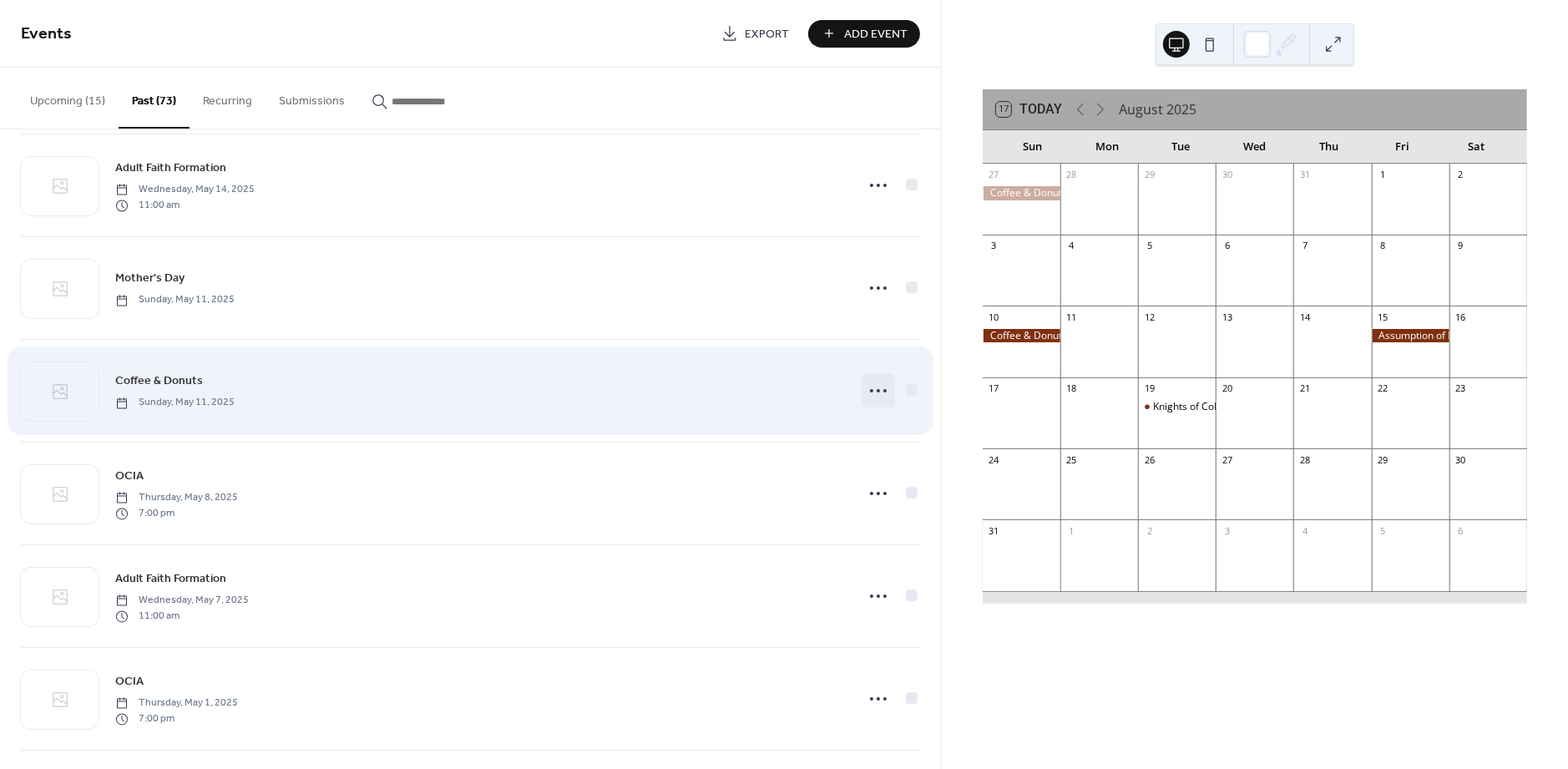 click 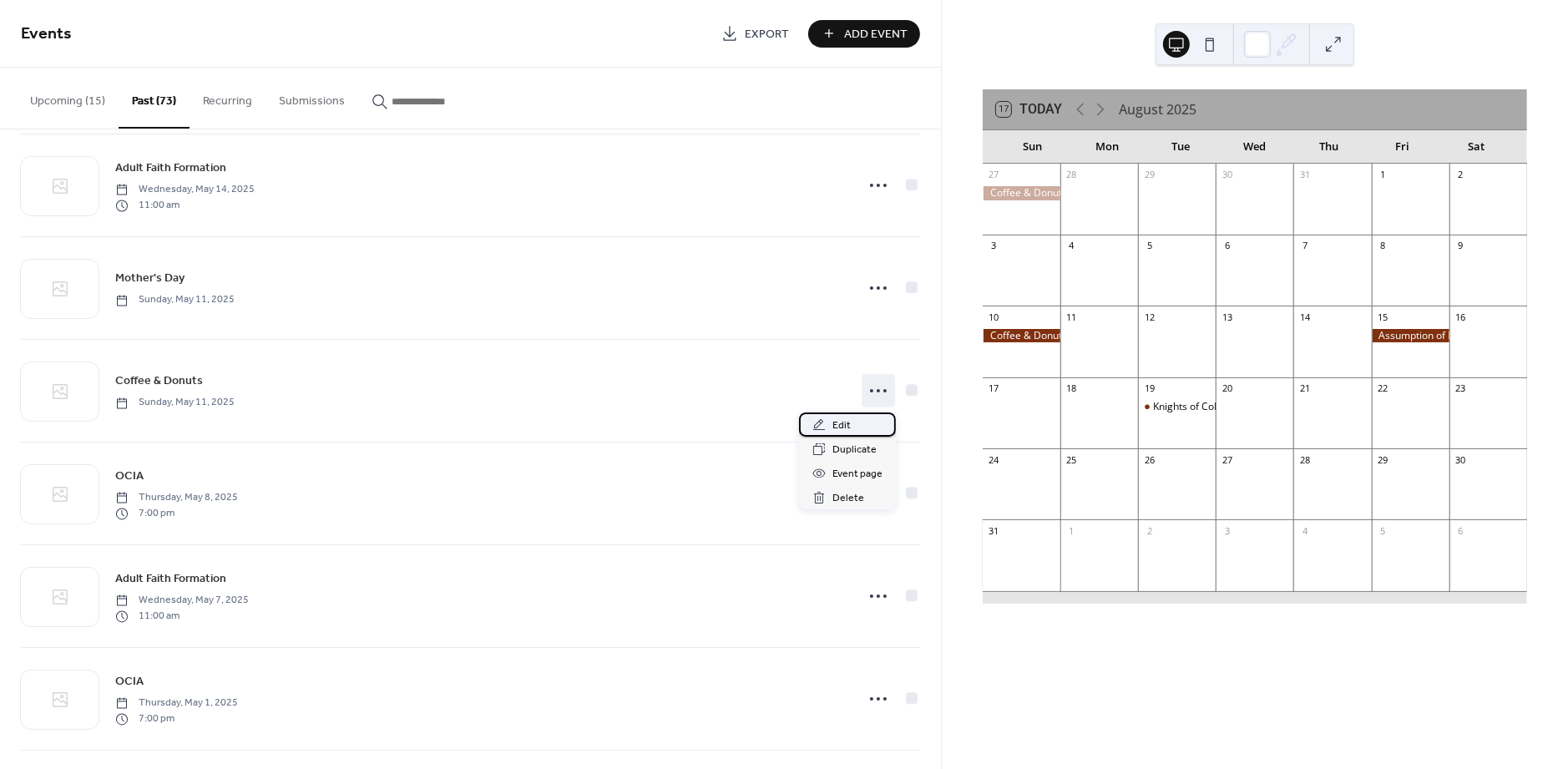 click on "Edit" at bounding box center (847, 424) 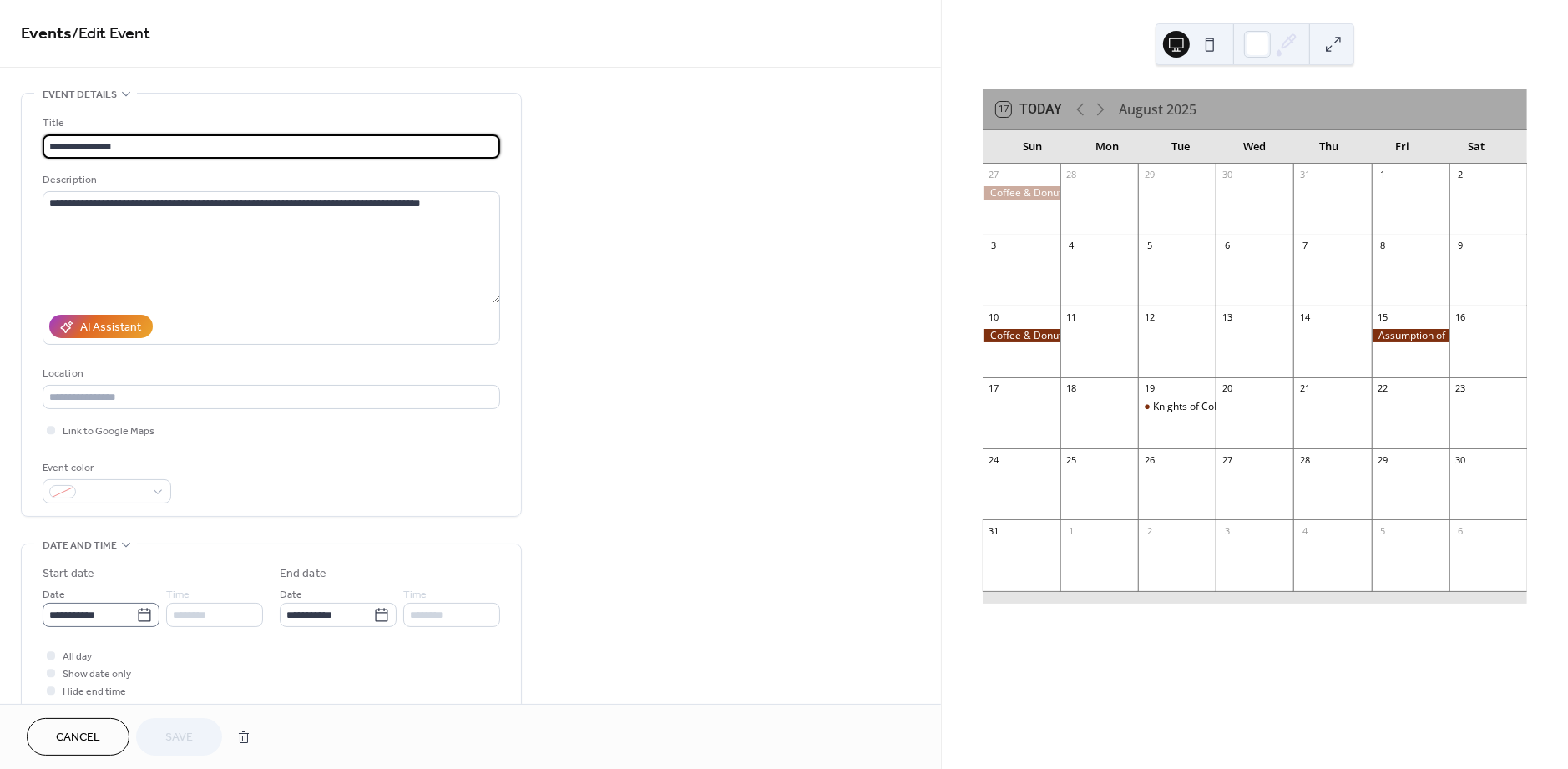 click 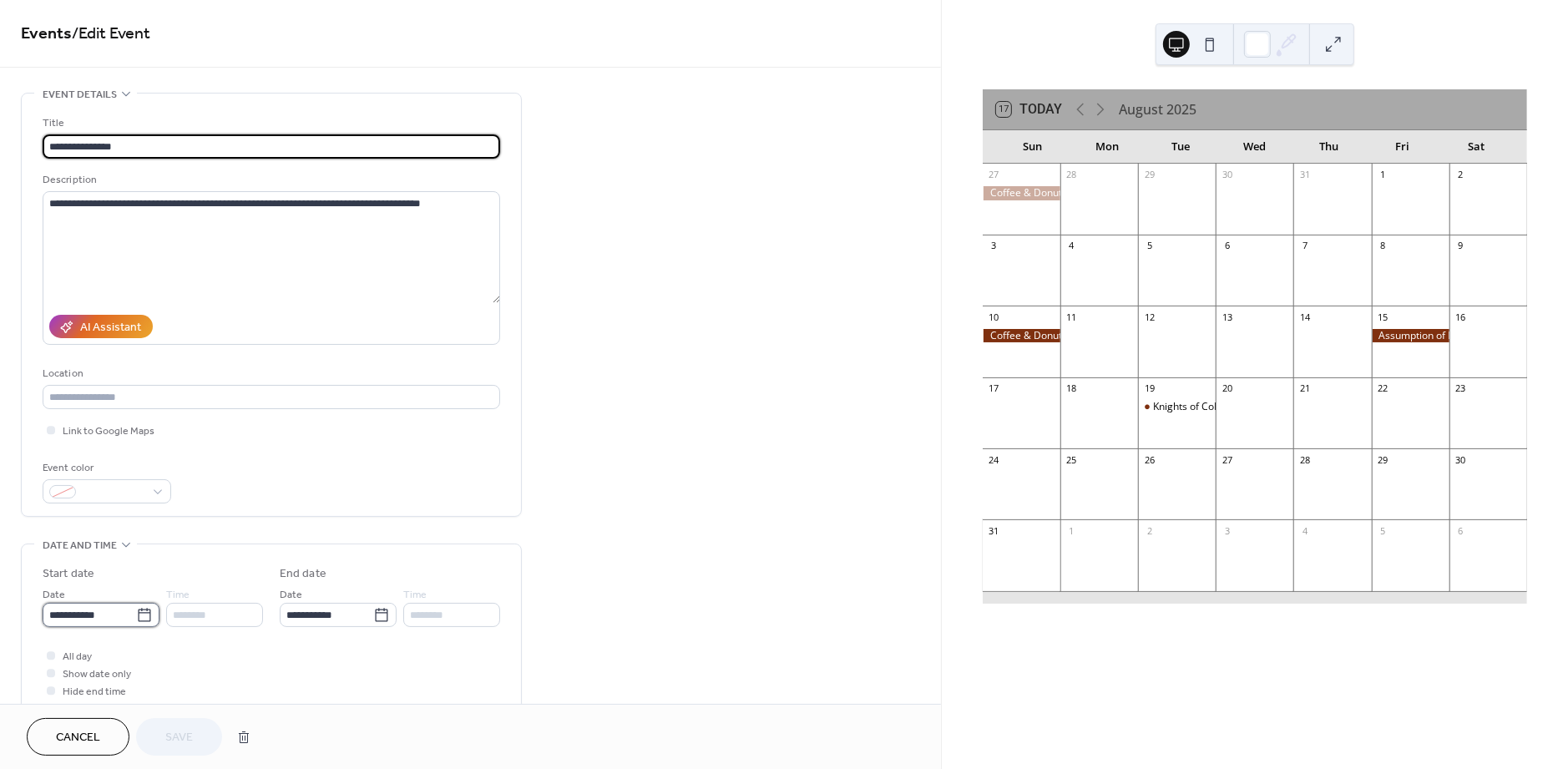 click on "**********" at bounding box center (89, 615) 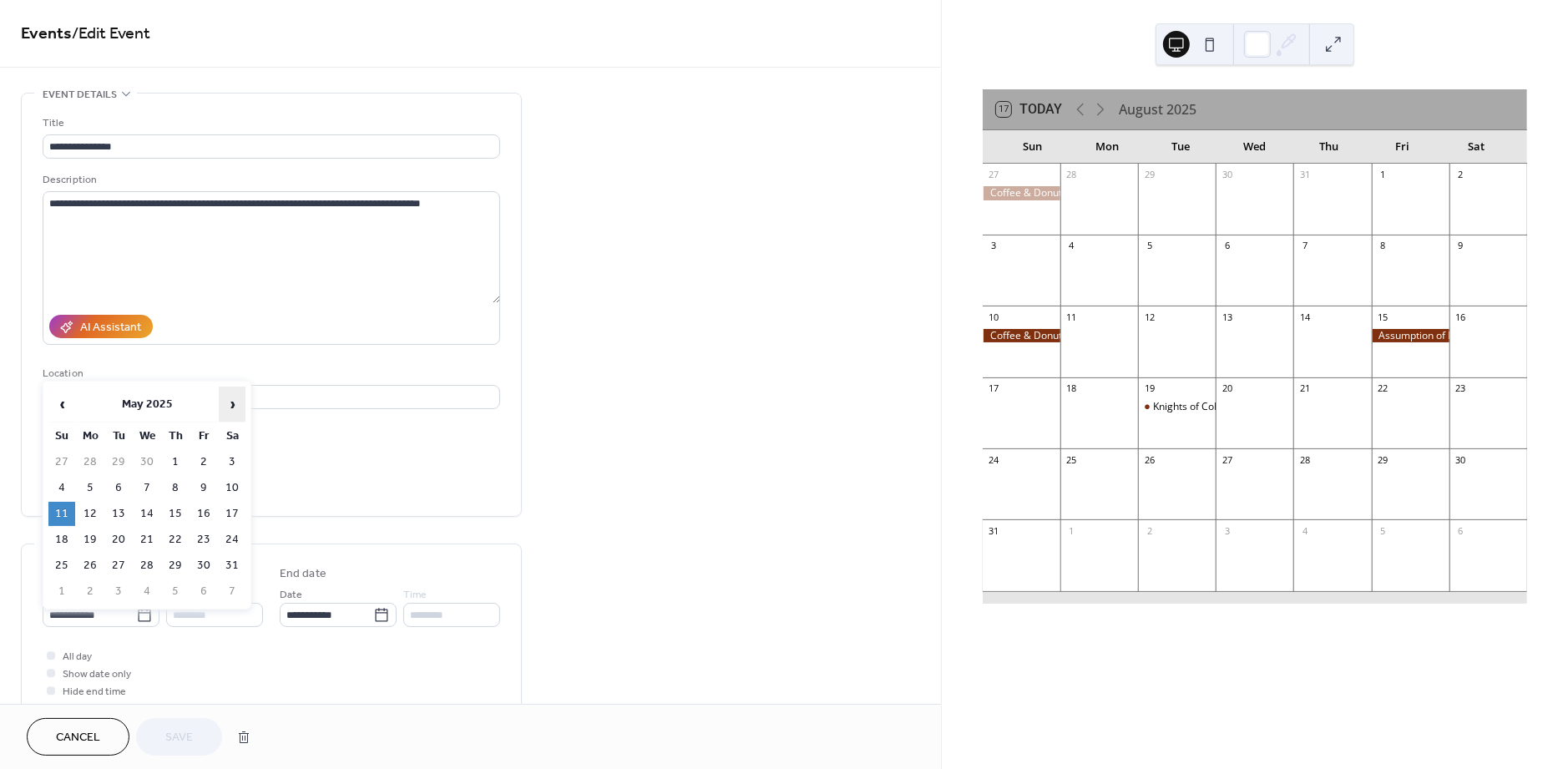 click on "›" at bounding box center (232, 404) 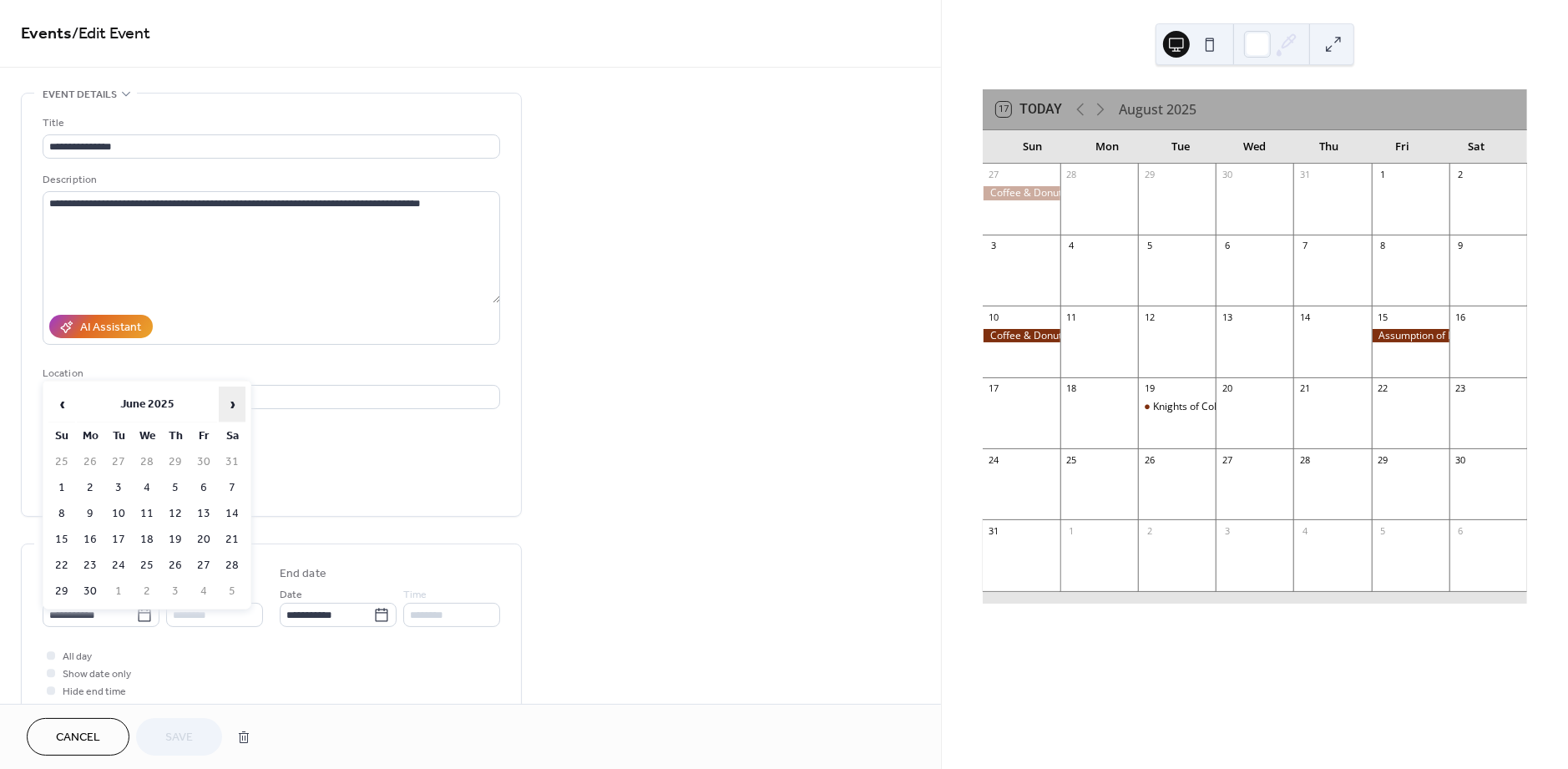 click on "›" at bounding box center [232, 404] 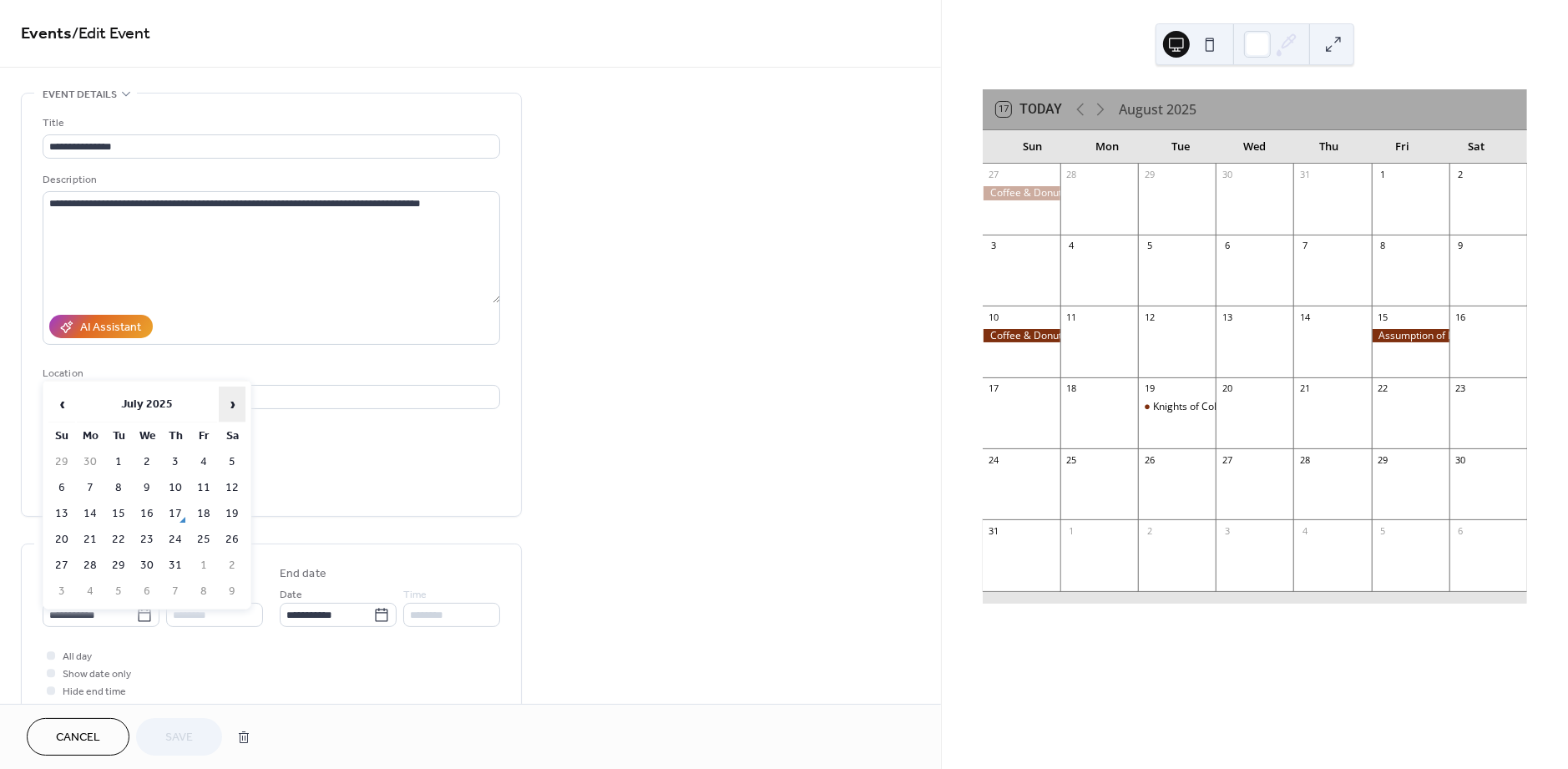 click on "›" at bounding box center (232, 404) 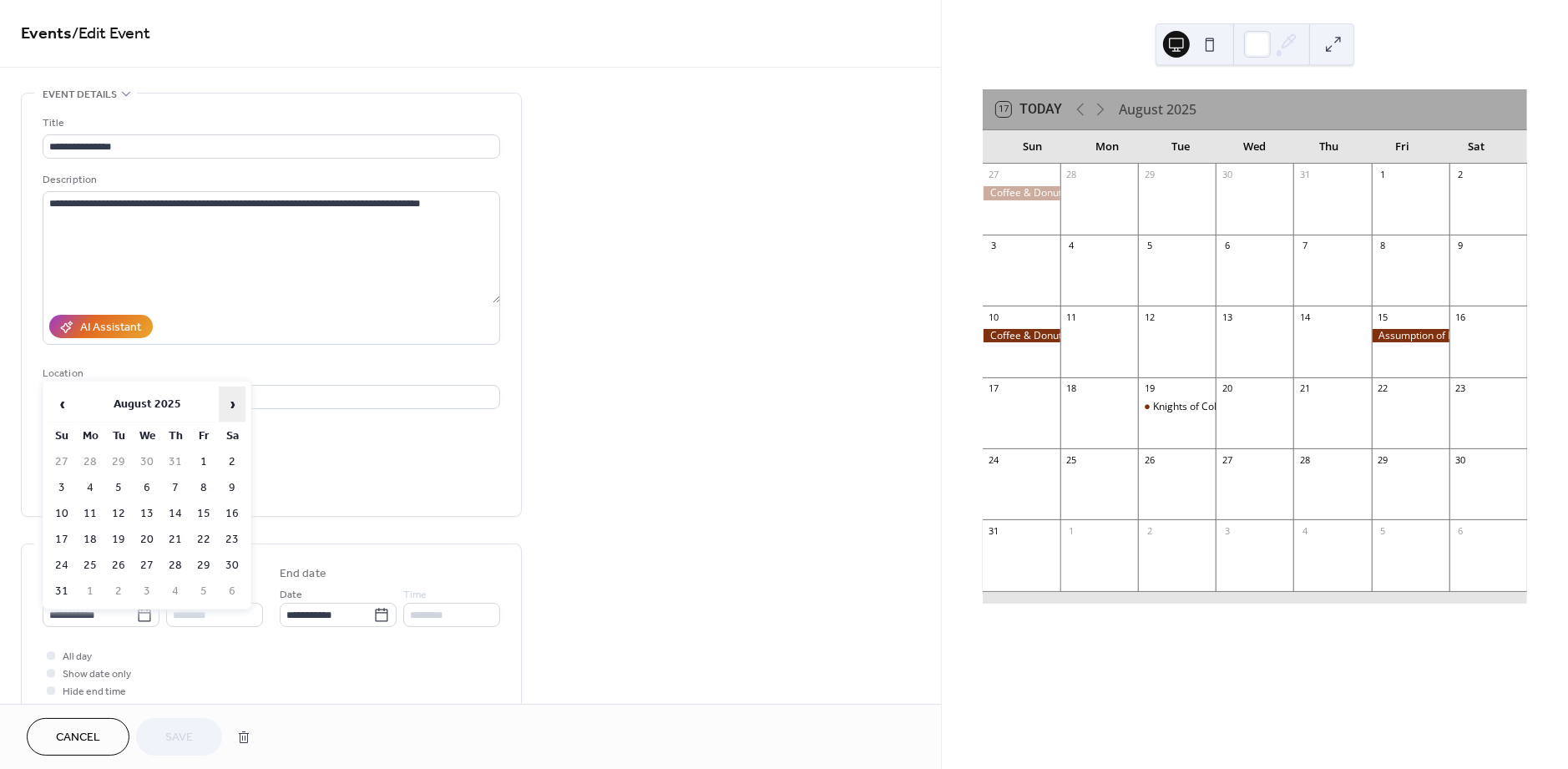 click on "›" at bounding box center [232, 404] 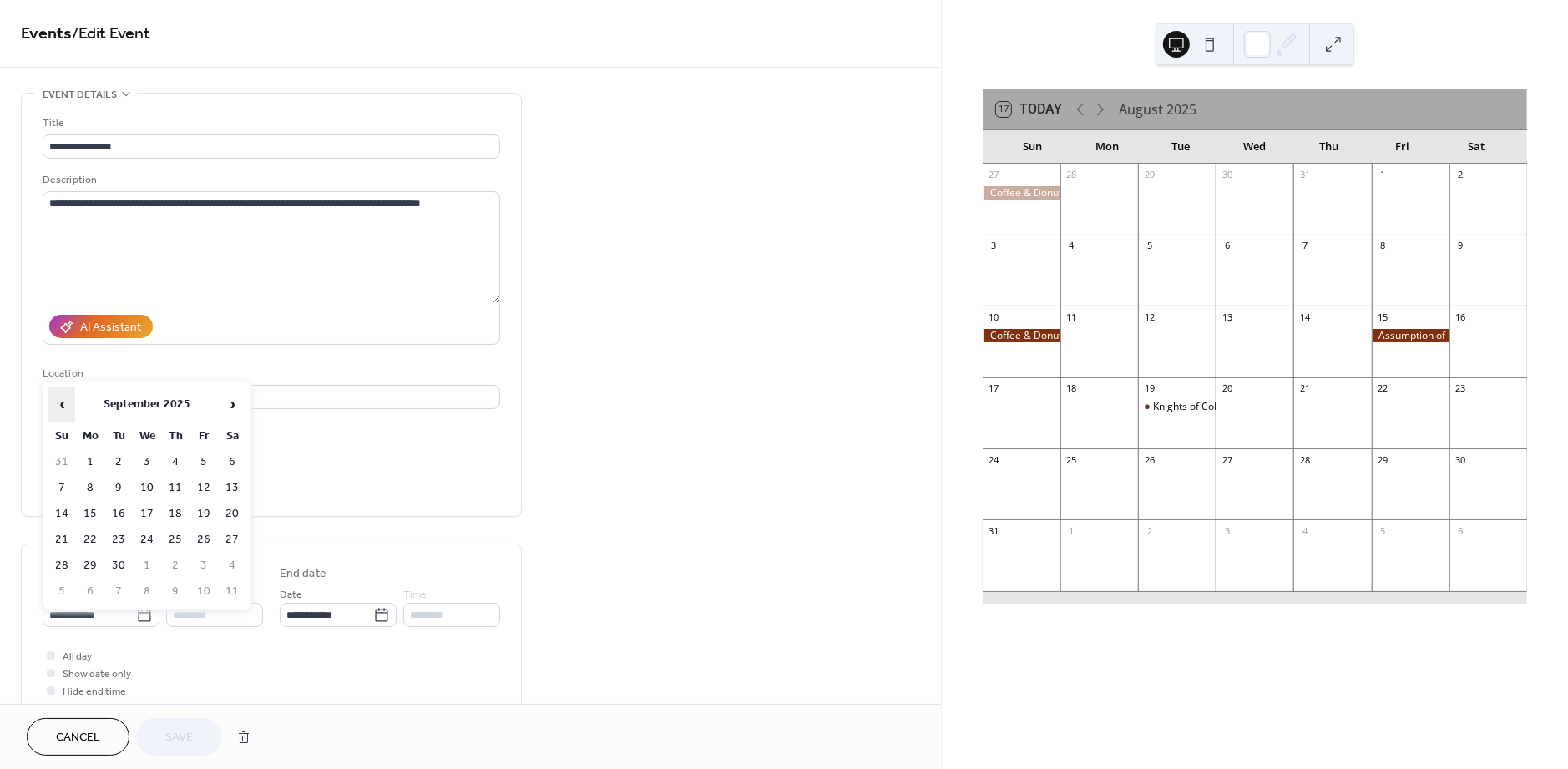 click on "‹" at bounding box center (62, 404) 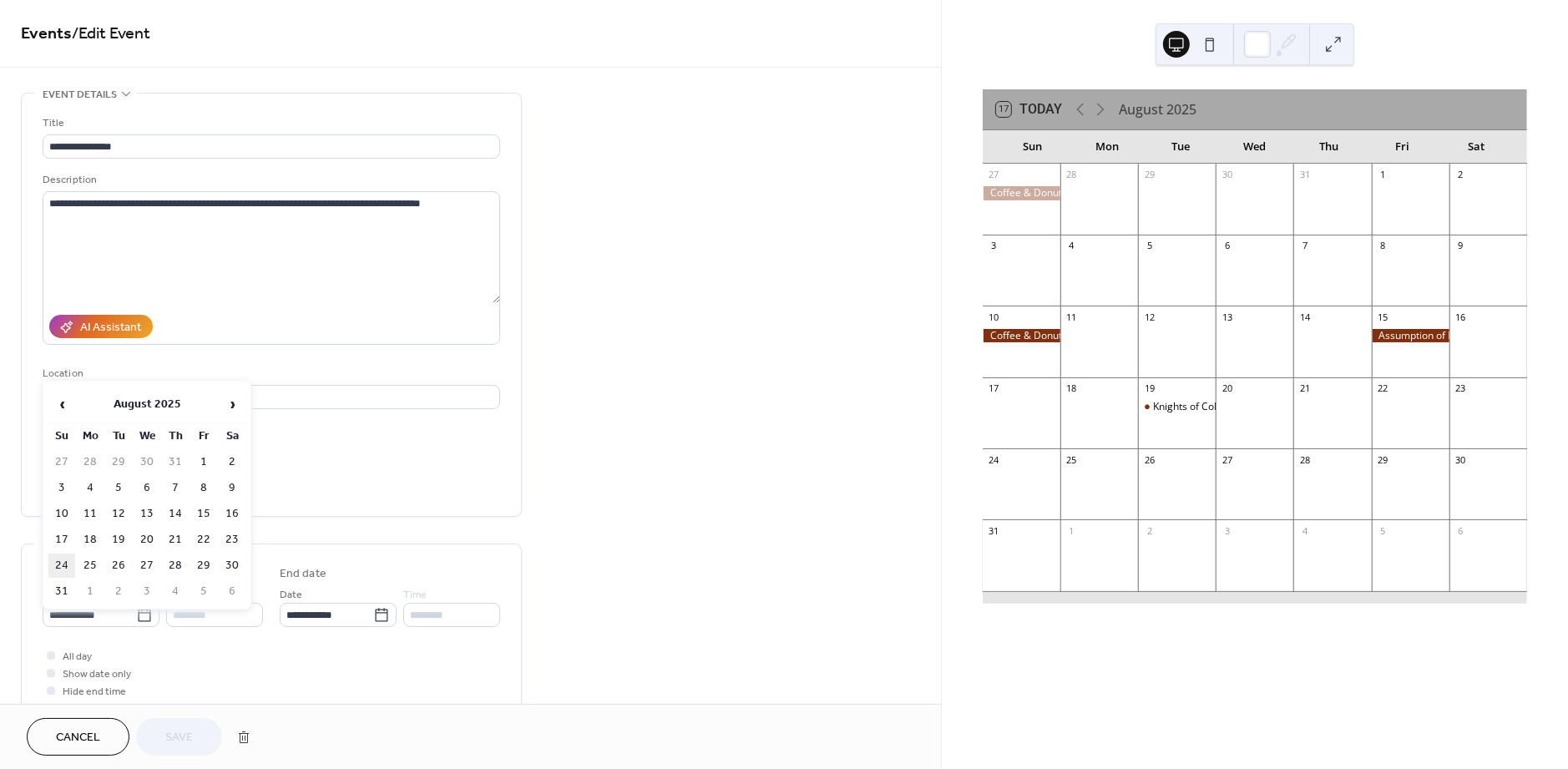 click on "24" at bounding box center (62, 565) 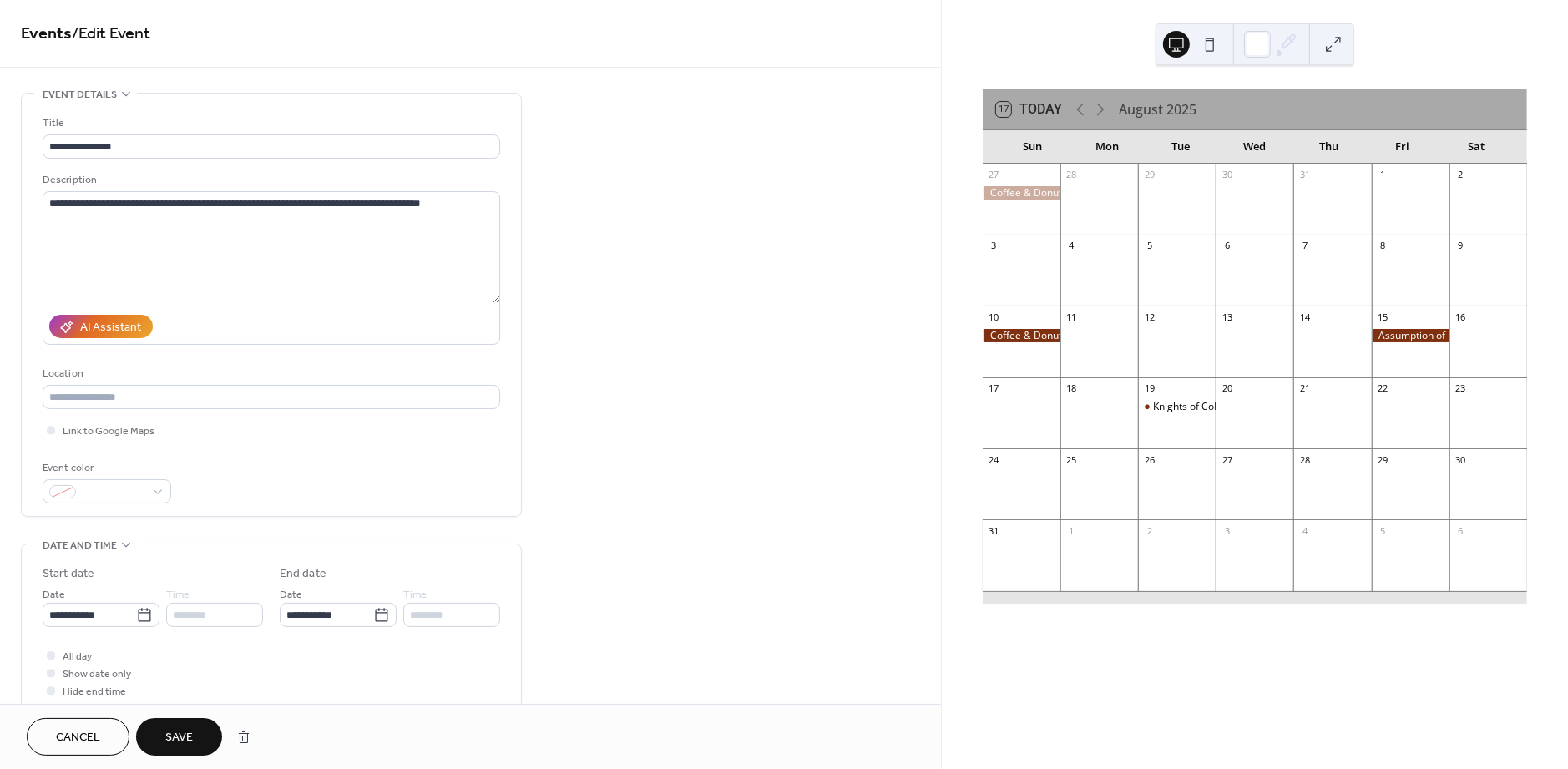 type on "**********" 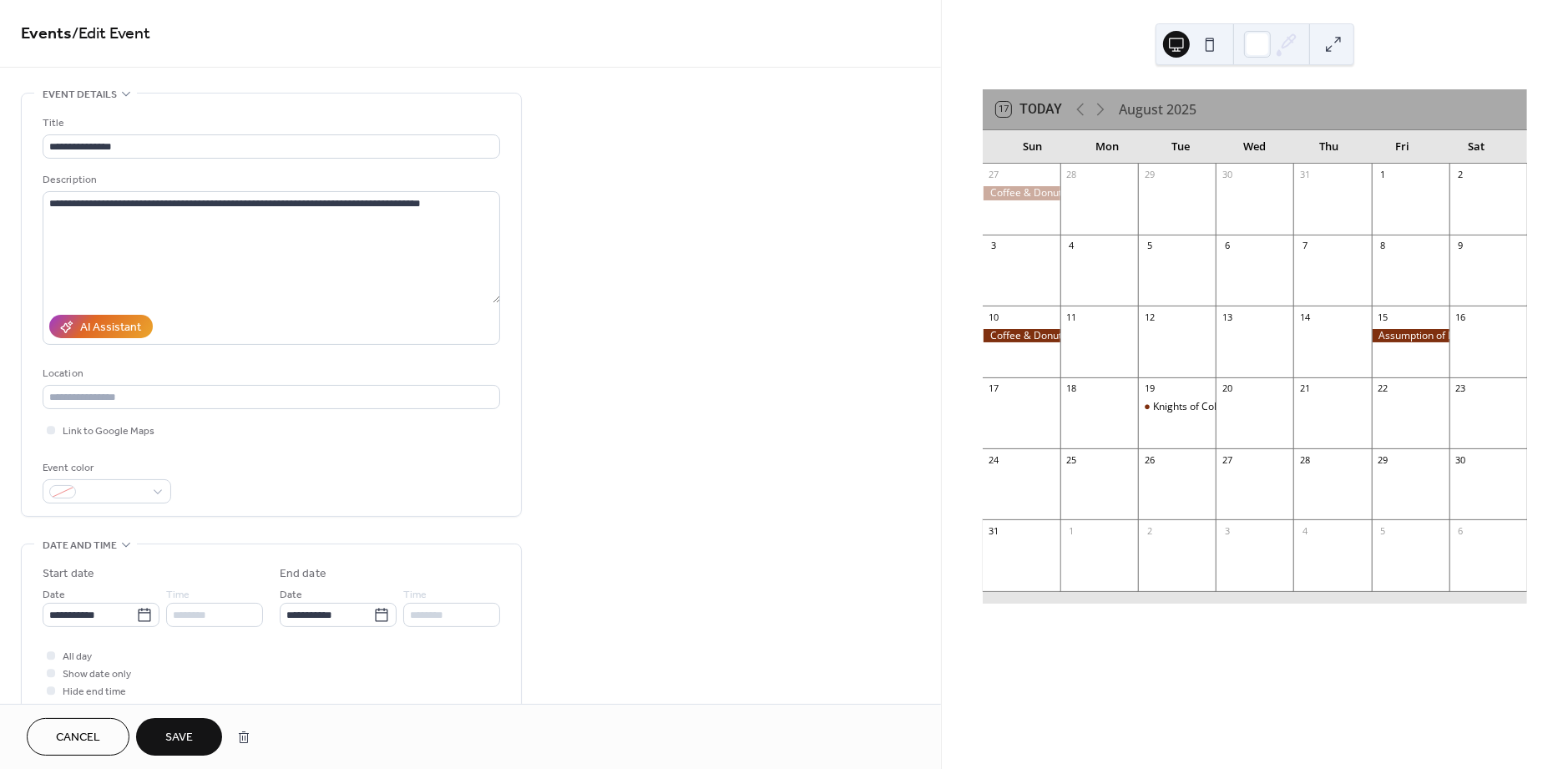 type on "**********" 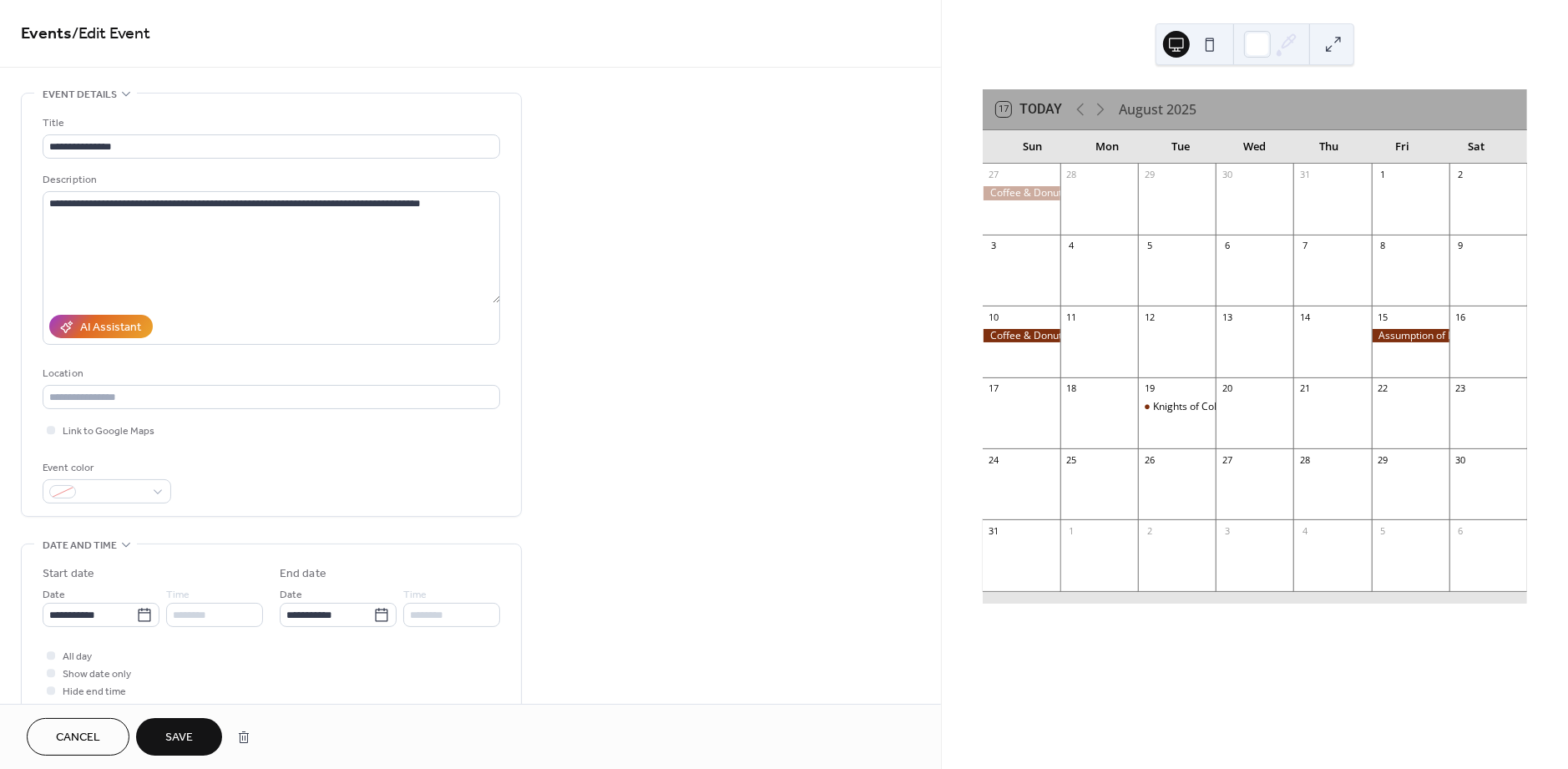 click on "Save" at bounding box center [179, 738] 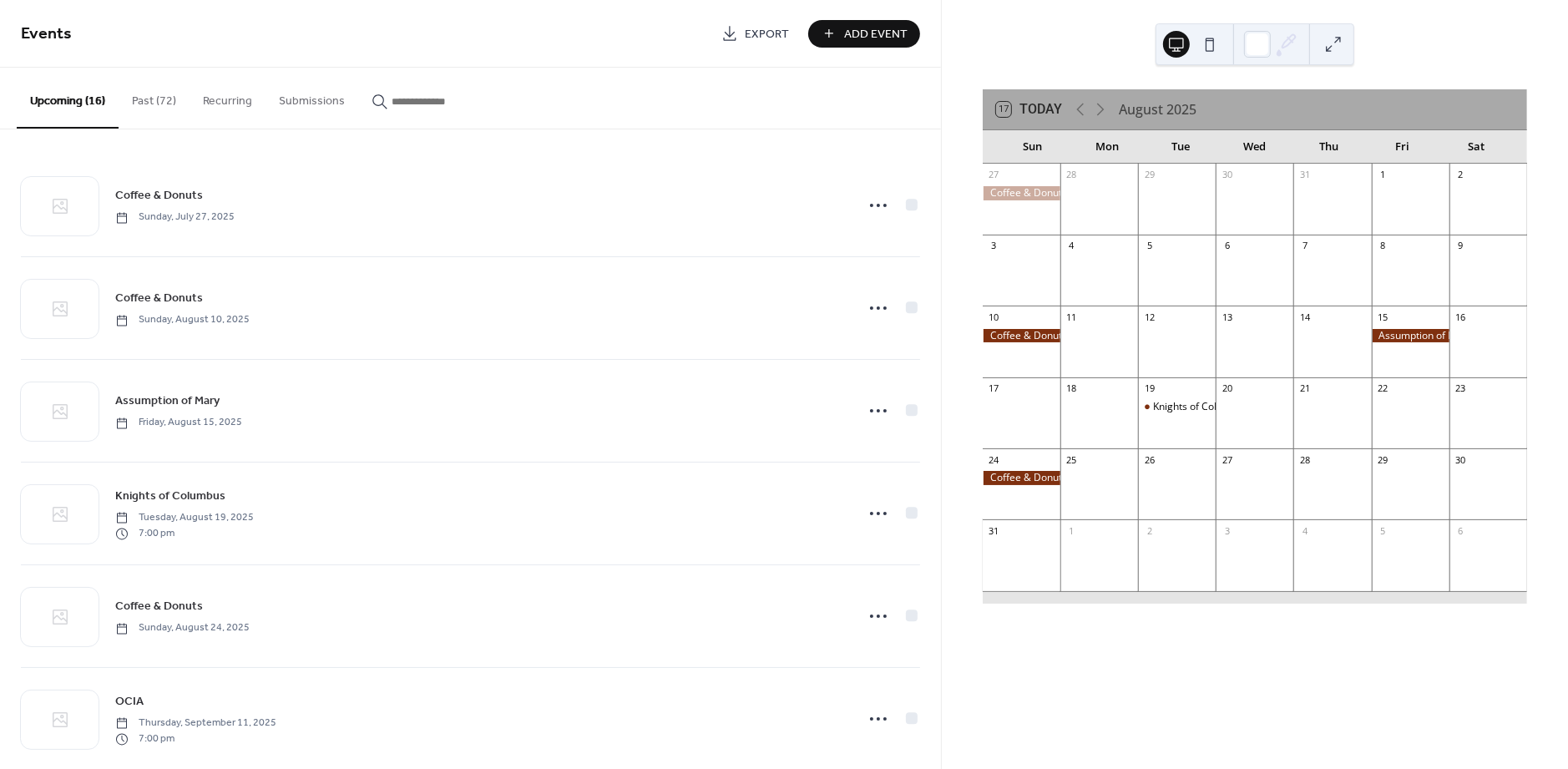 click on "Past (72)" at bounding box center [154, 97] 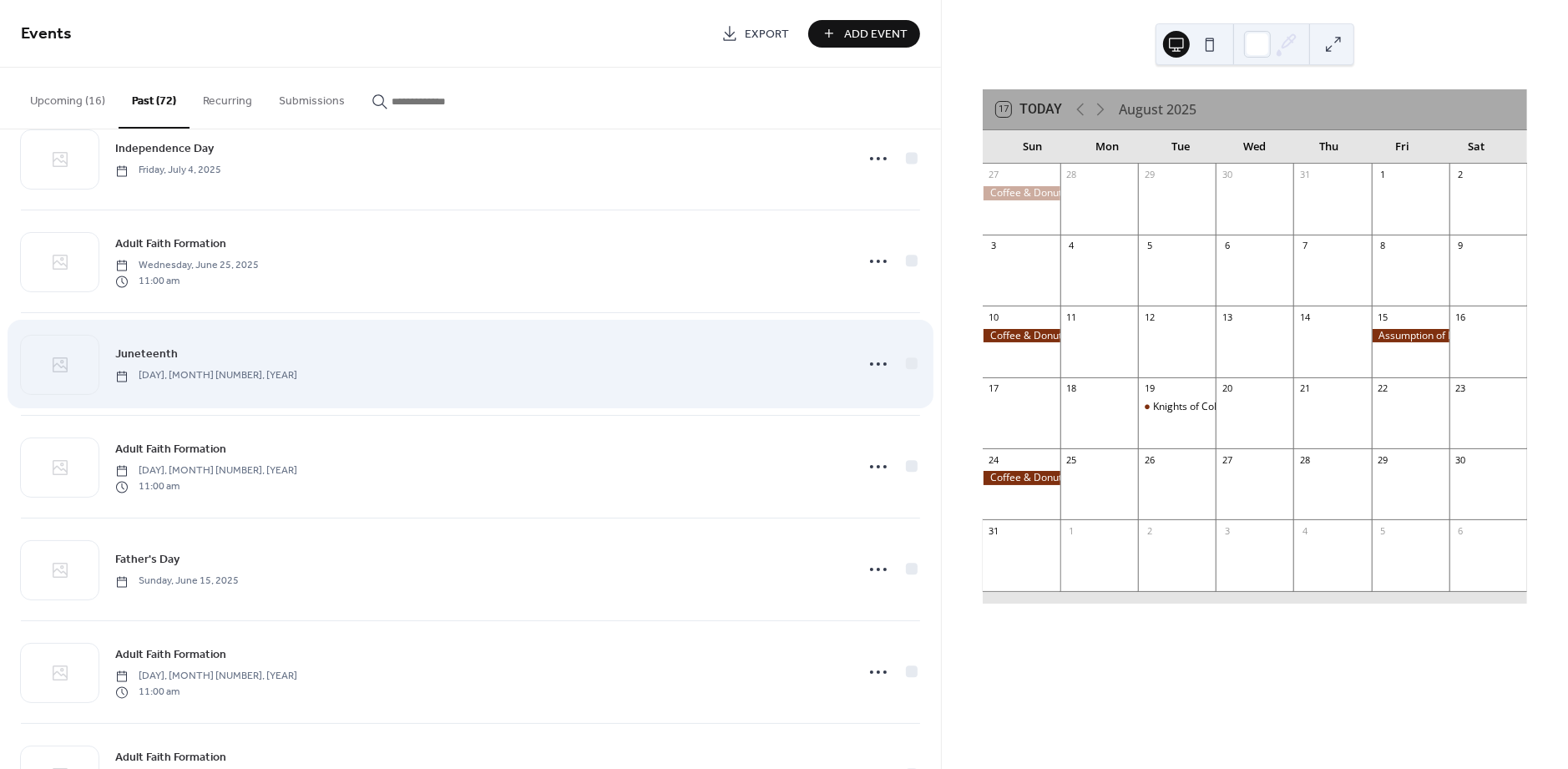 scroll, scrollTop: 0, scrollLeft: 0, axis: both 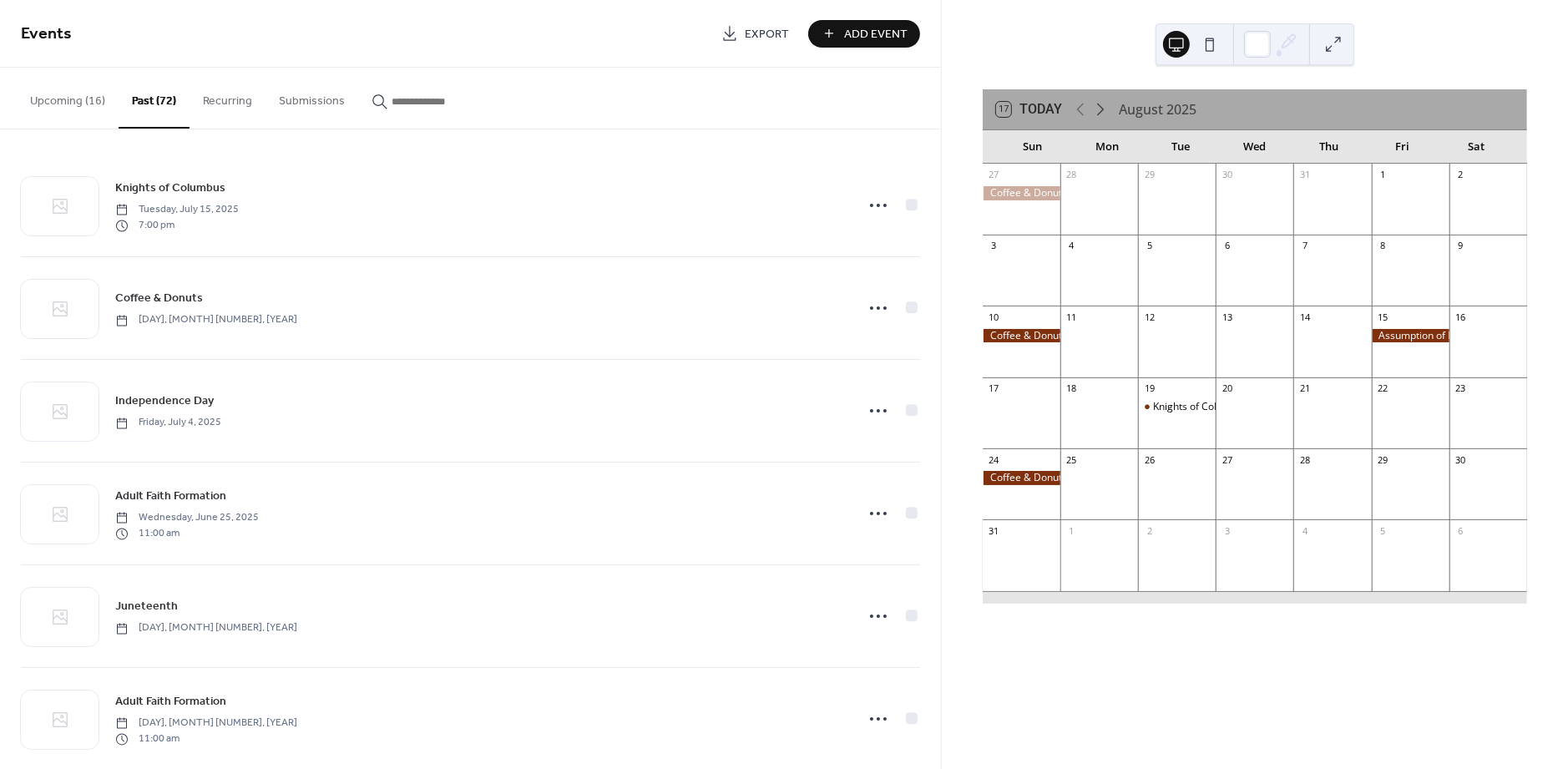 click 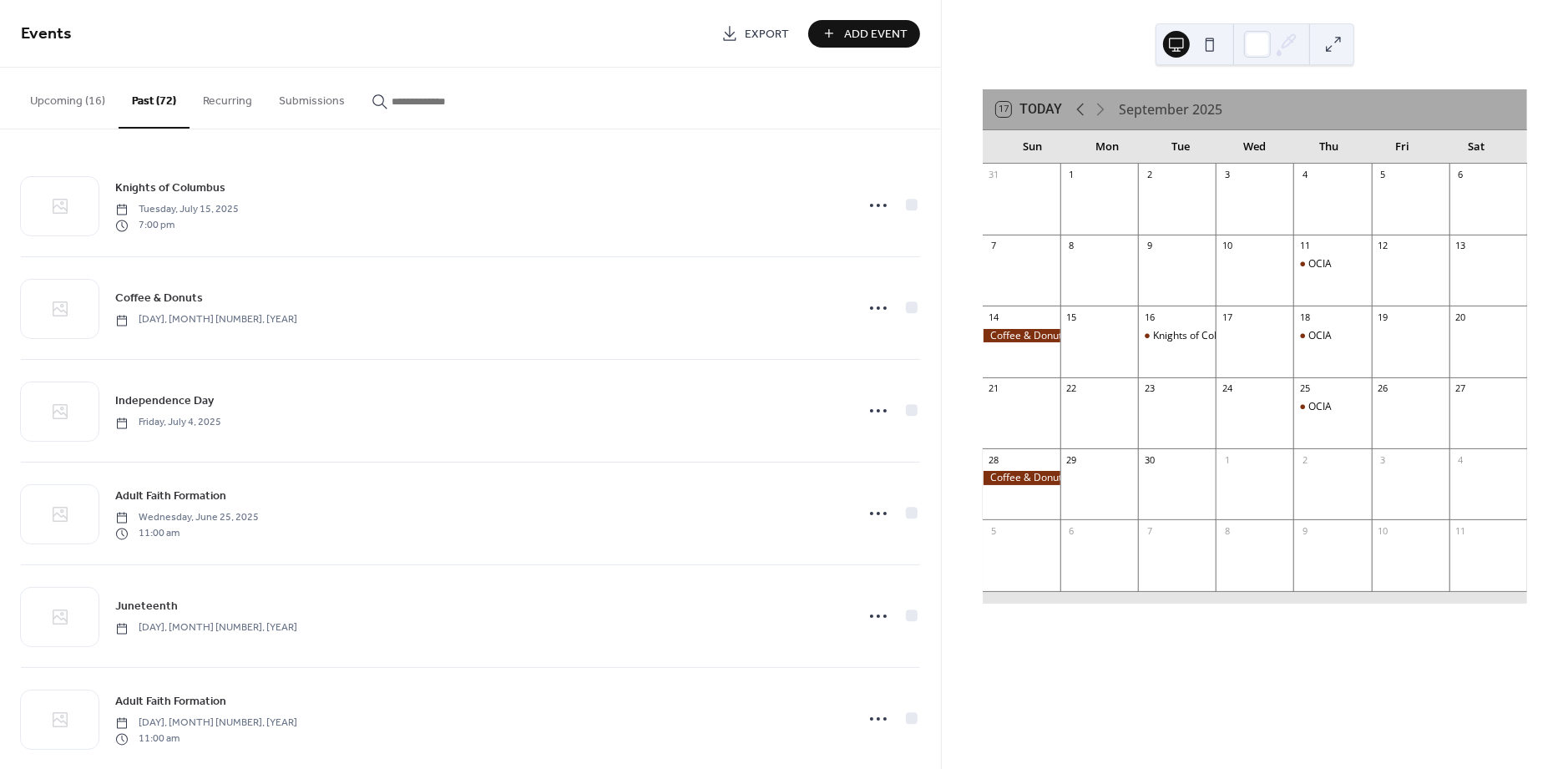 click 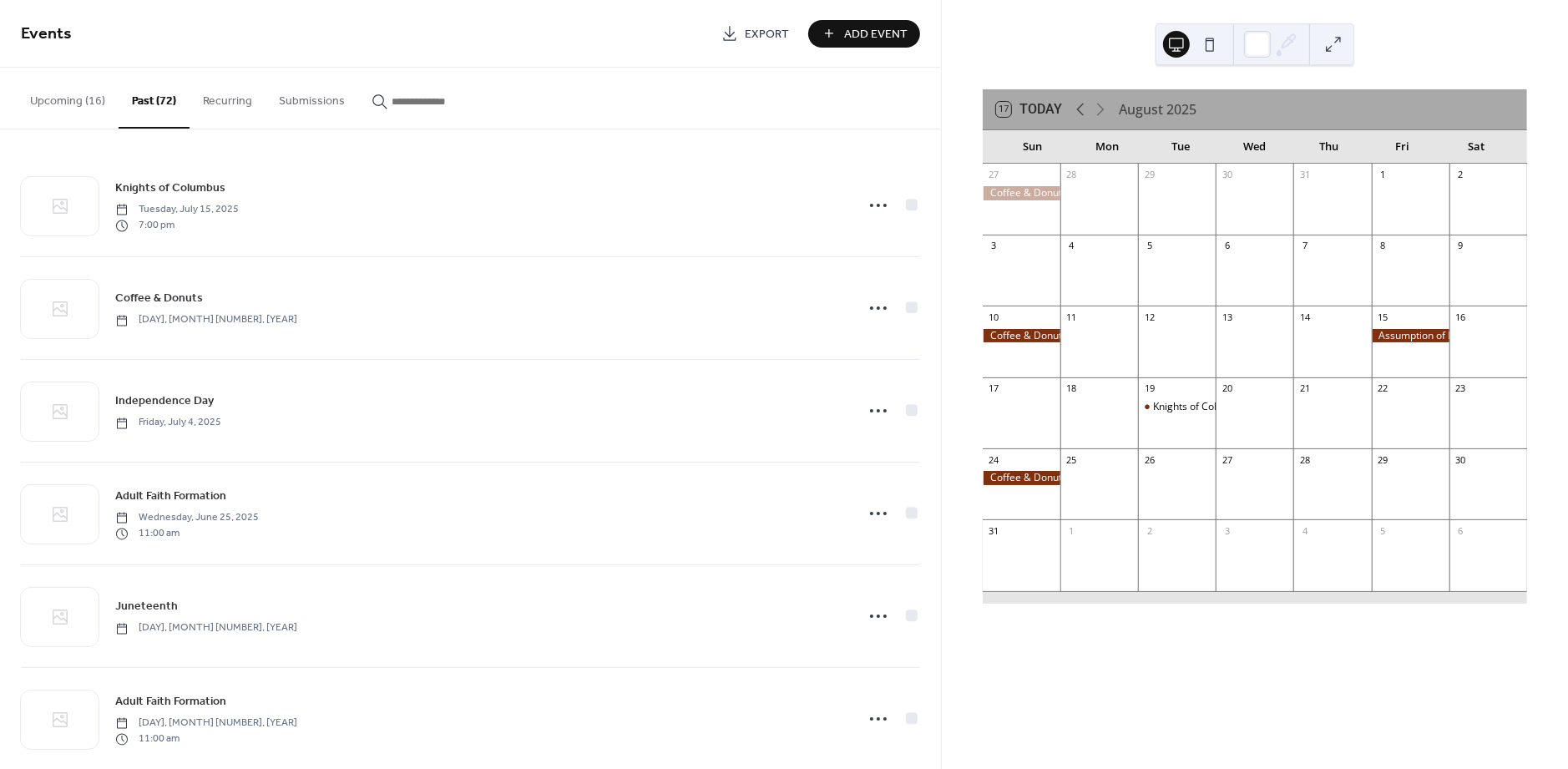 click 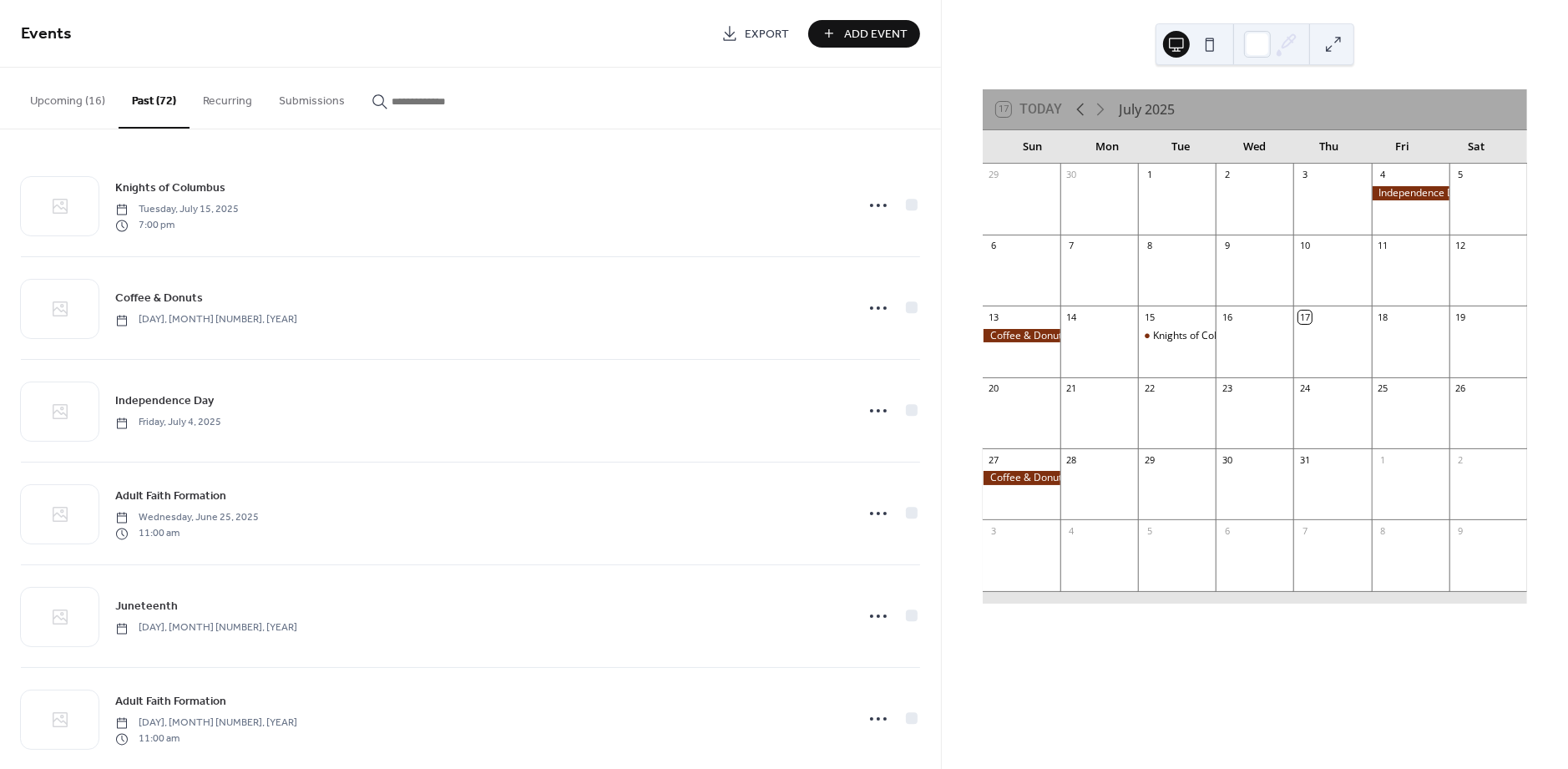 click 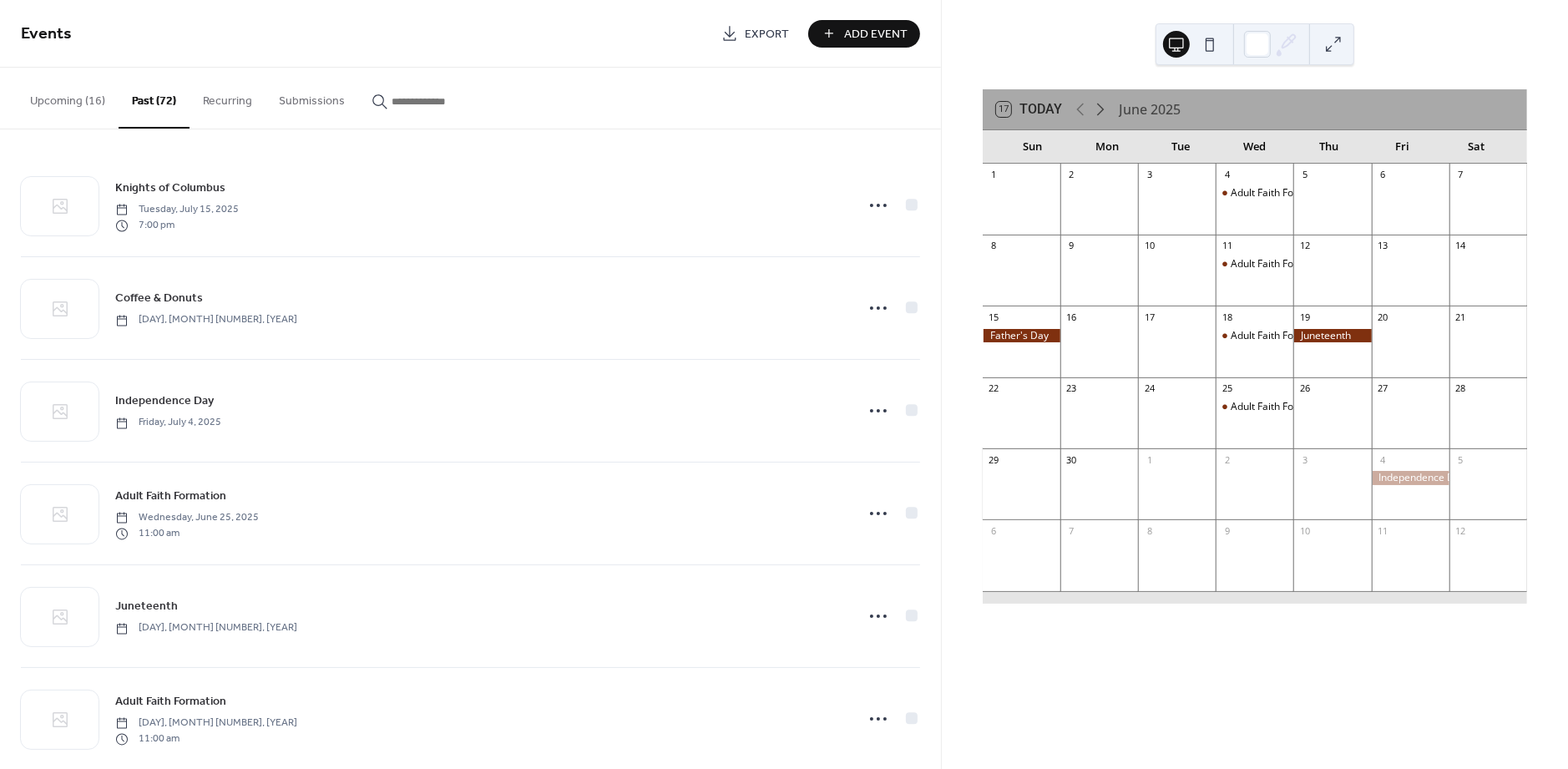 click 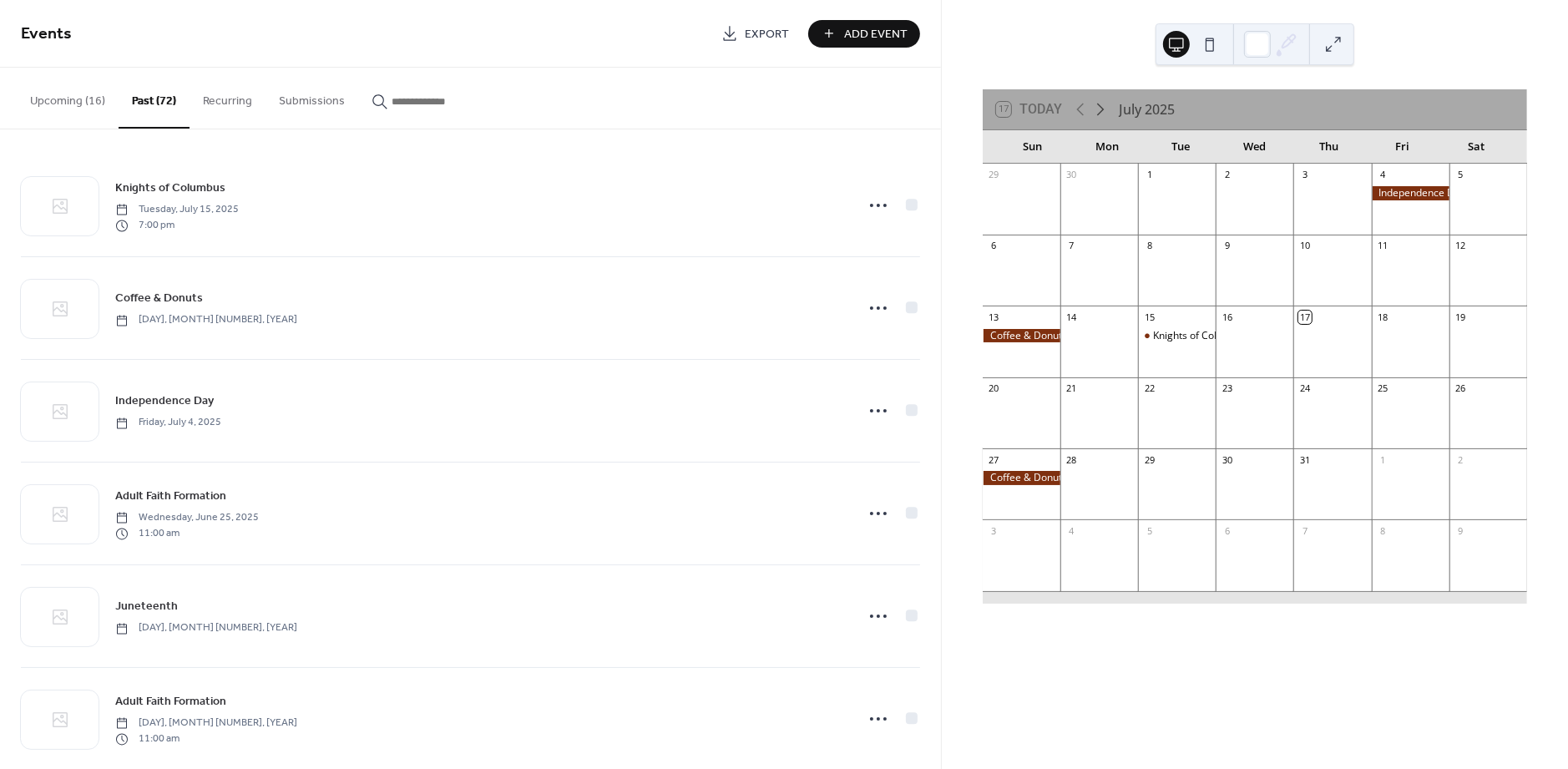 click 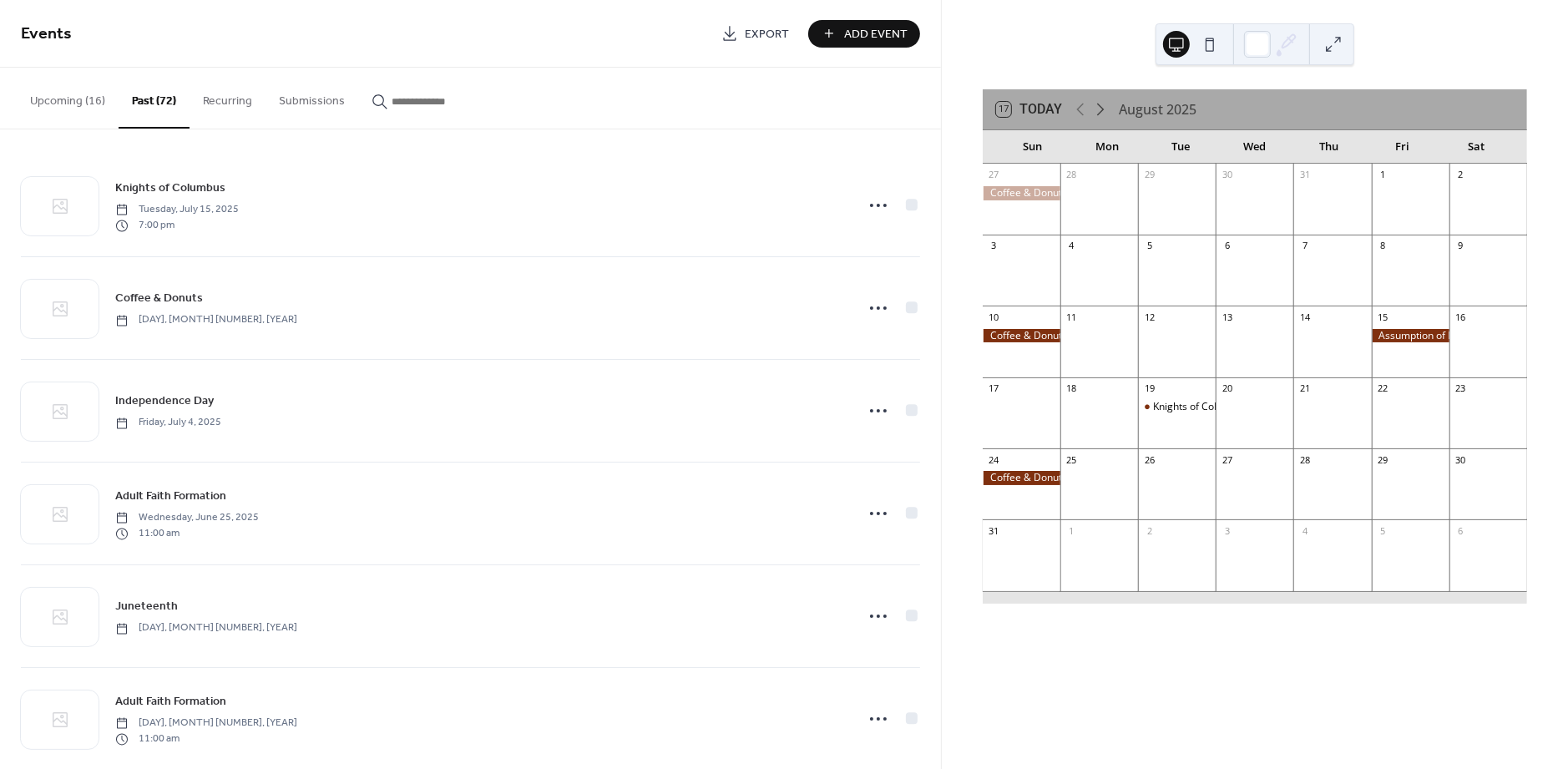 click 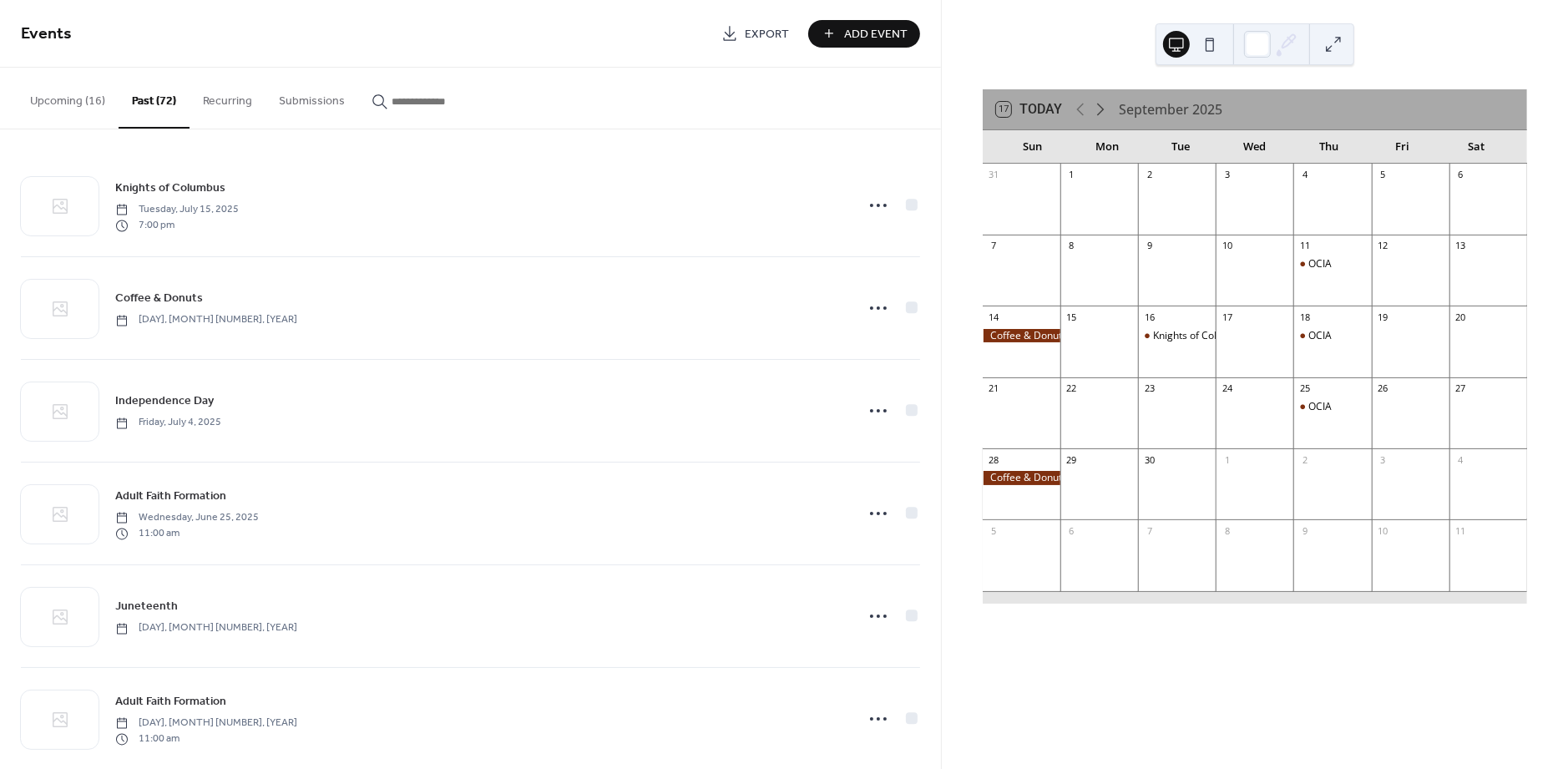 click 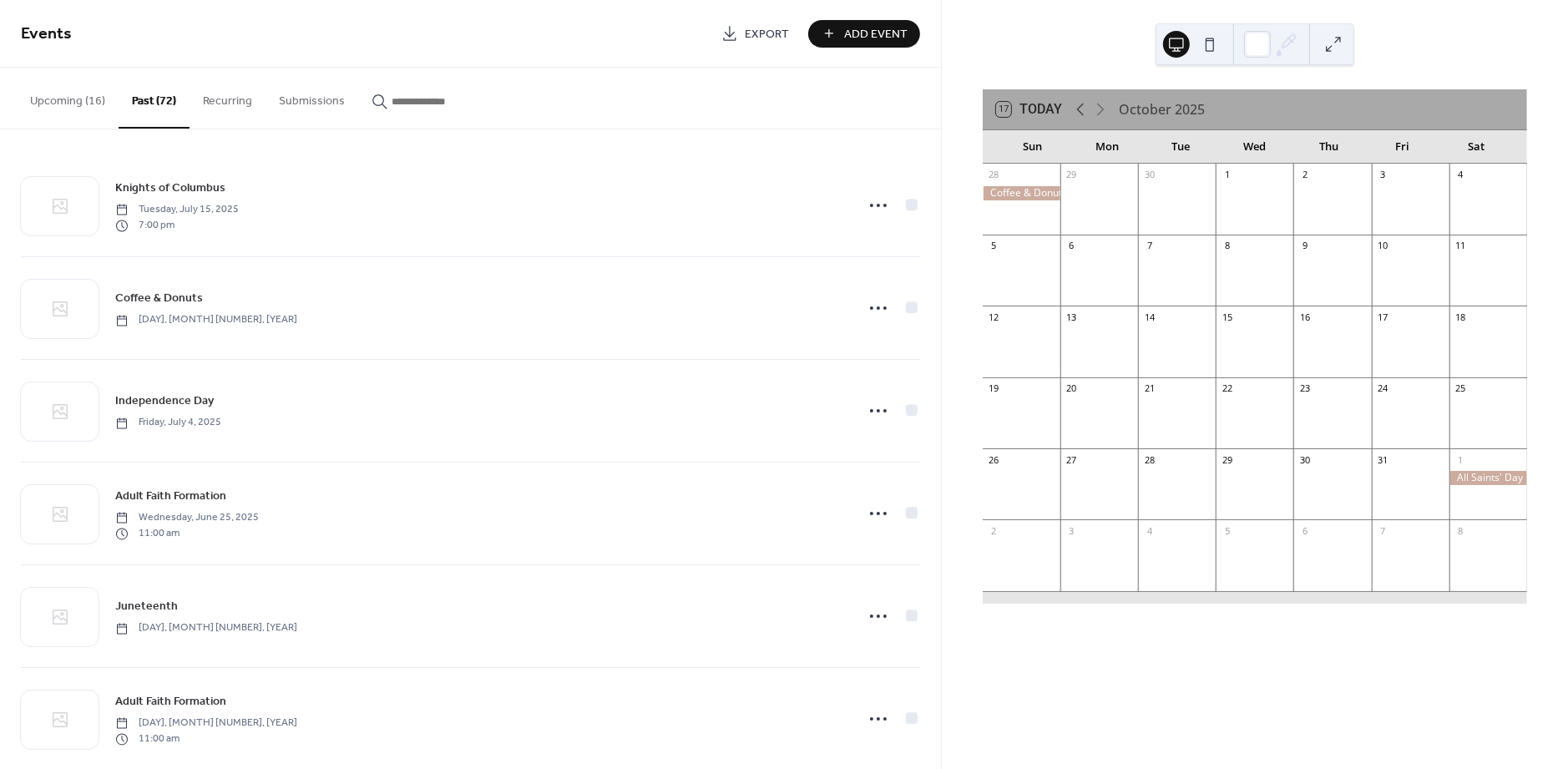 click 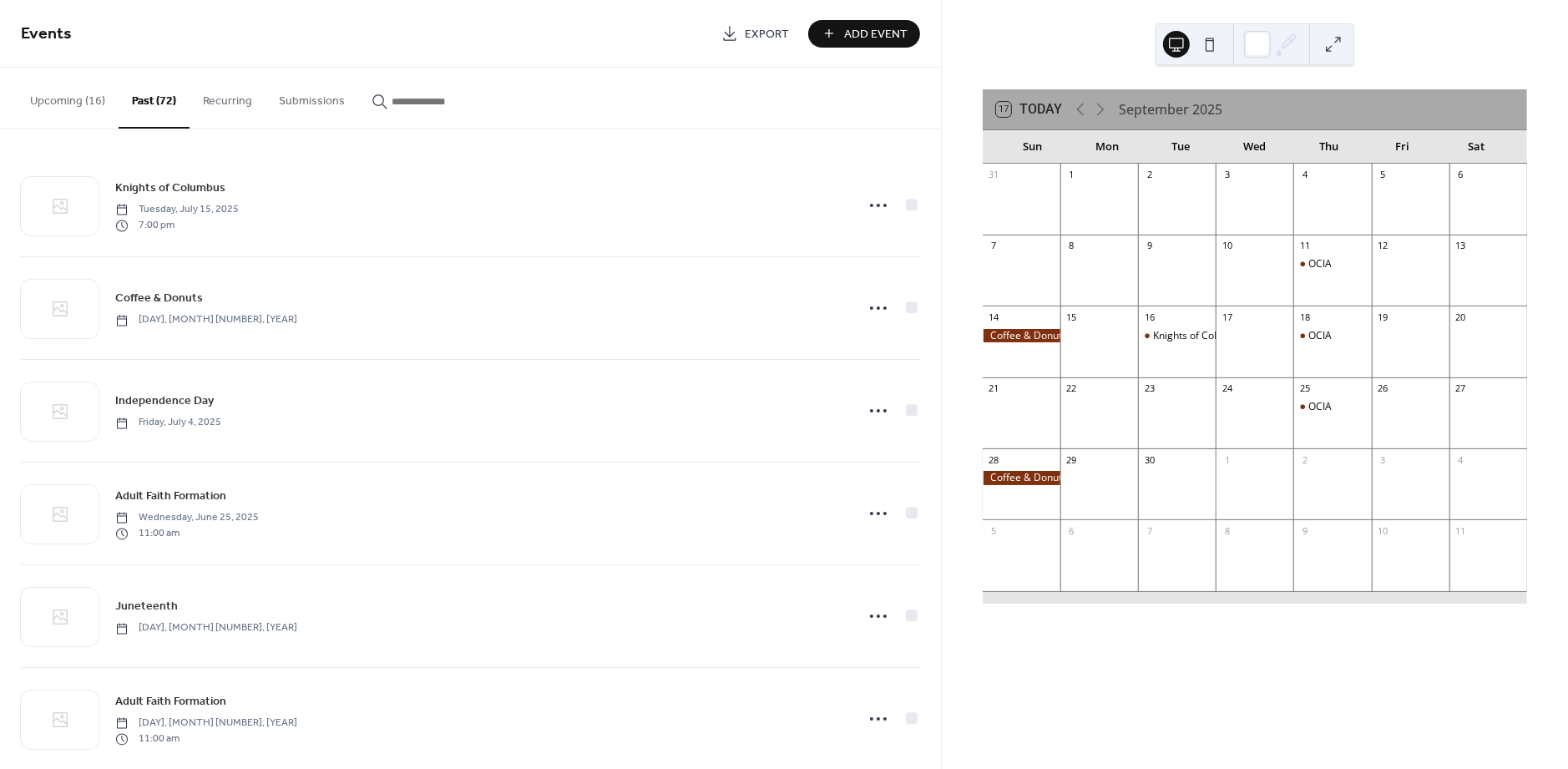 click on "Past (72)" at bounding box center (154, 98) 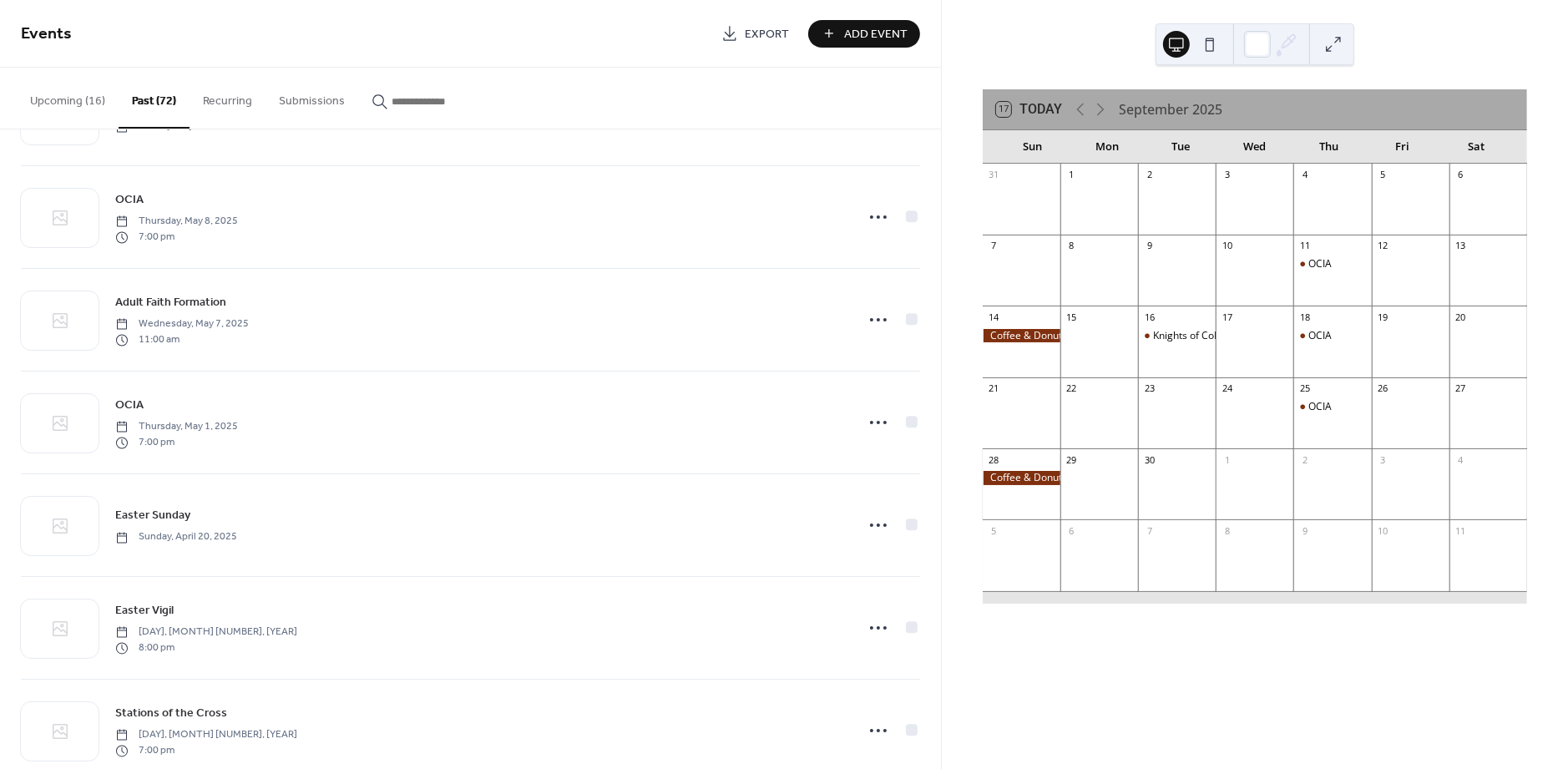 scroll, scrollTop: 1813, scrollLeft: 0, axis: vertical 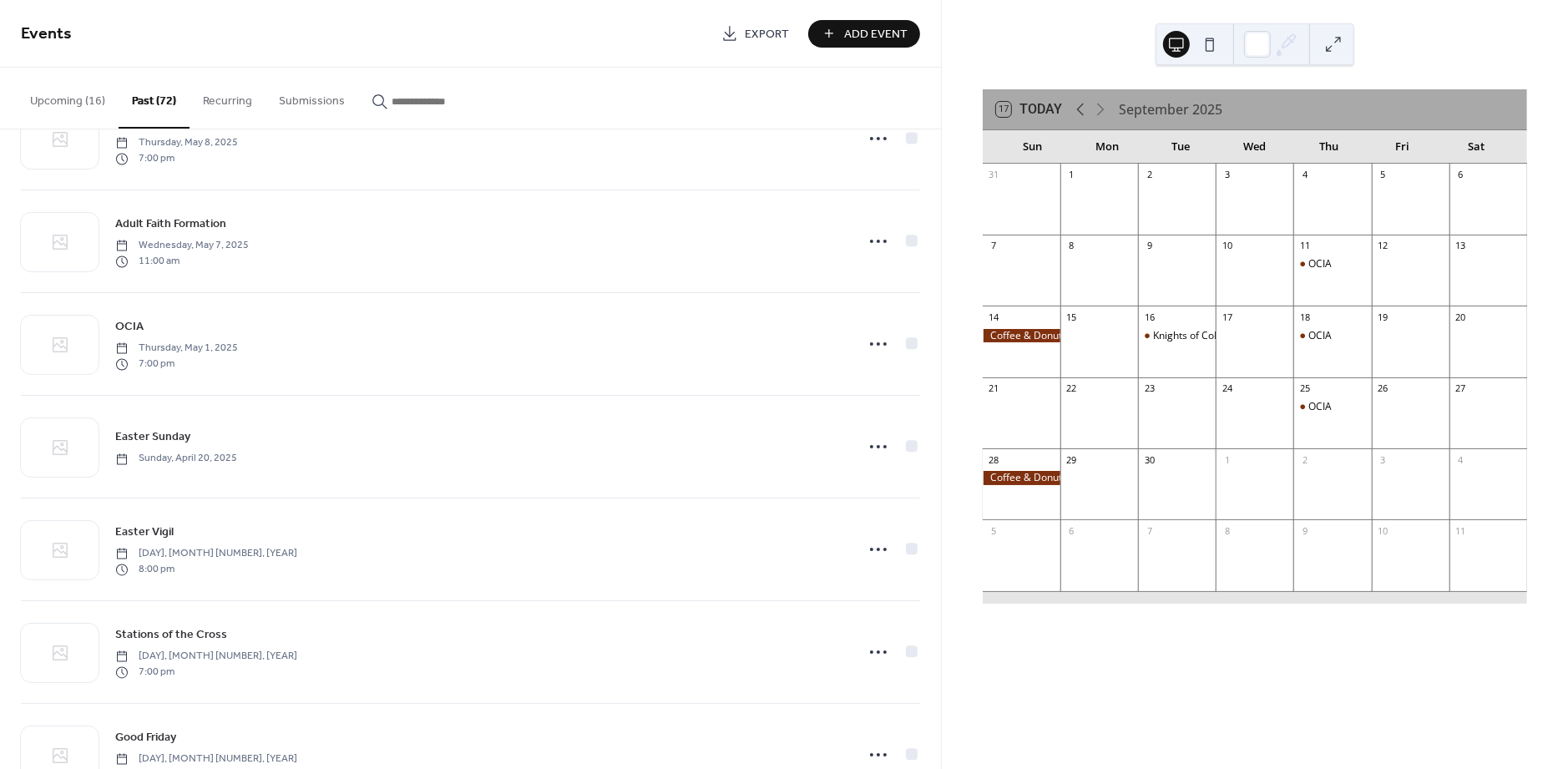 click 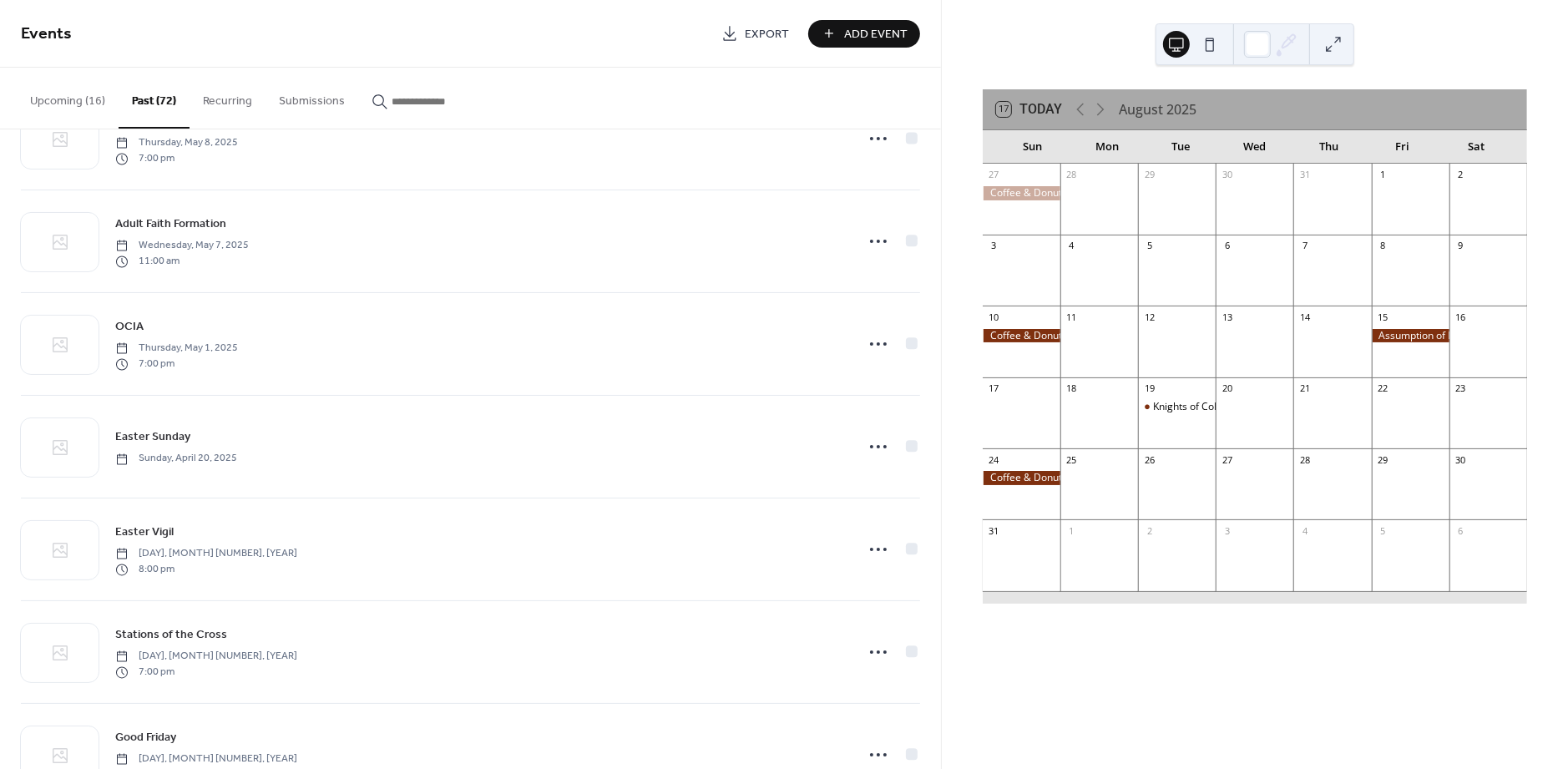 click at bounding box center (1410, 336) 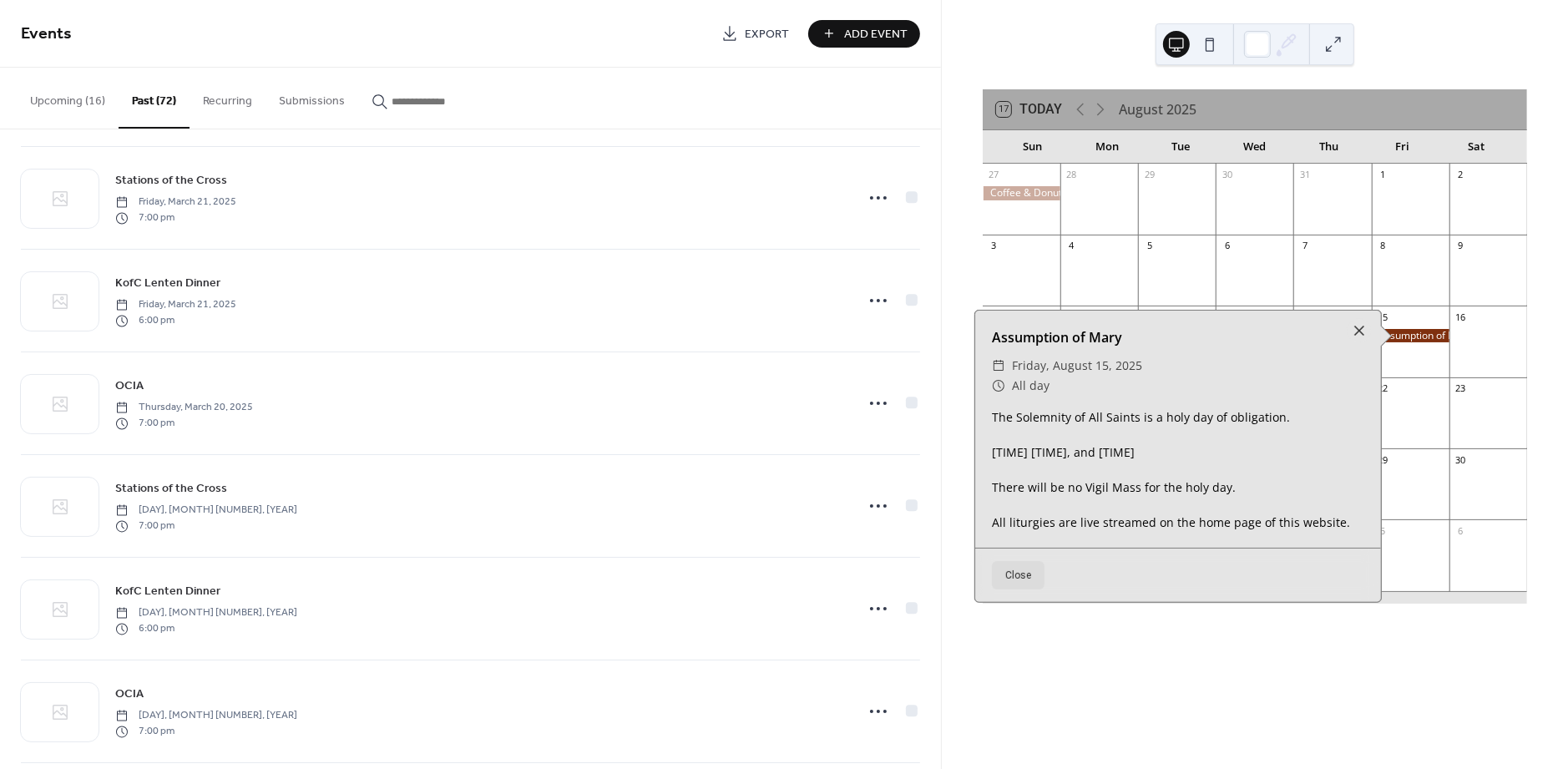scroll, scrollTop: 3723, scrollLeft: 0, axis: vertical 